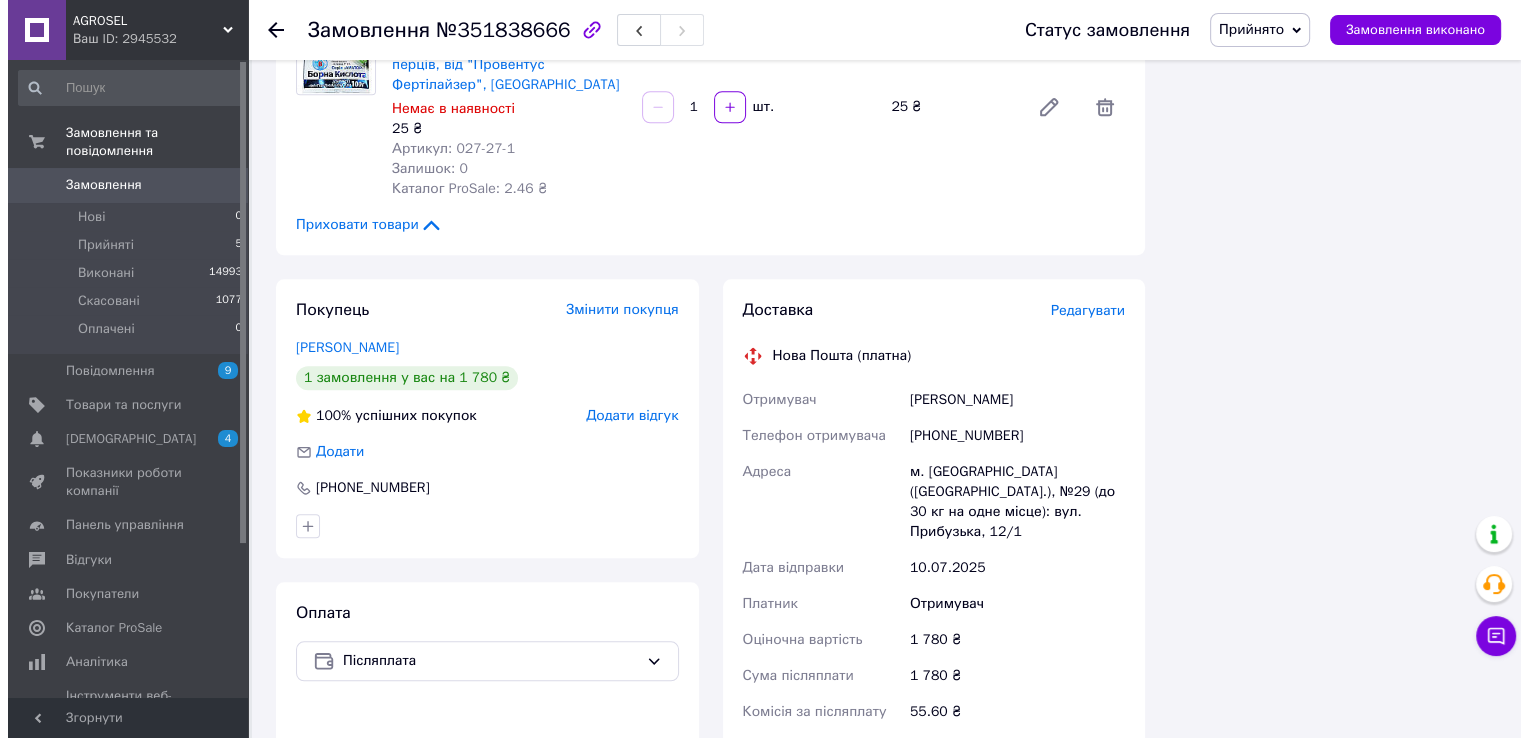 scroll, scrollTop: 1900, scrollLeft: 0, axis: vertical 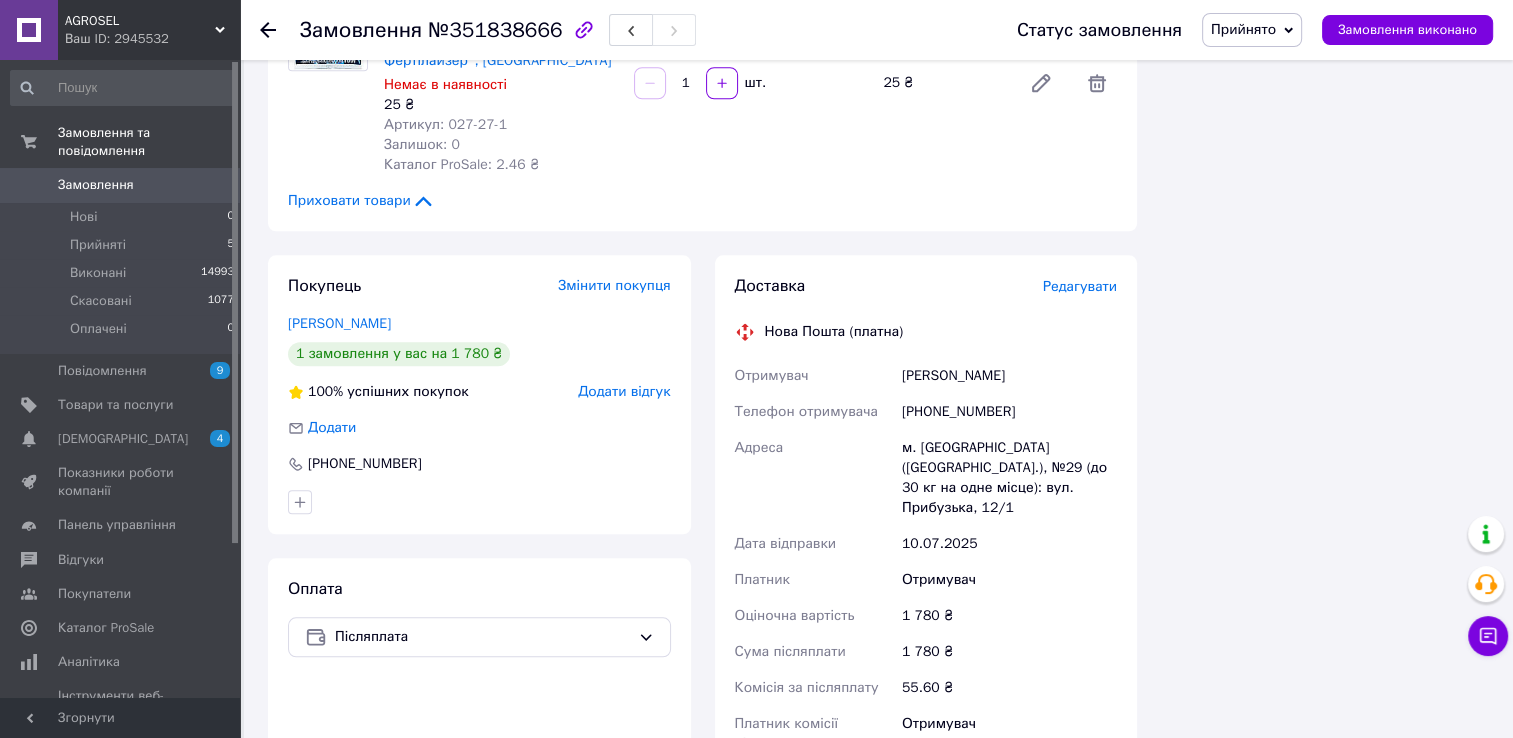 click on "Редагувати" at bounding box center (1080, 286) 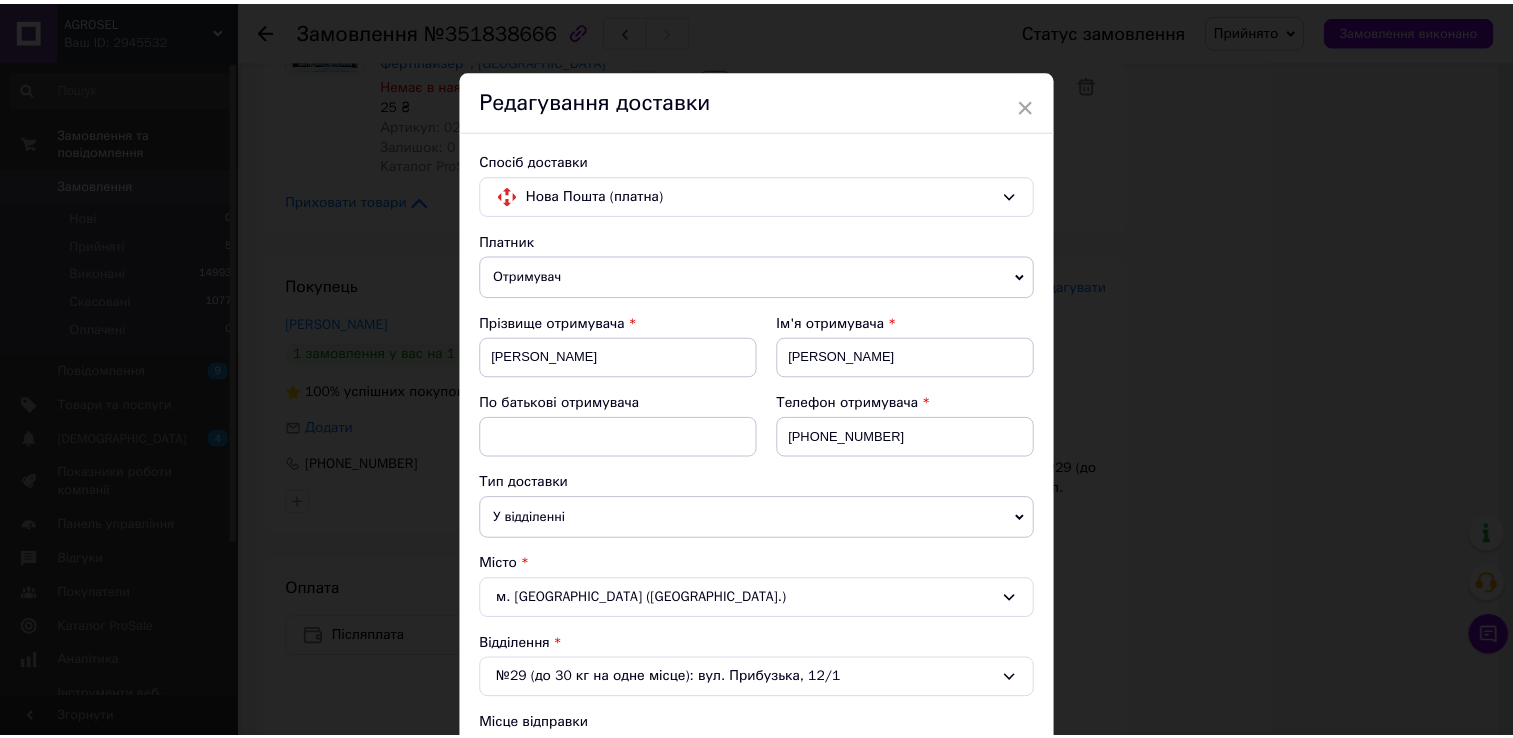 scroll, scrollTop: 801, scrollLeft: 0, axis: vertical 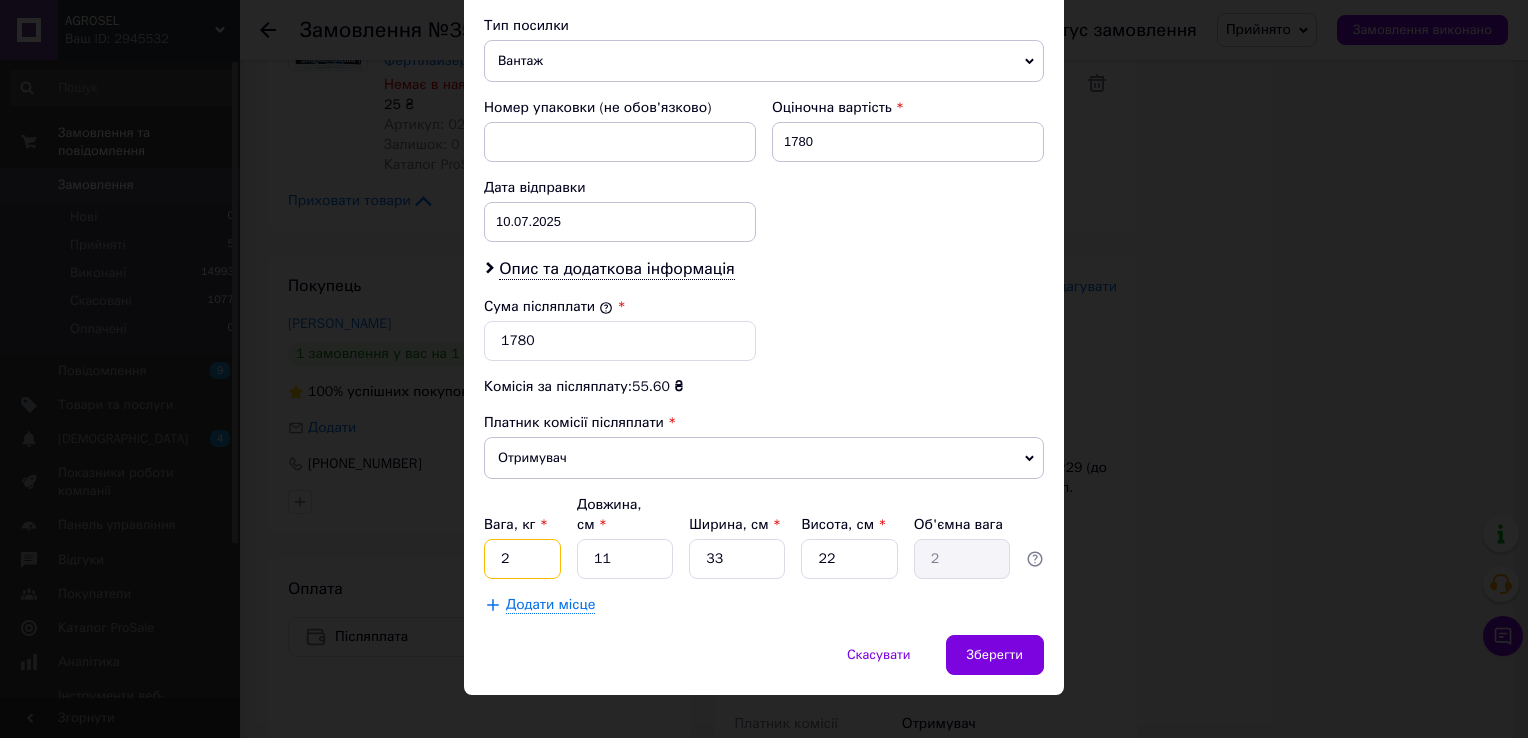 click on "2" at bounding box center (522, 559) 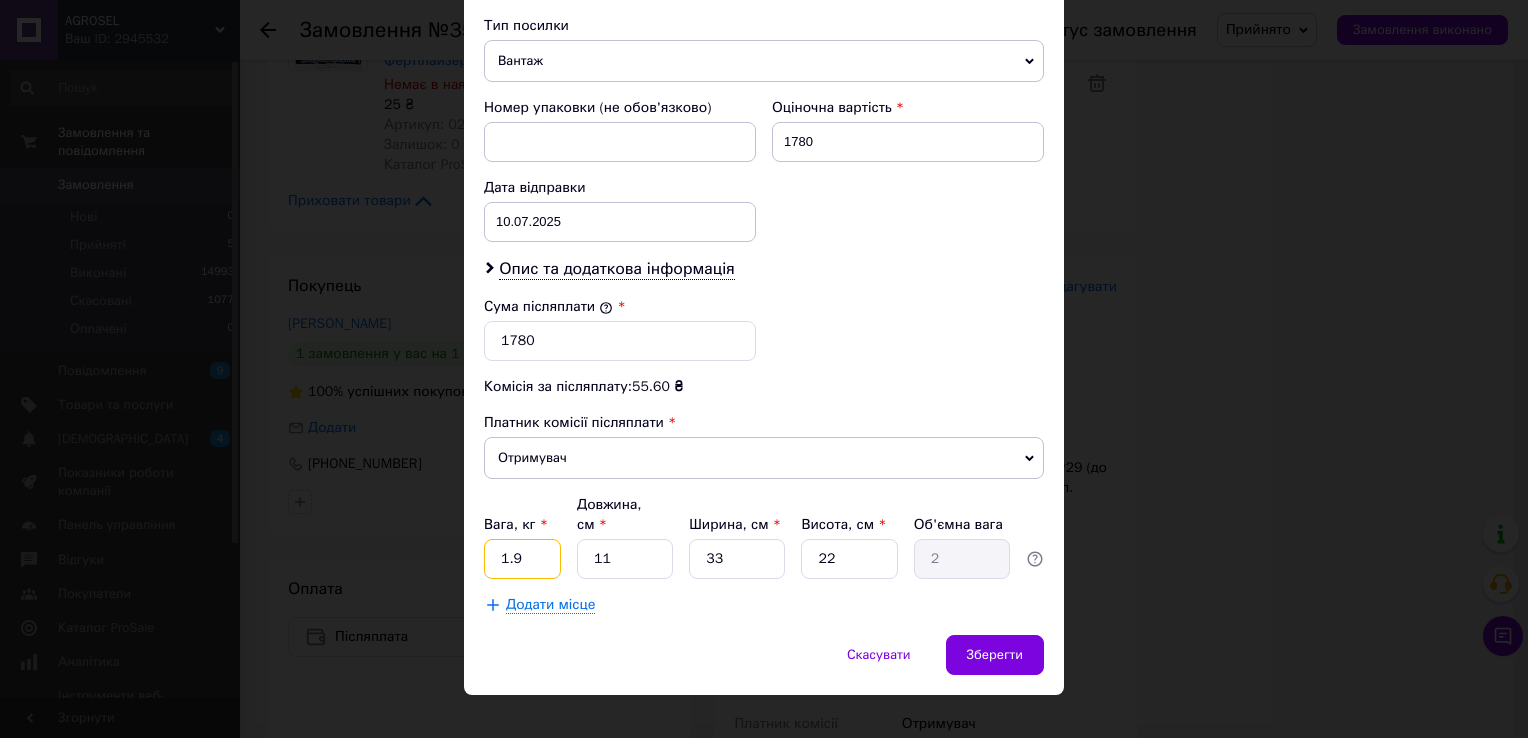 type on "1.9" 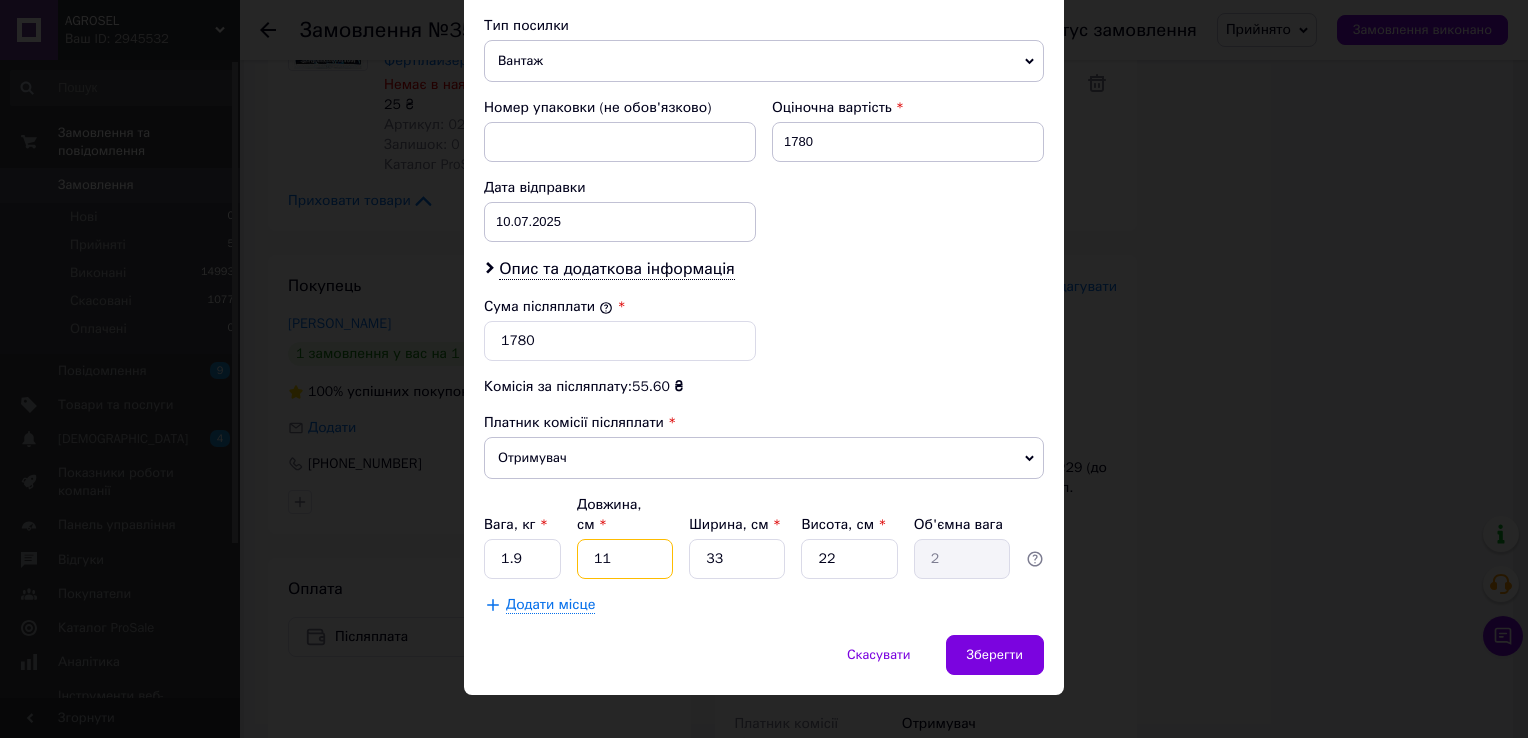 click on "11" at bounding box center [625, 559] 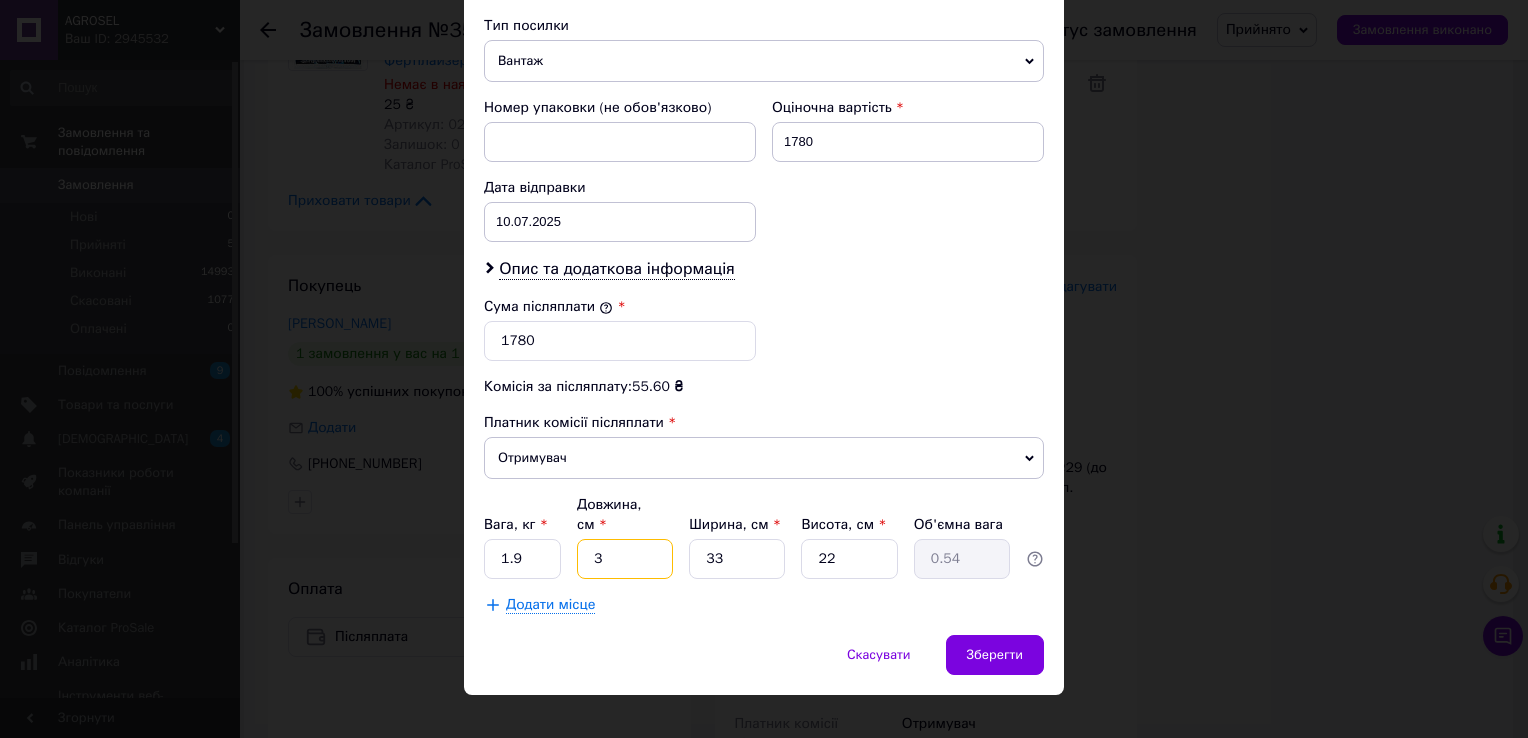type on "34" 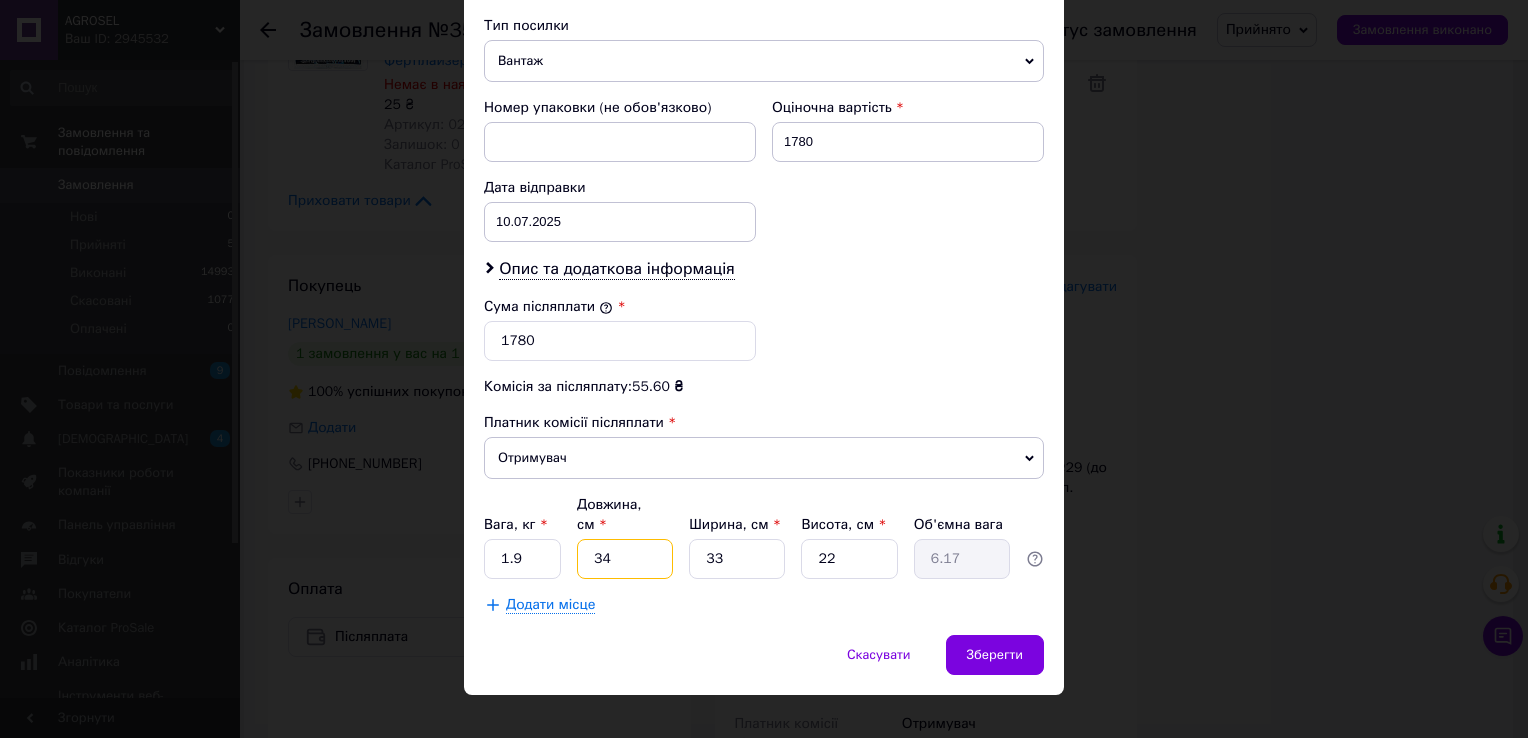 type on "34" 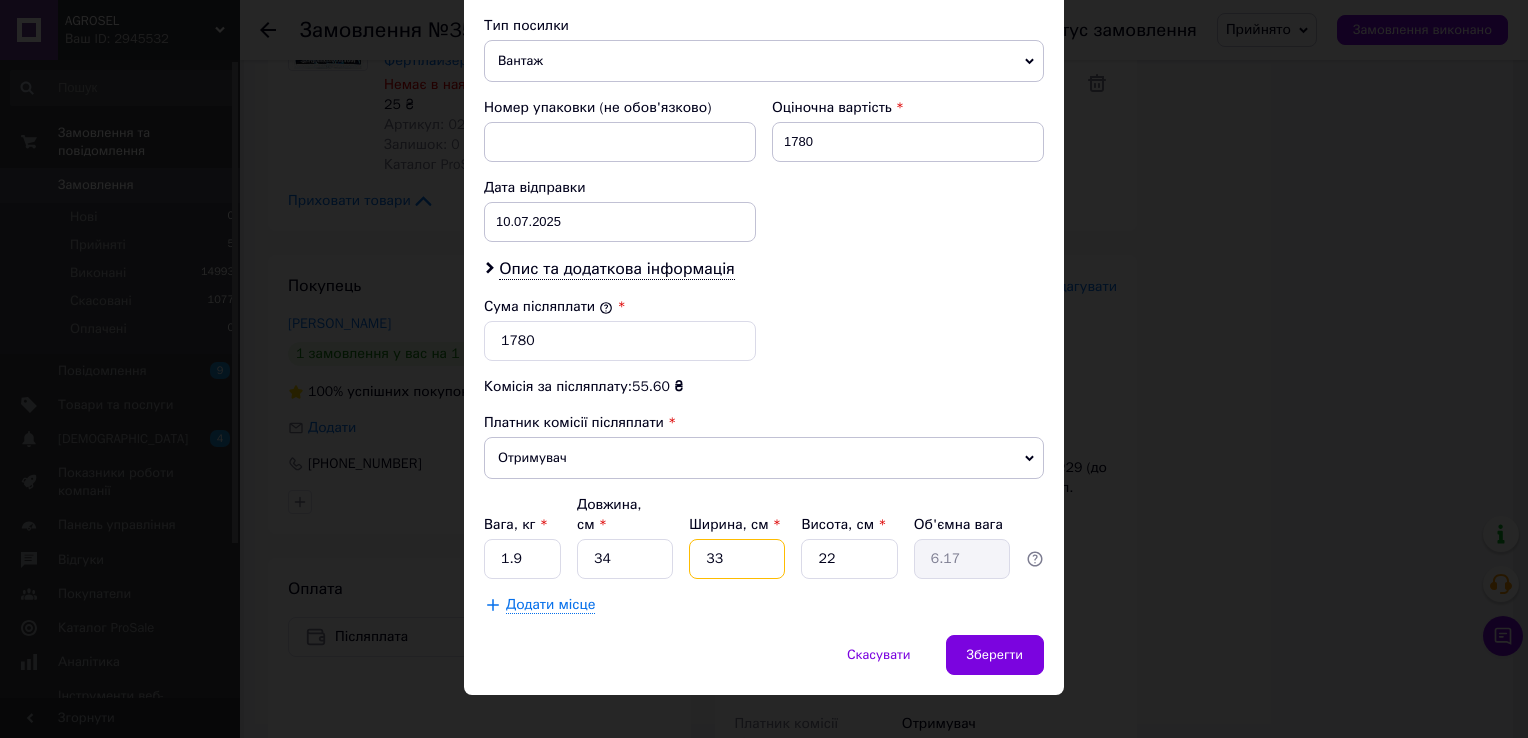 click on "33" at bounding box center (737, 559) 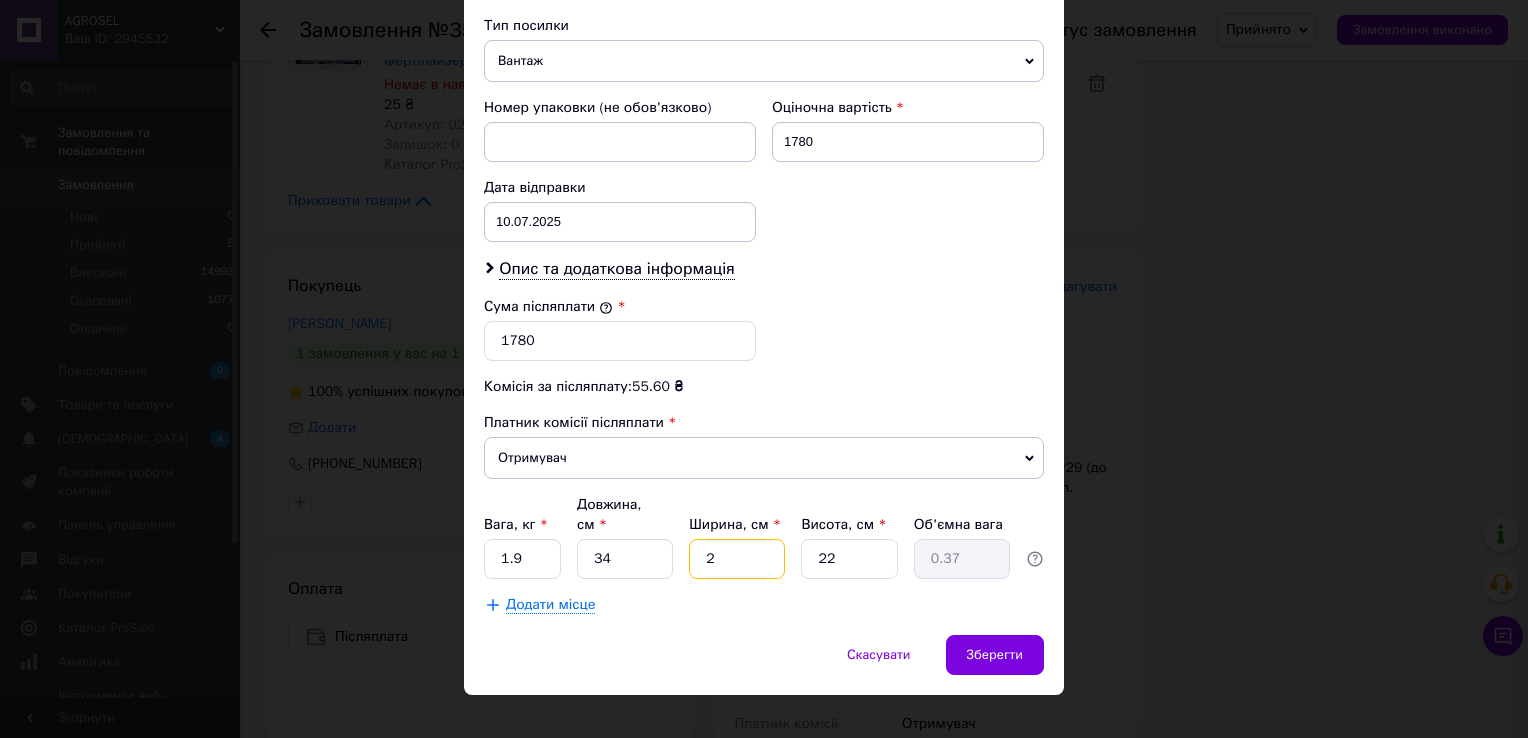 type on "24" 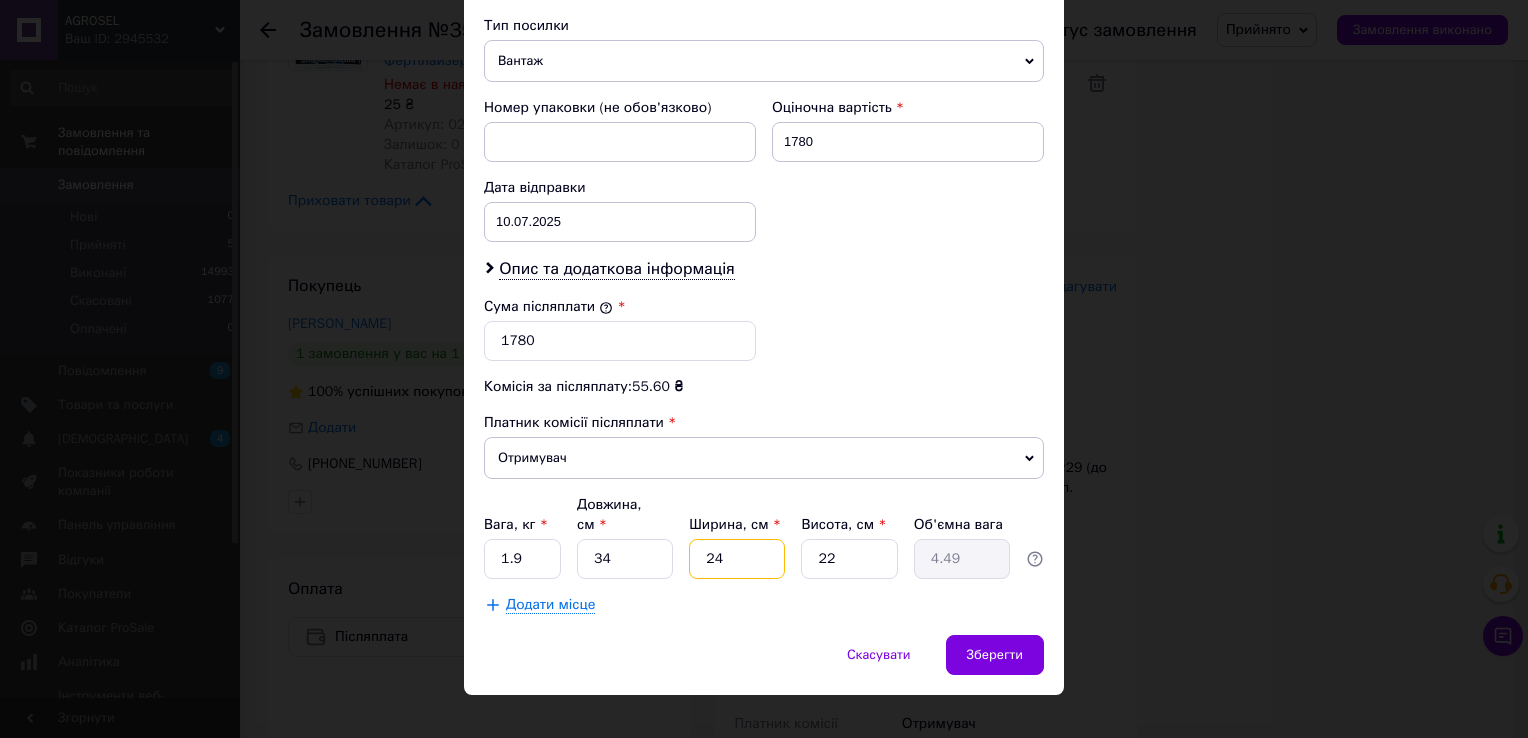 type on "24" 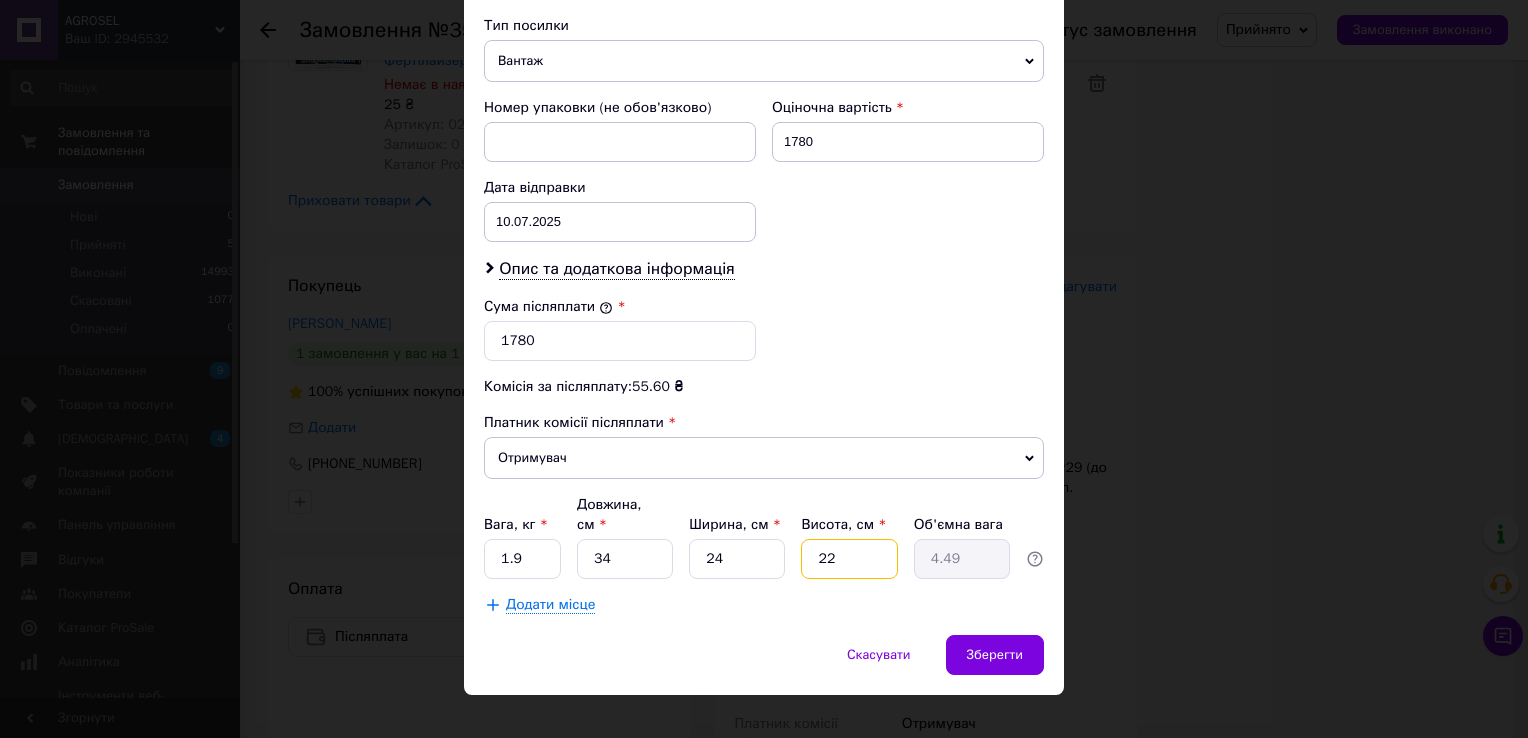 click on "22" at bounding box center (849, 559) 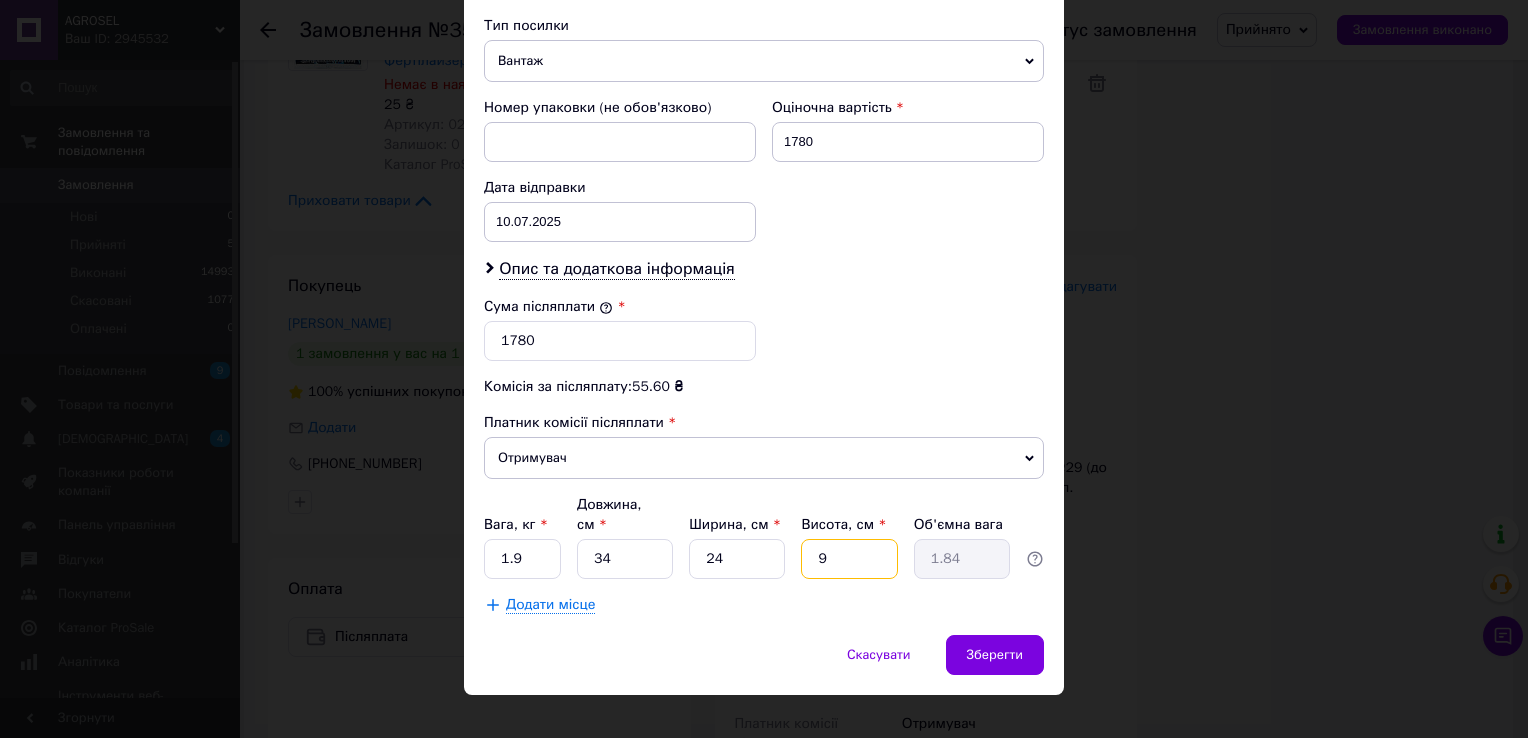 type on "9" 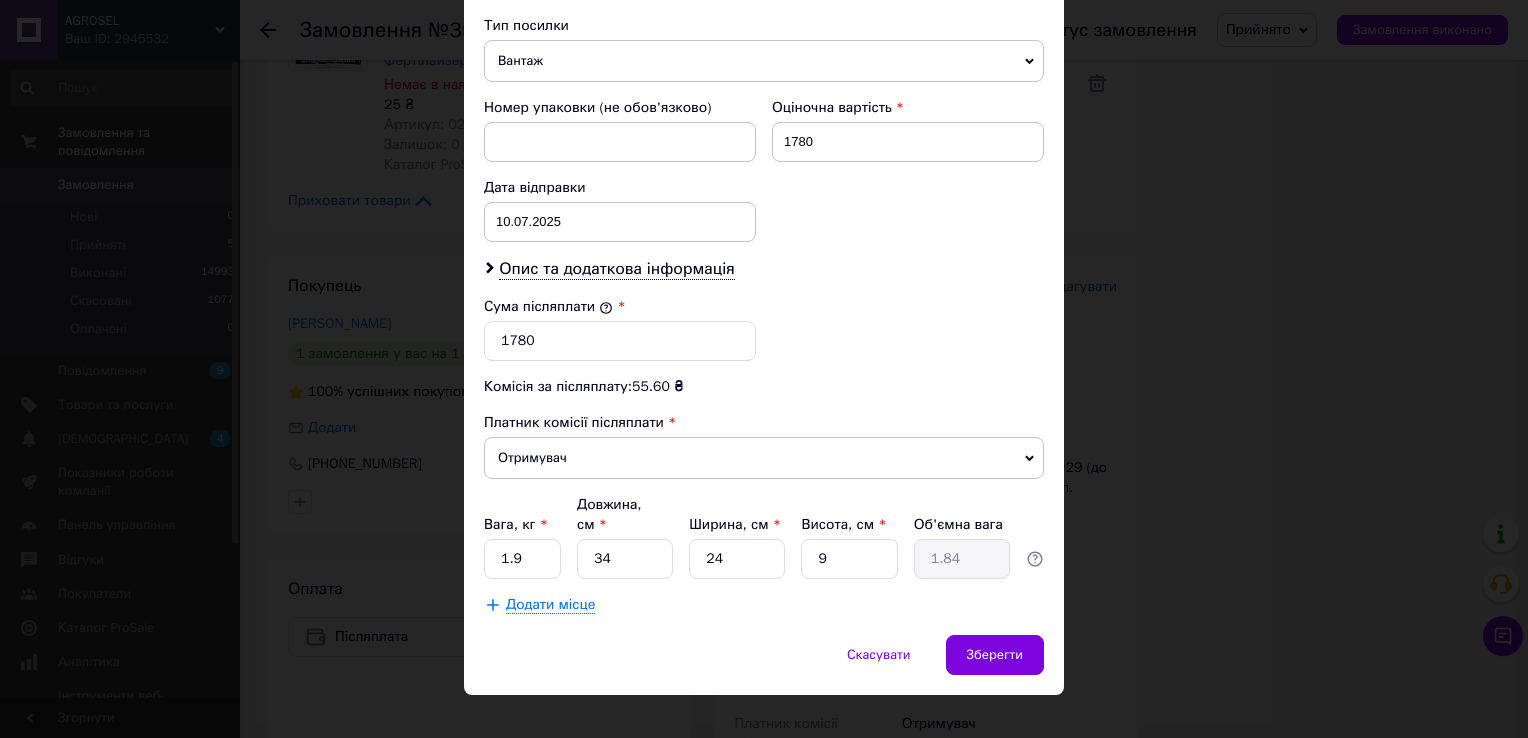 click on "Зберегти" at bounding box center (995, 655) 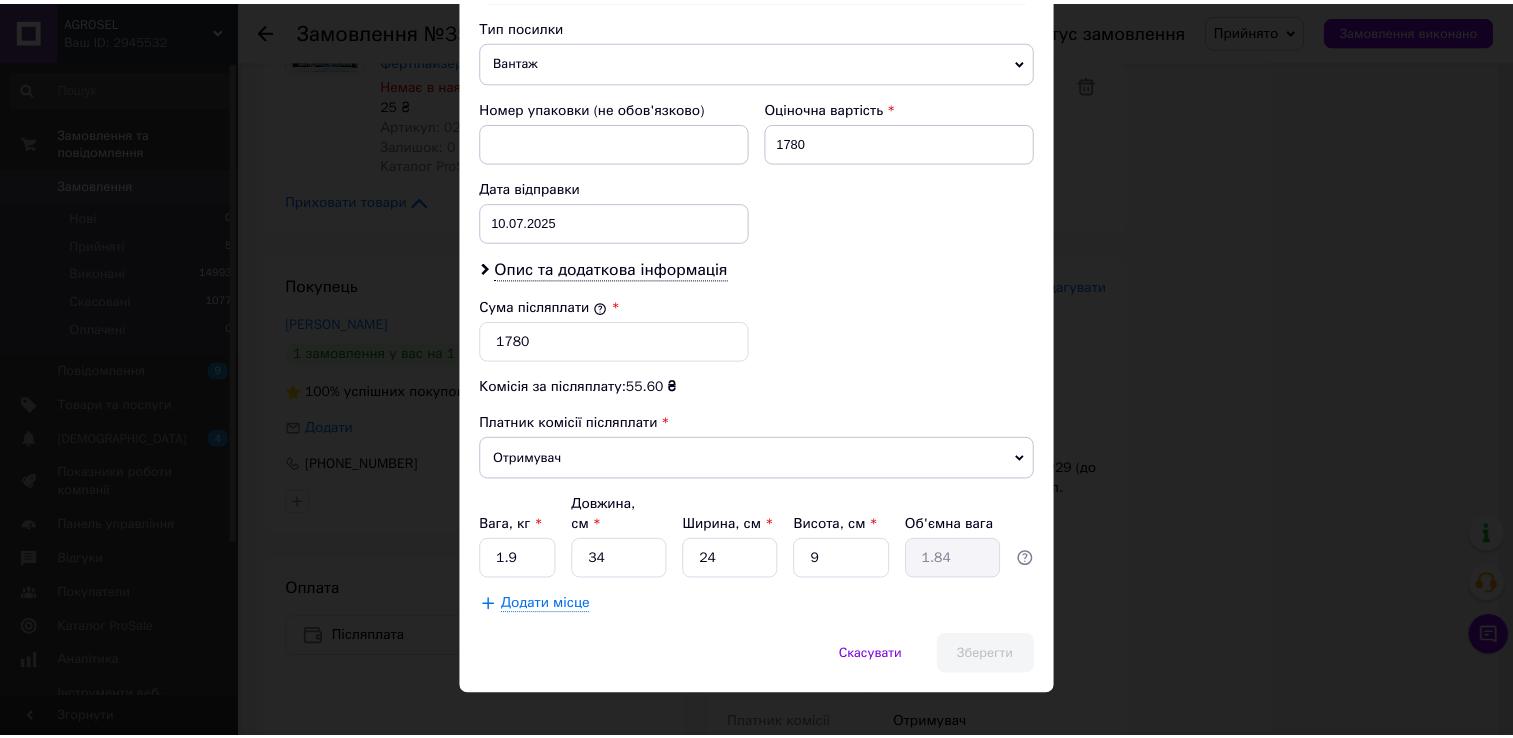 scroll, scrollTop: 0, scrollLeft: 0, axis: both 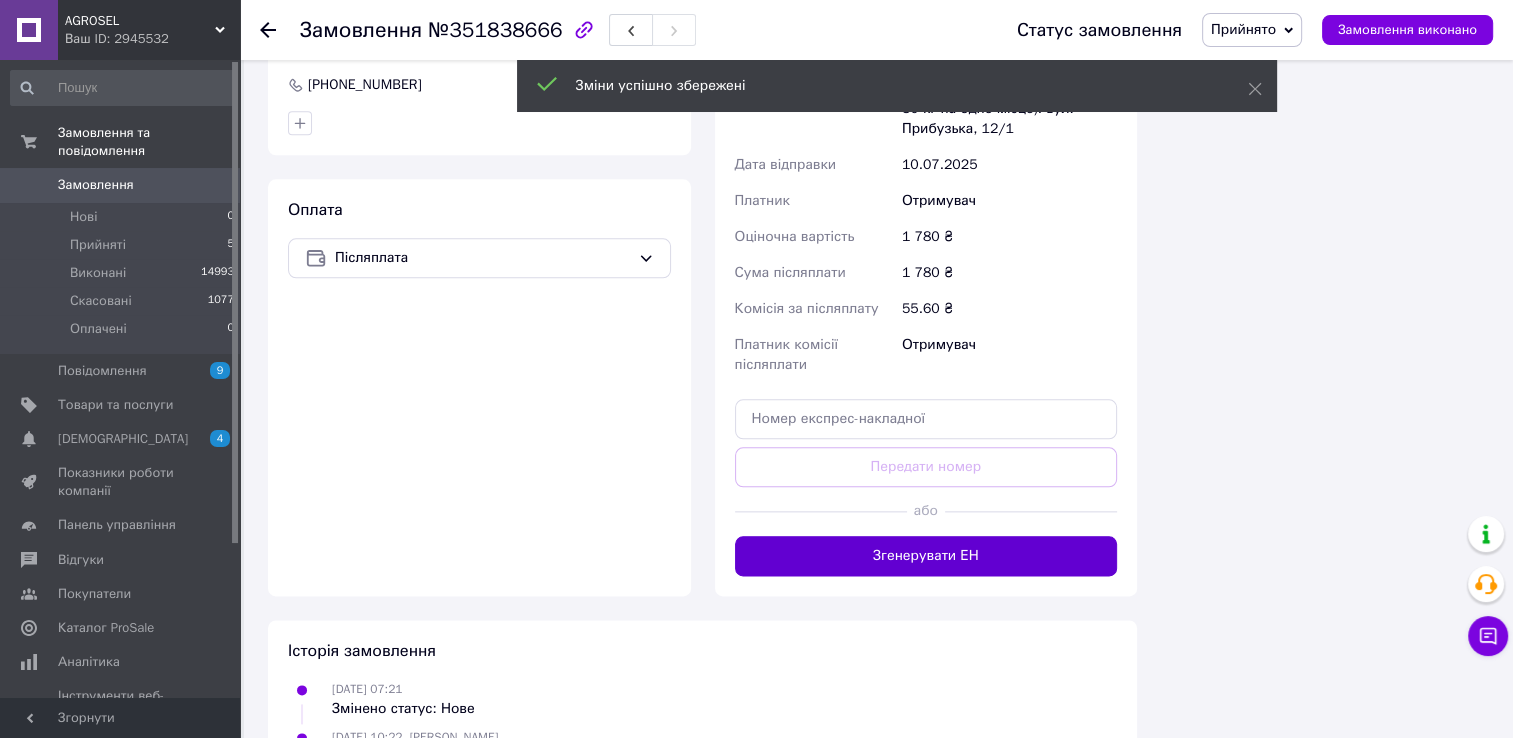 click on "Згенерувати ЕН" at bounding box center [926, 556] 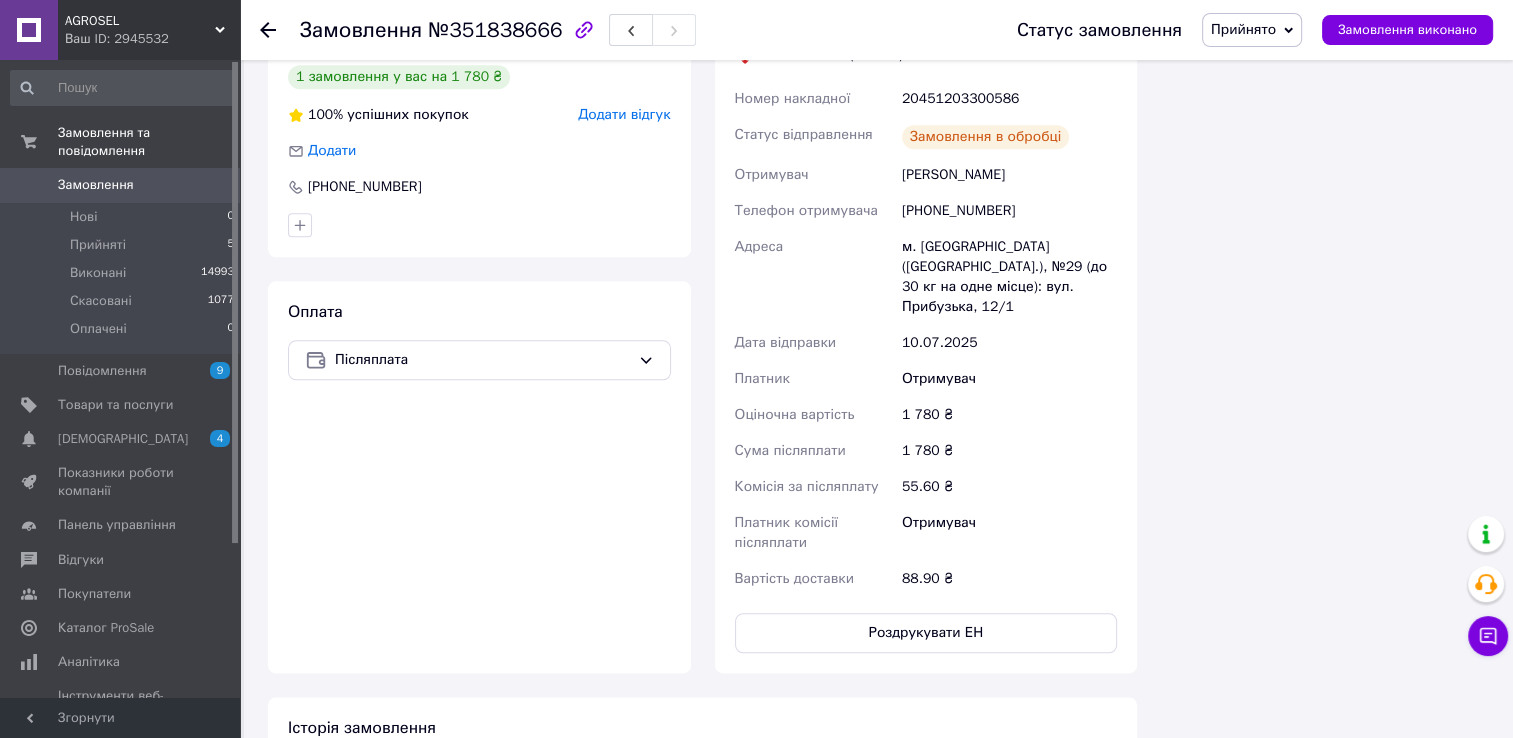 scroll, scrollTop: 2200, scrollLeft: 0, axis: vertical 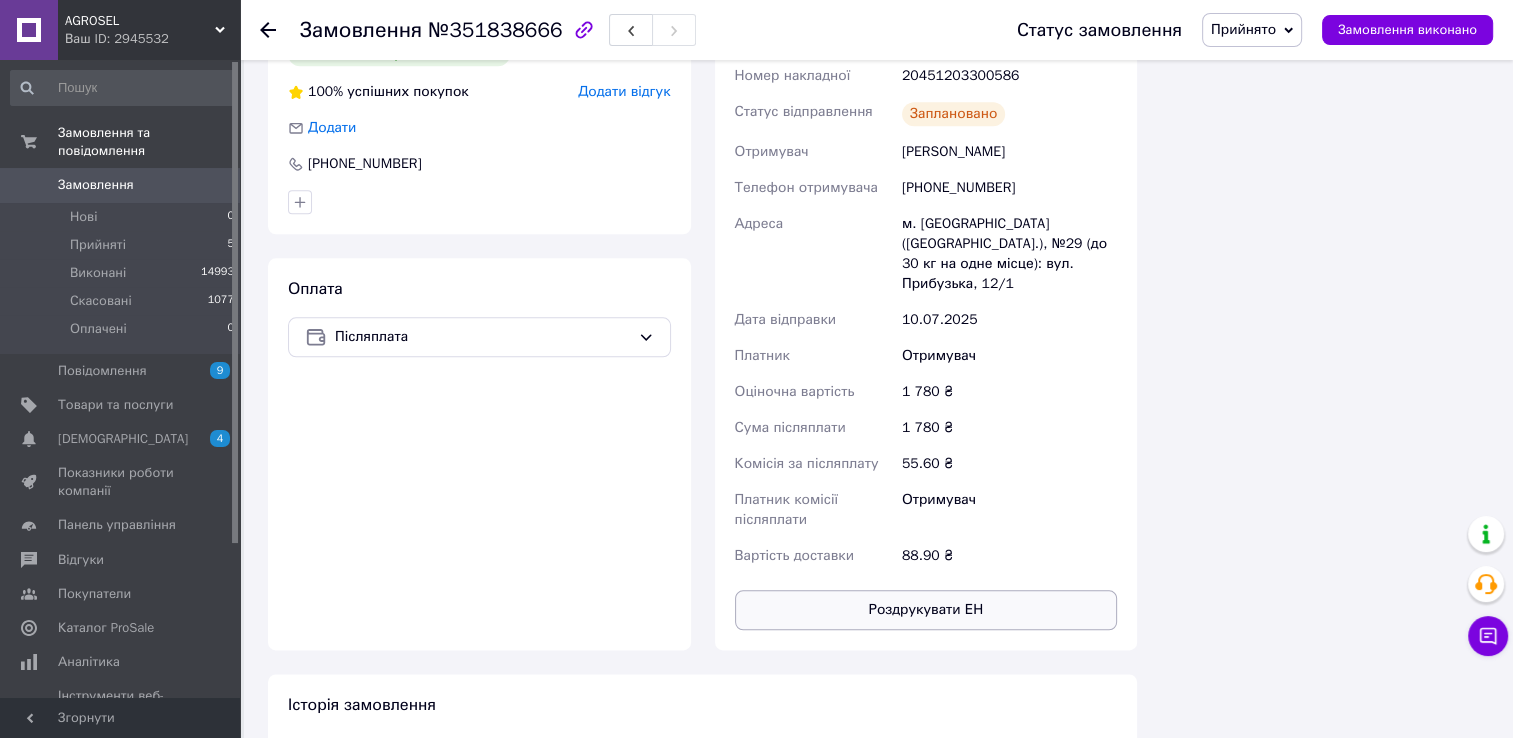 click on "Роздрукувати ЕН" at bounding box center (926, 610) 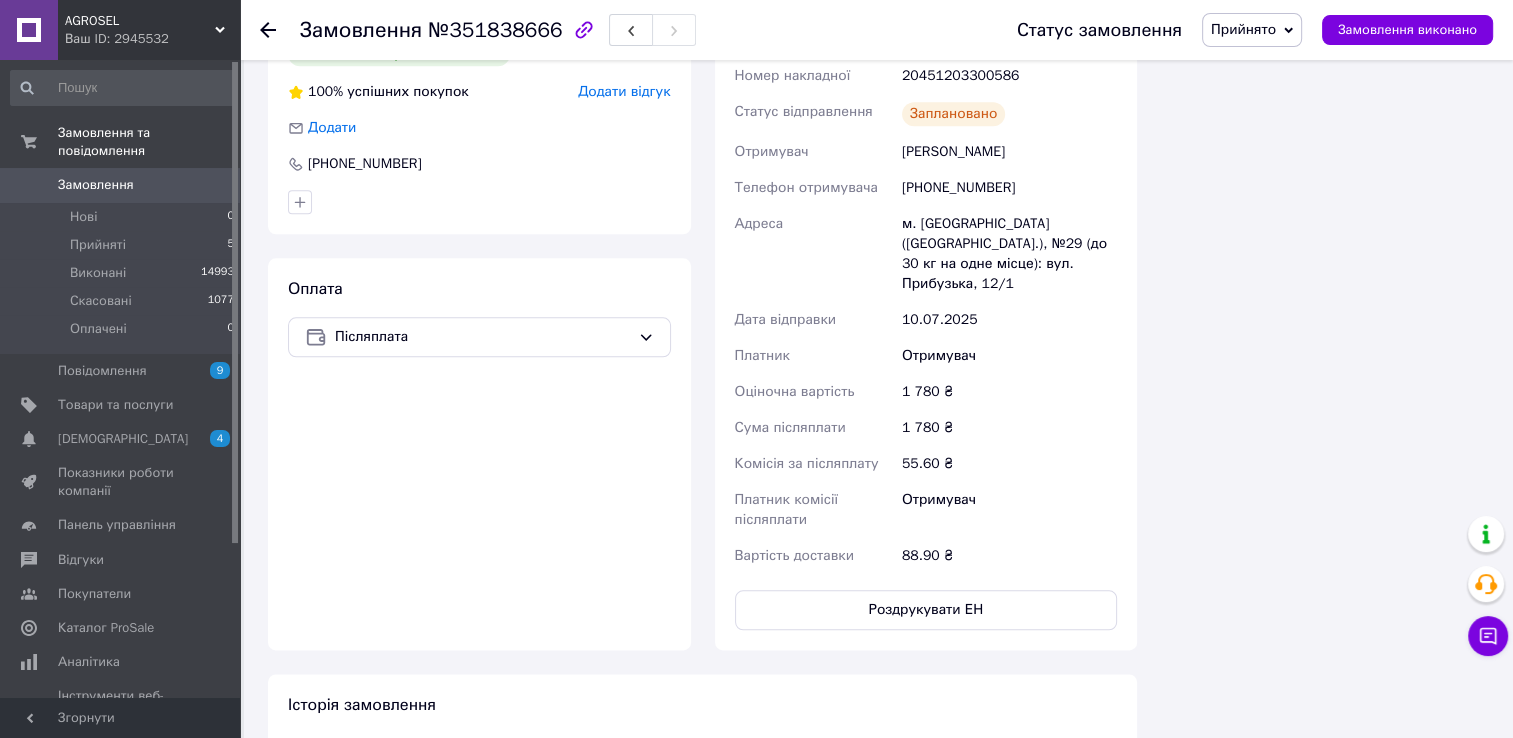 drag, startPoint x: 1430, startPoint y: 29, endPoint x: 1377, endPoint y: 69, distance: 66.4003 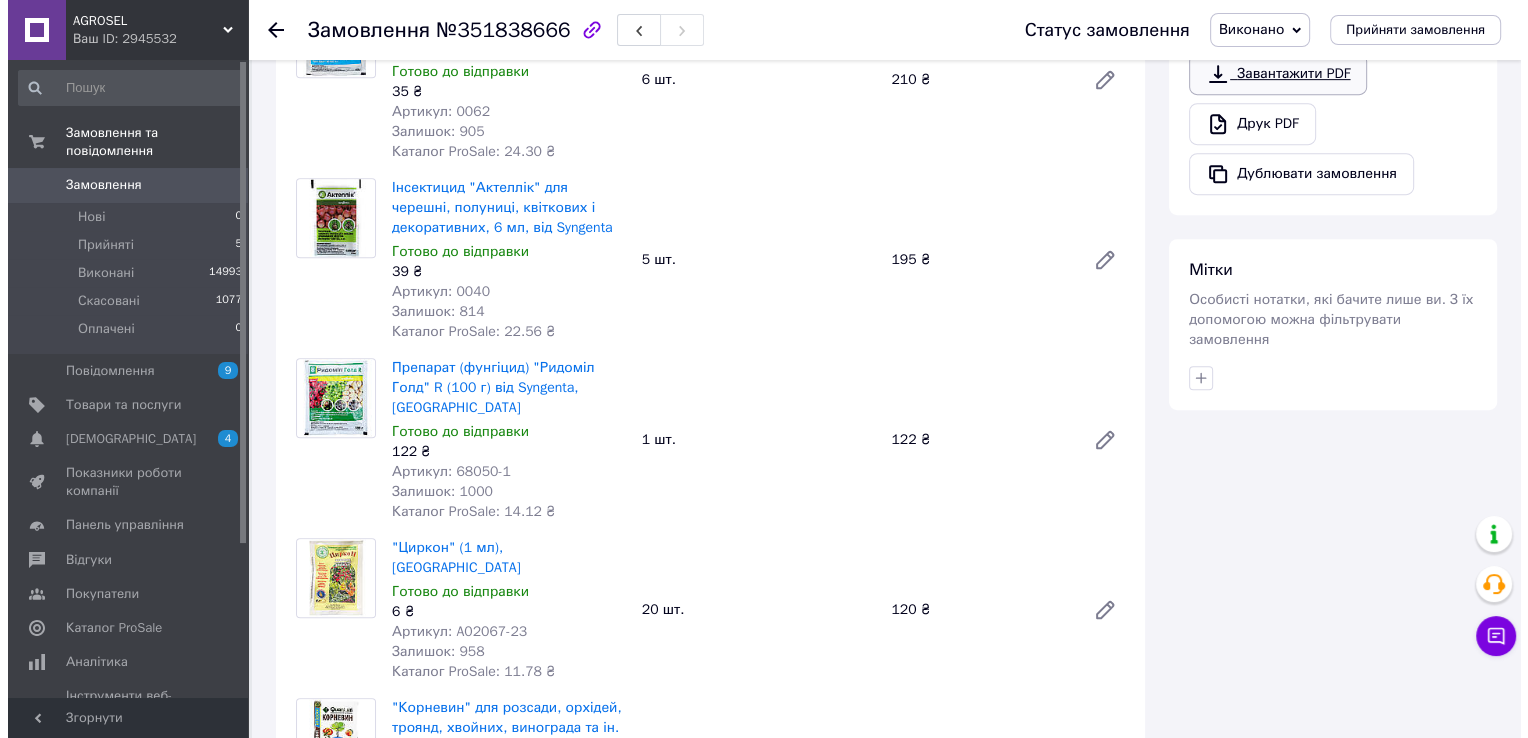 scroll, scrollTop: 700, scrollLeft: 0, axis: vertical 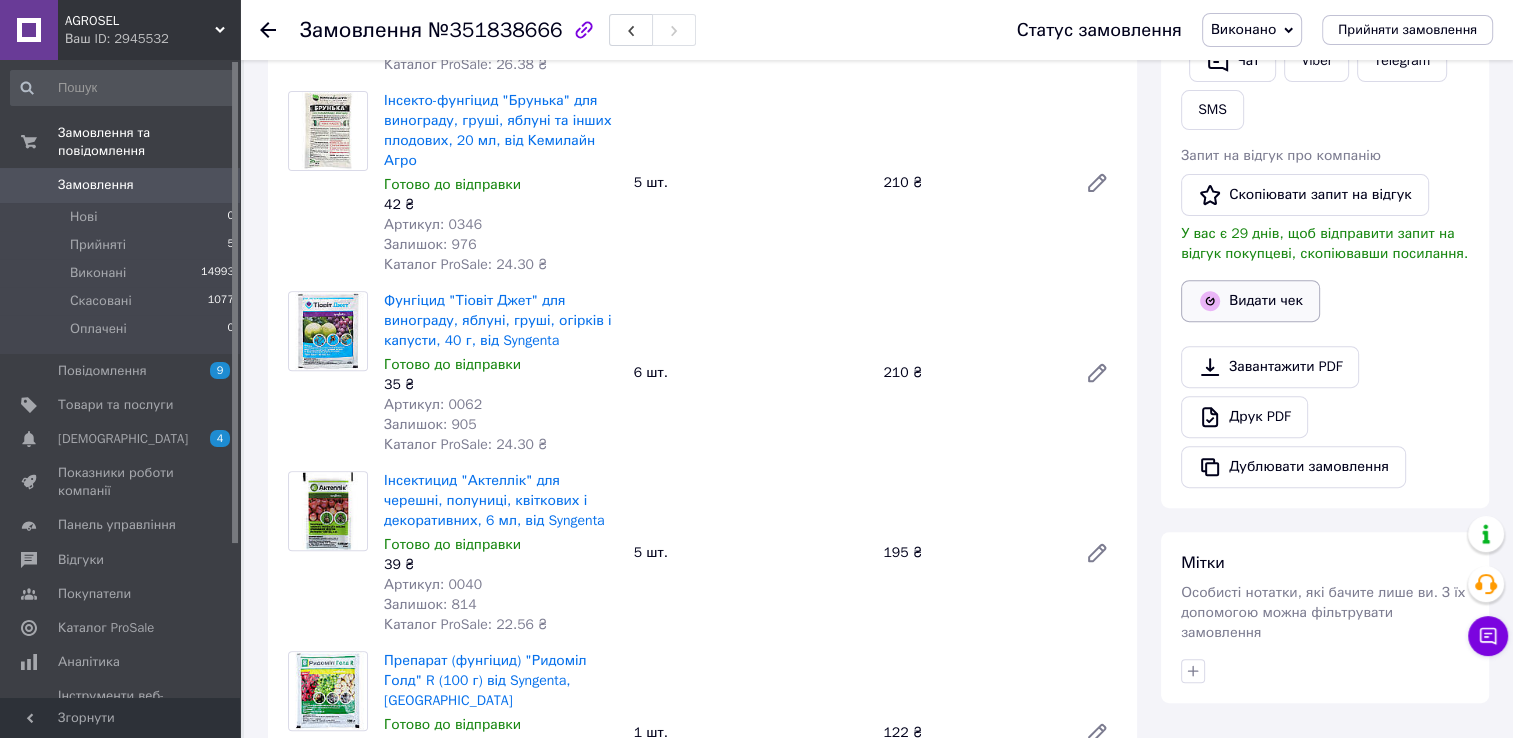 click on "Видати чек" at bounding box center (1250, 301) 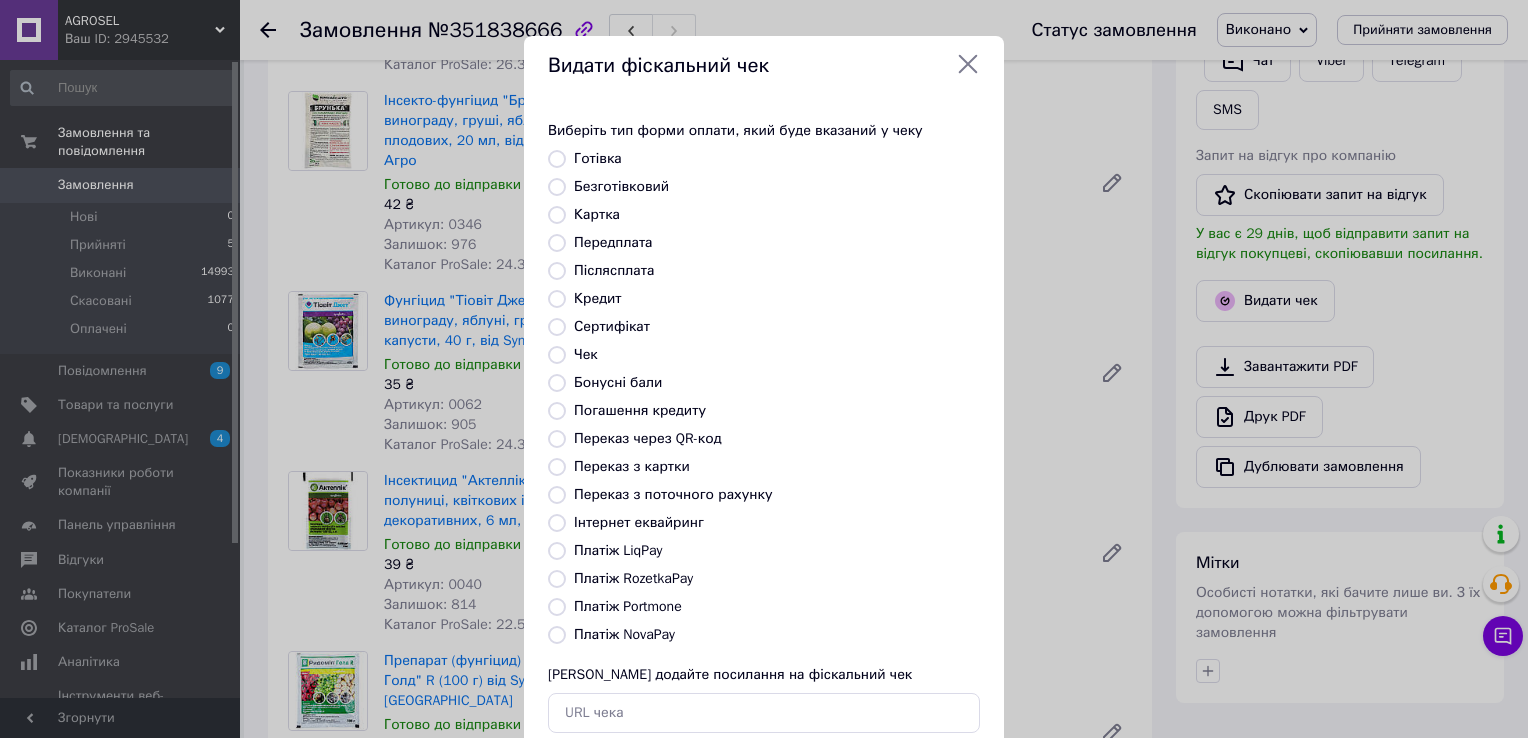 click on "Платіж NovaPay" at bounding box center [624, 634] 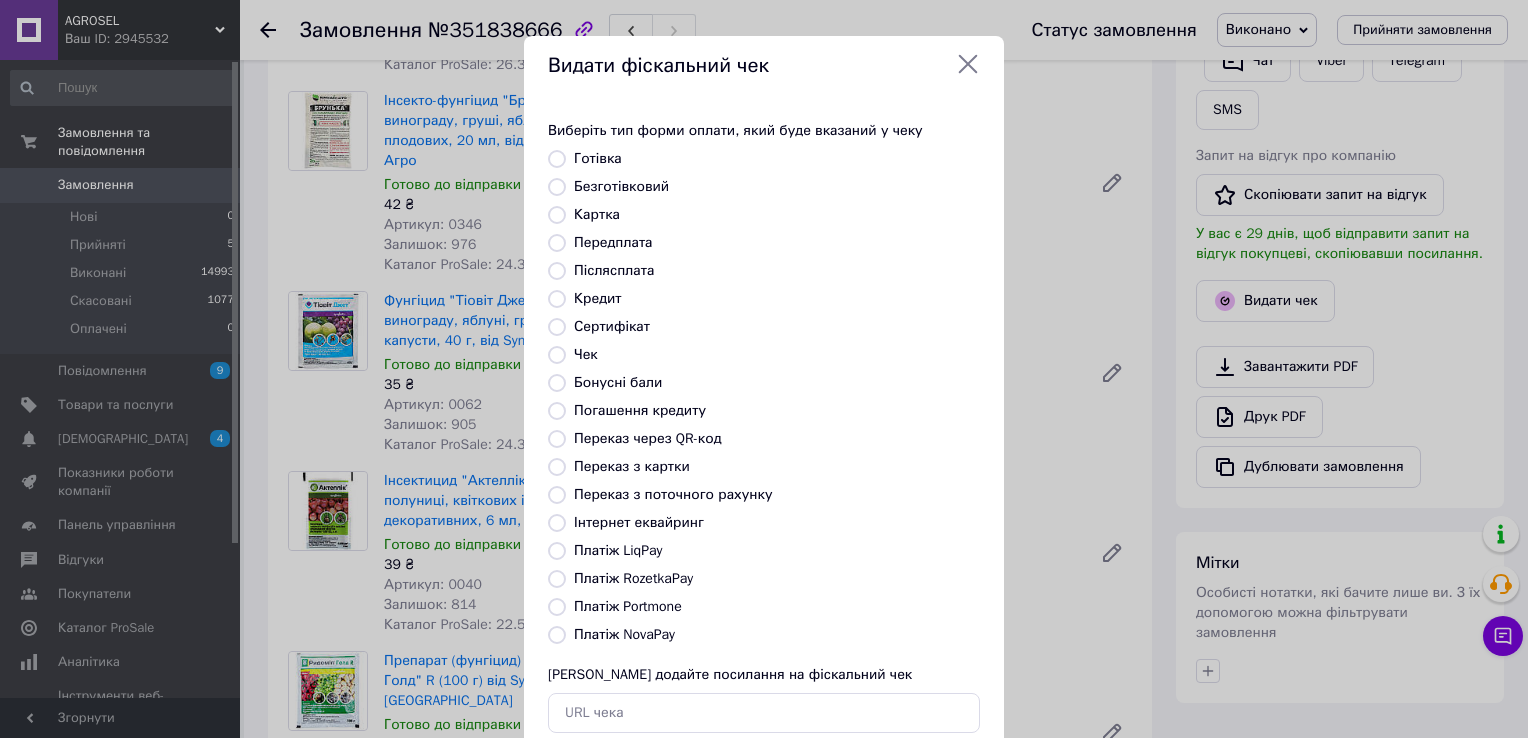 radio on "true" 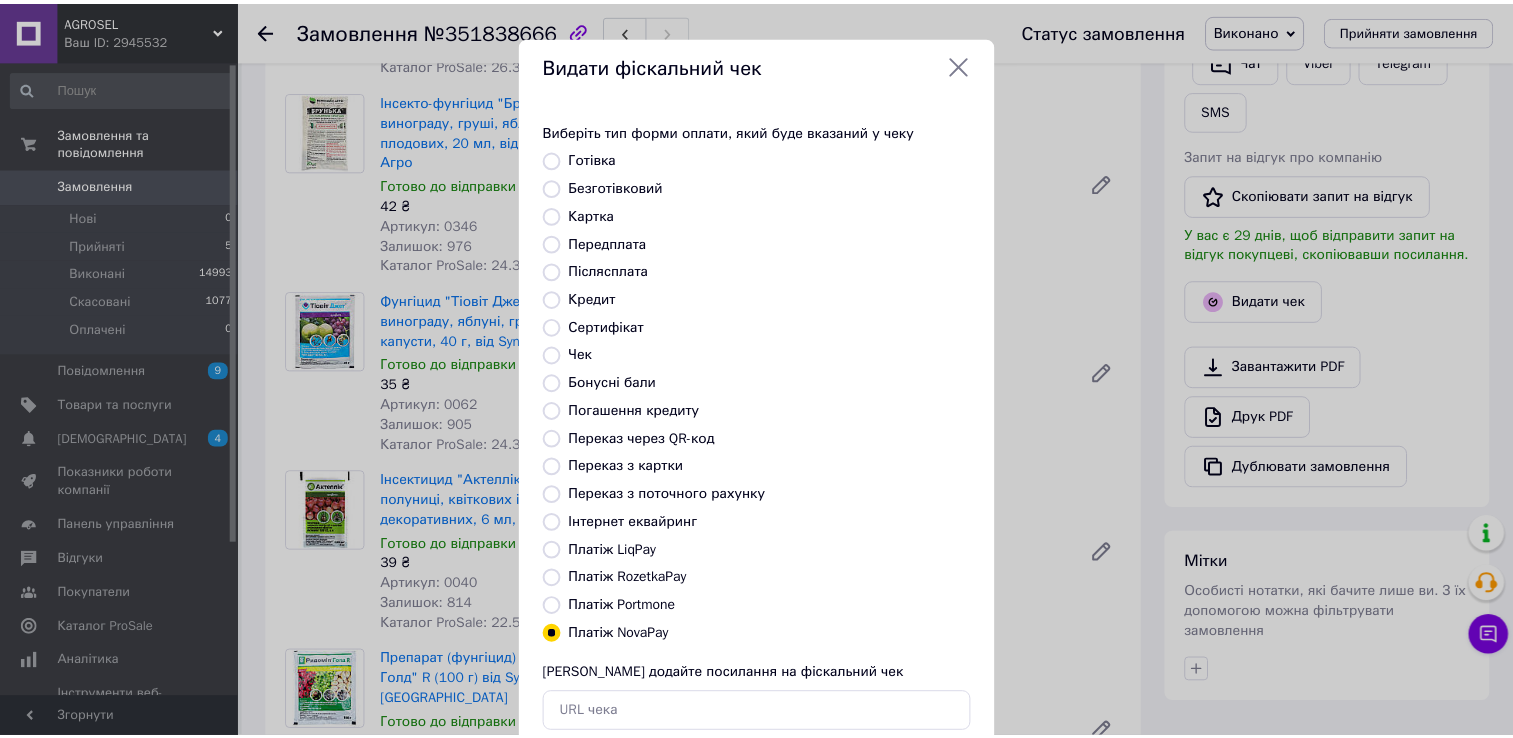 scroll, scrollTop: 120, scrollLeft: 0, axis: vertical 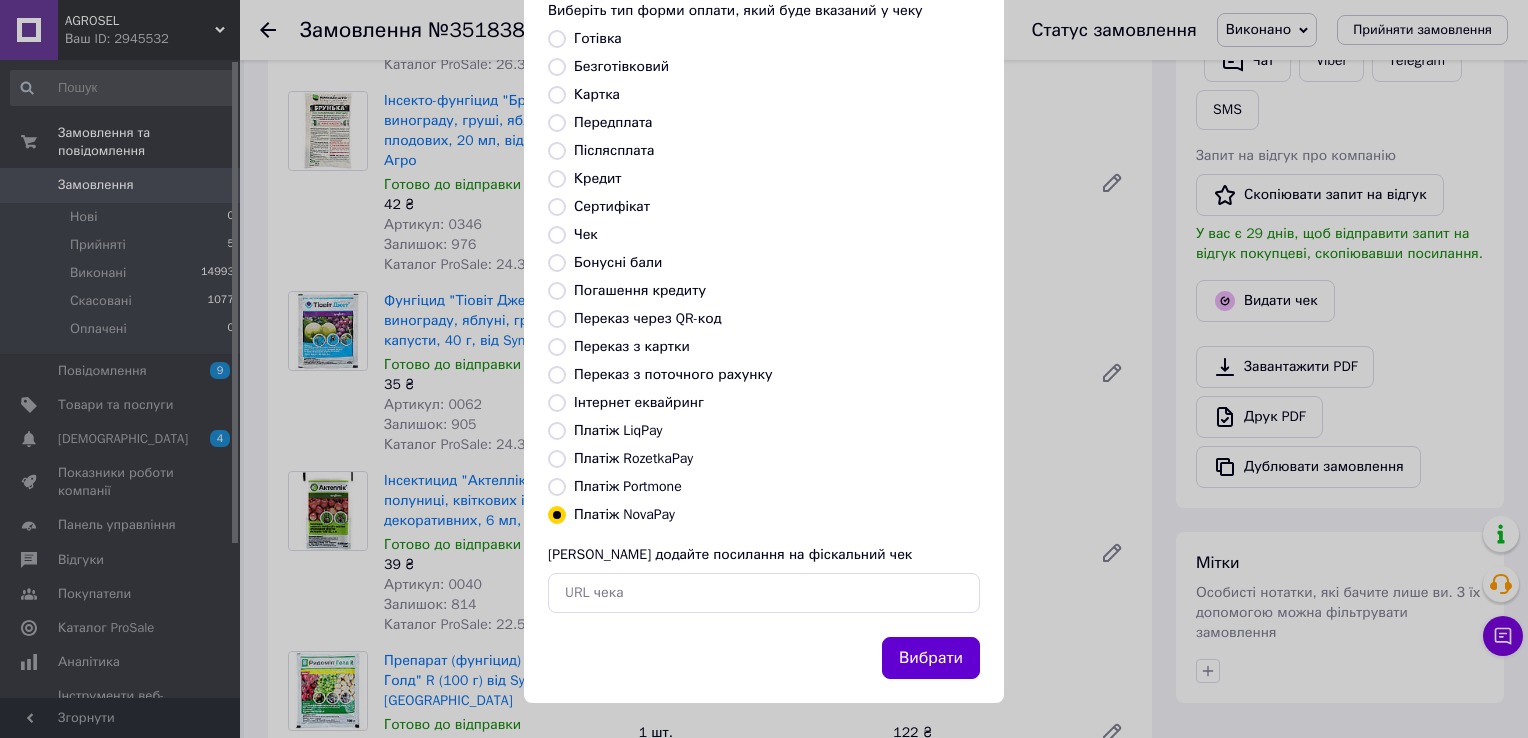 click on "Вибрати" at bounding box center (931, 658) 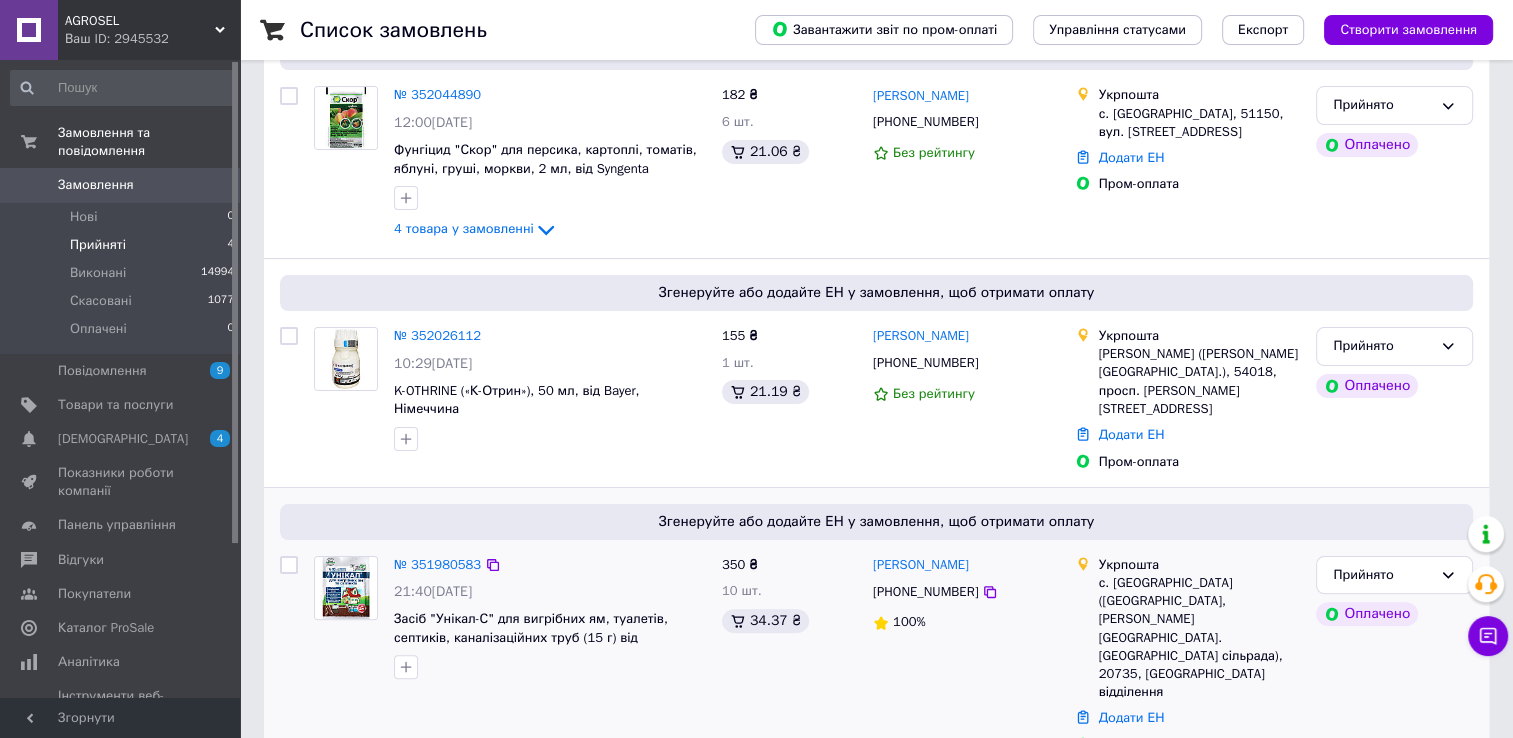 scroll, scrollTop: 574, scrollLeft: 0, axis: vertical 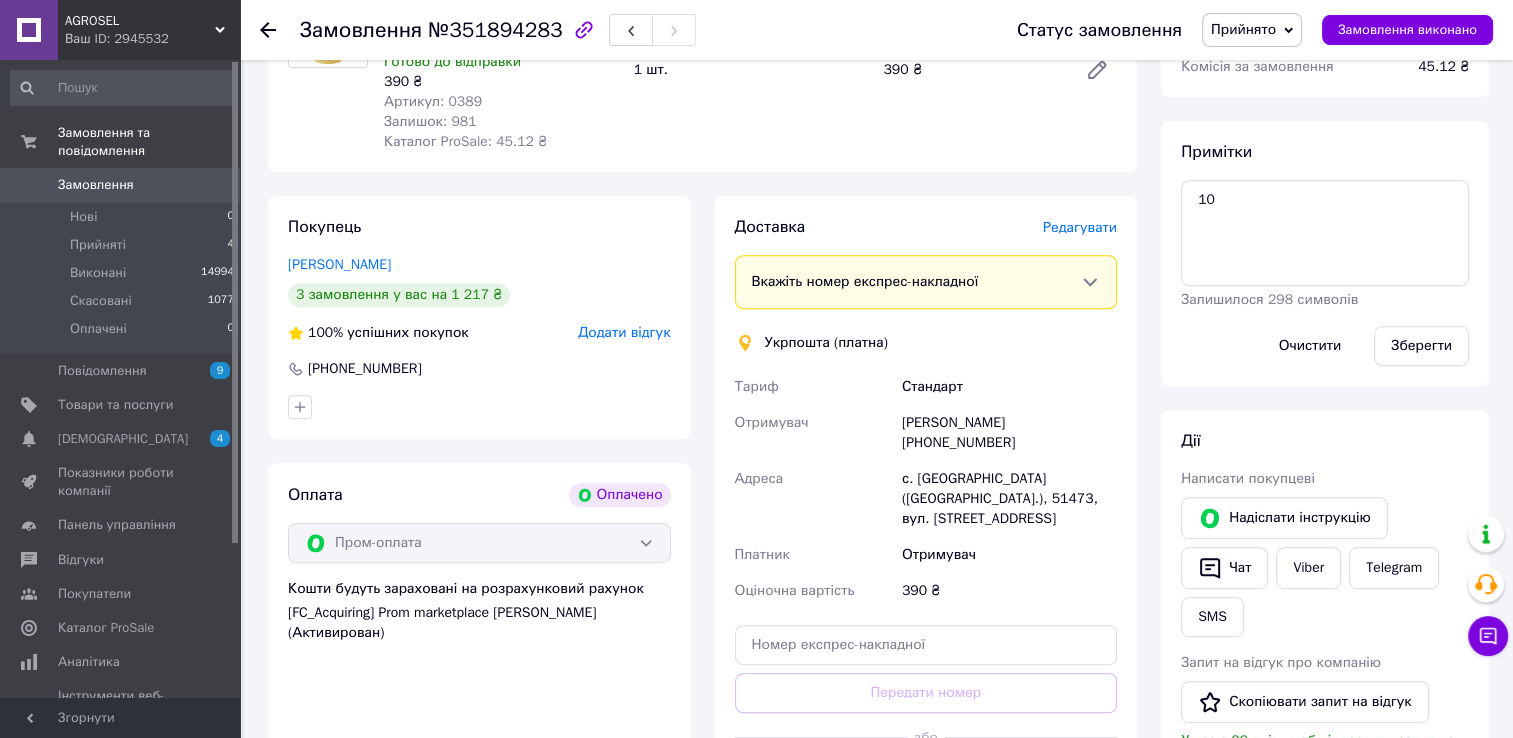 click on "Доставка [PERSON_NAME] Вкажіть номер експрес-накладної Обов'язково введіть номер експрес-накладної,
якщо створювали її не на цій сторінці. У разі,
якщо номер ЕН не буде доданий, ми не зможемо
виплатити гроші за замовлення Мобільний номер покупця (із замовлення) повинен відповідати номеру отримувача за накладною Укрпошта (платна) Тариф Стандарт Отримувач [PERSON_NAME] [PHONE_NUMBER] Адреса с. [GEOGRAPHIC_DATA] ([GEOGRAPHIC_DATA].), 51473, вул. [STREET_ADDRESS] Платник Отримувач Оціночна вартість 390 ₴ Передати номер або Створити ярлик Тариф     * Стандарт Платник   * Отримувач" at bounding box center (926, 509) 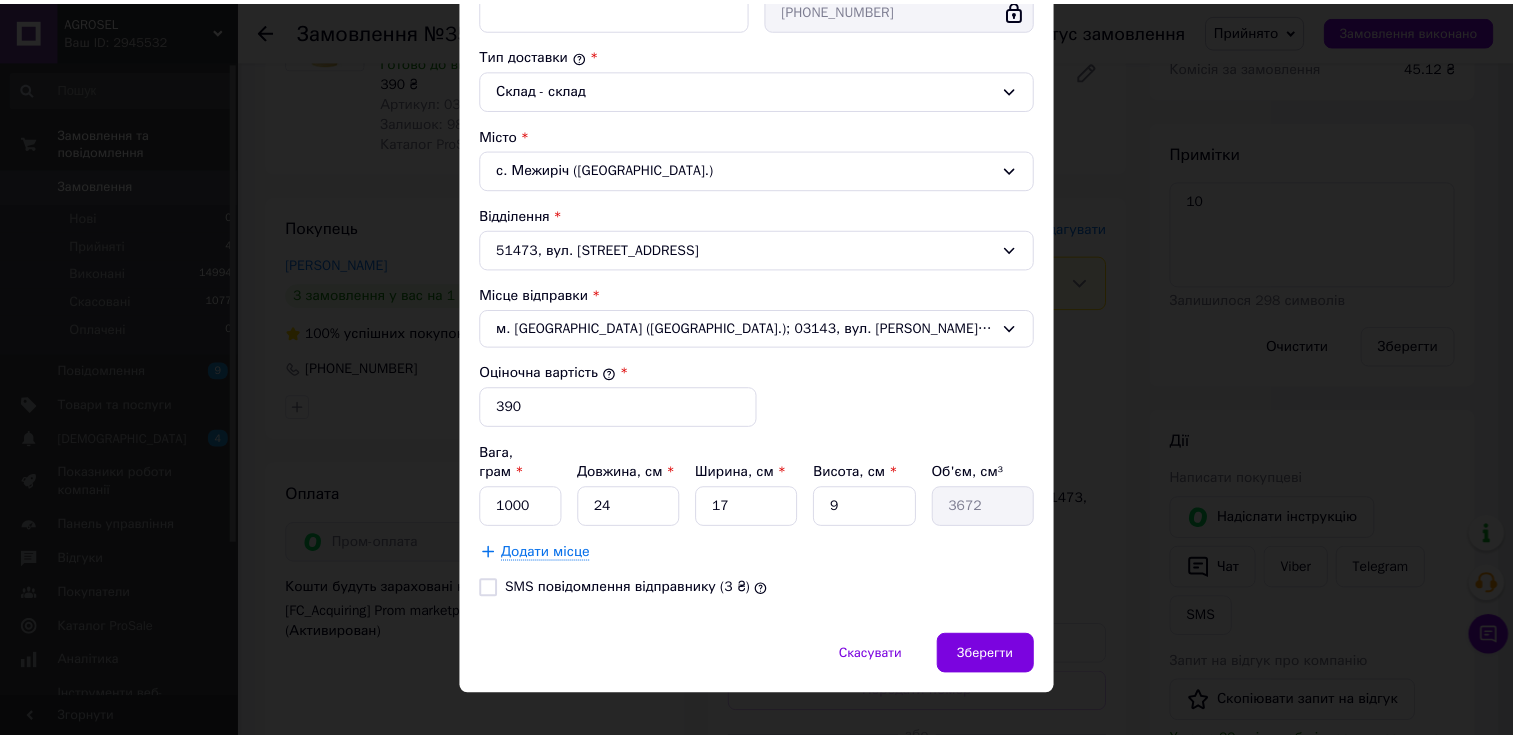 scroll, scrollTop: 508, scrollLeft: 0, axis: vertical 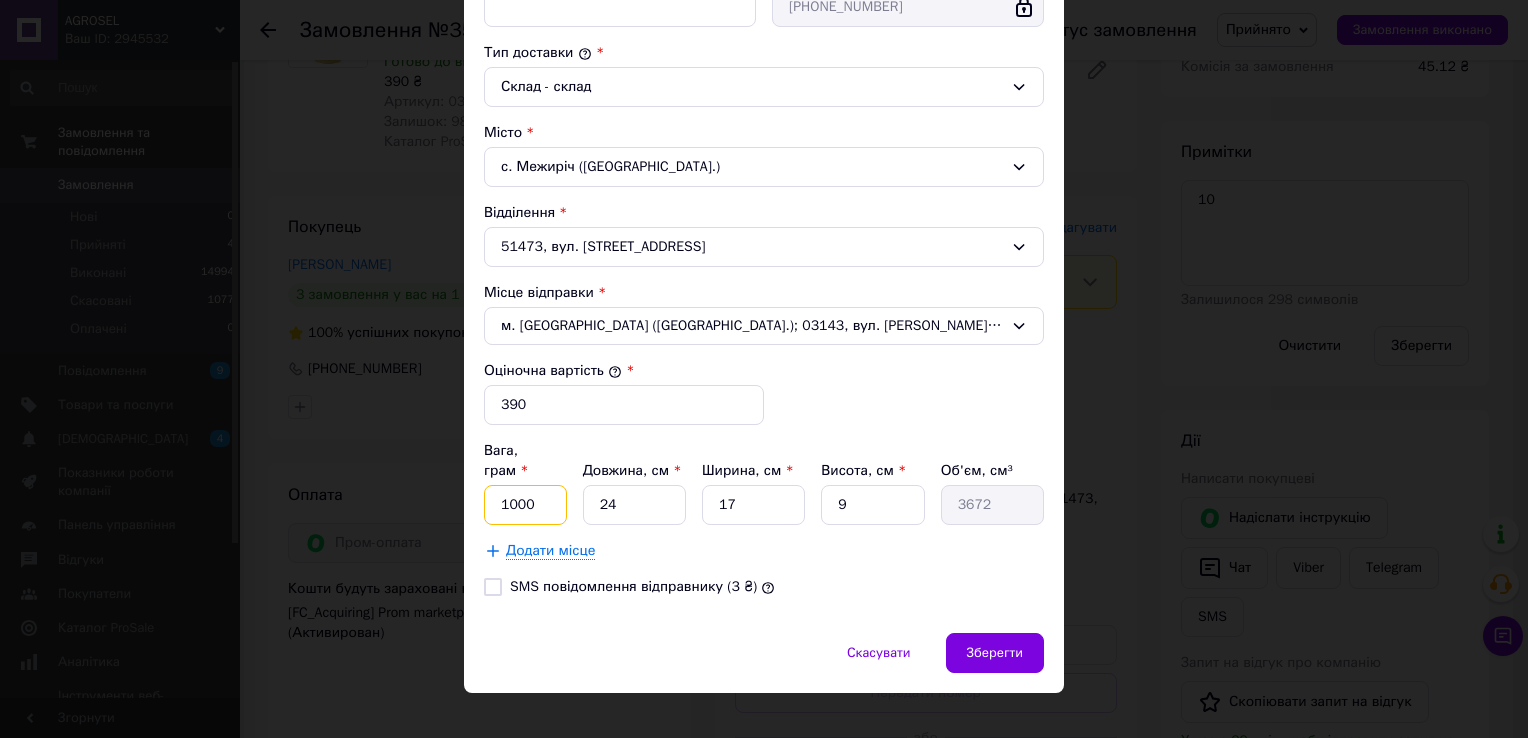 click on "1000" at bounding box center (525, 505) 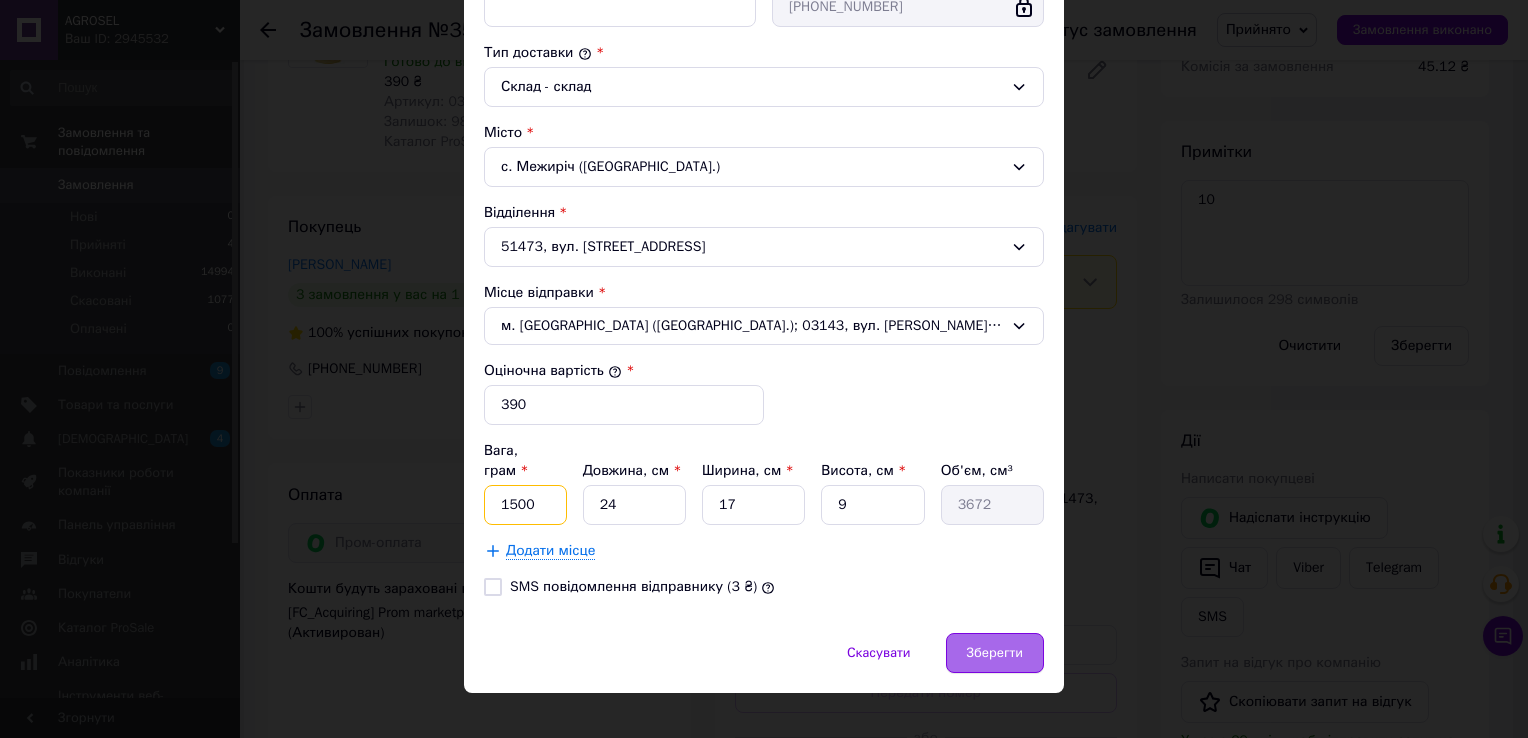 type on "1500" 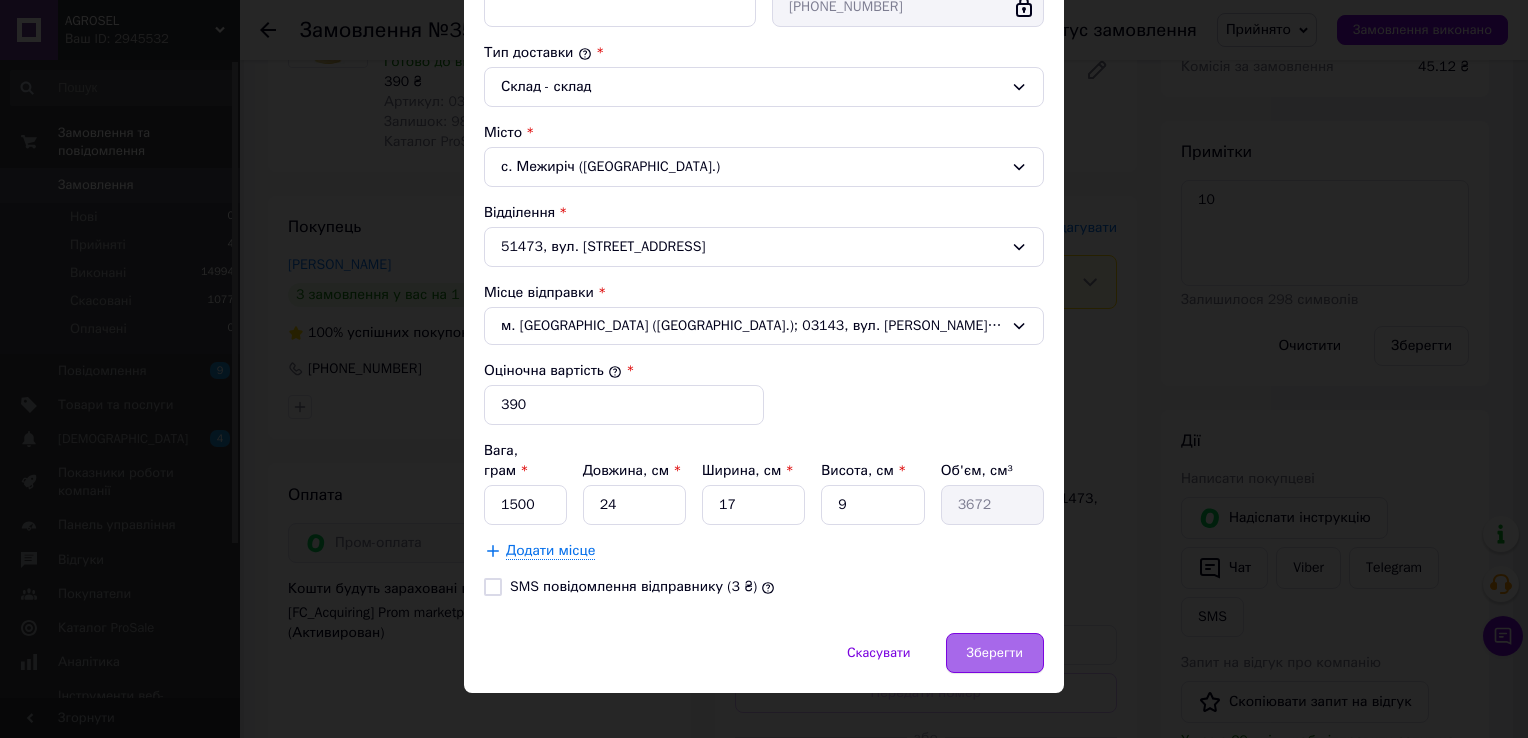 click on "Зберегти" at bounding box center [995, 653] 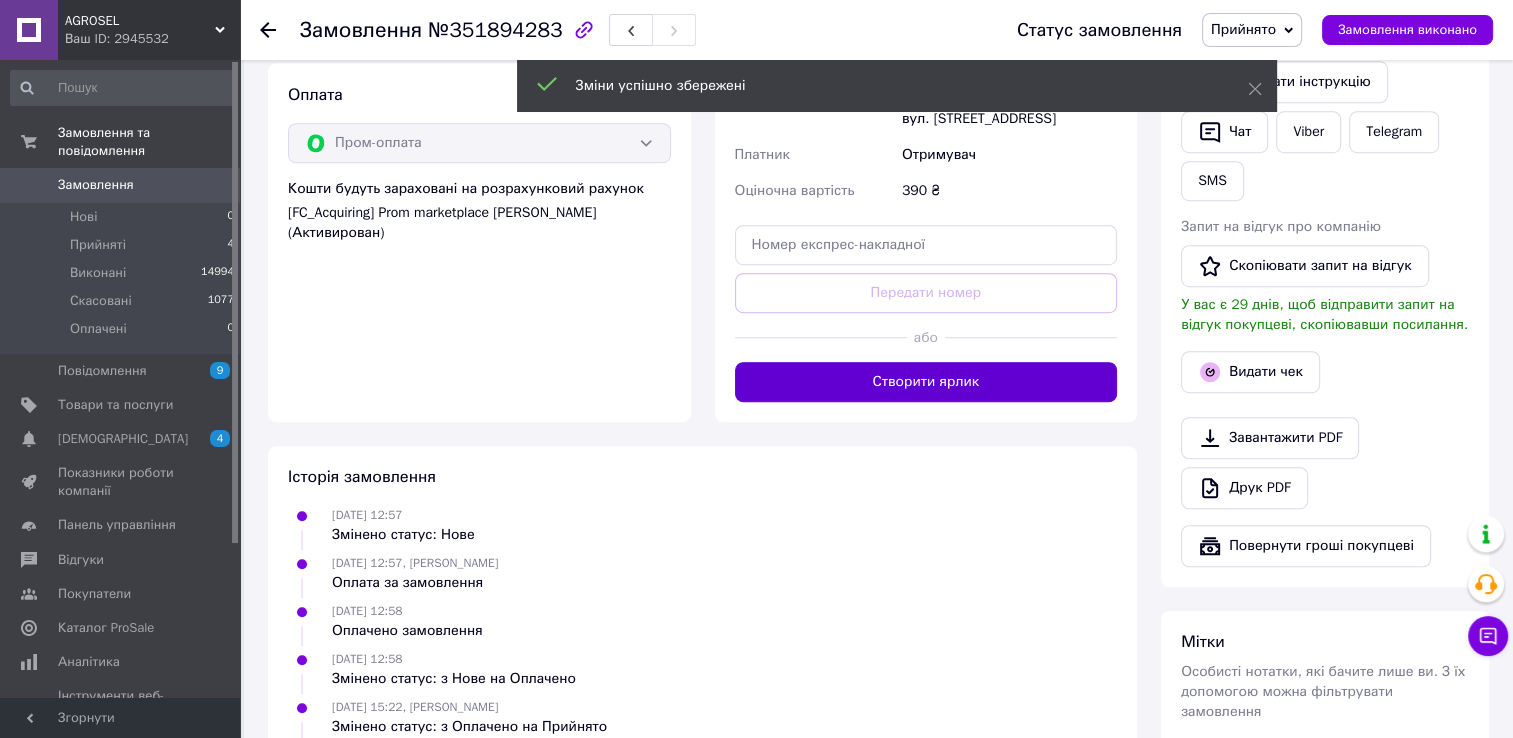 click on "Створити ярлик" at bounding box center (926, 382) 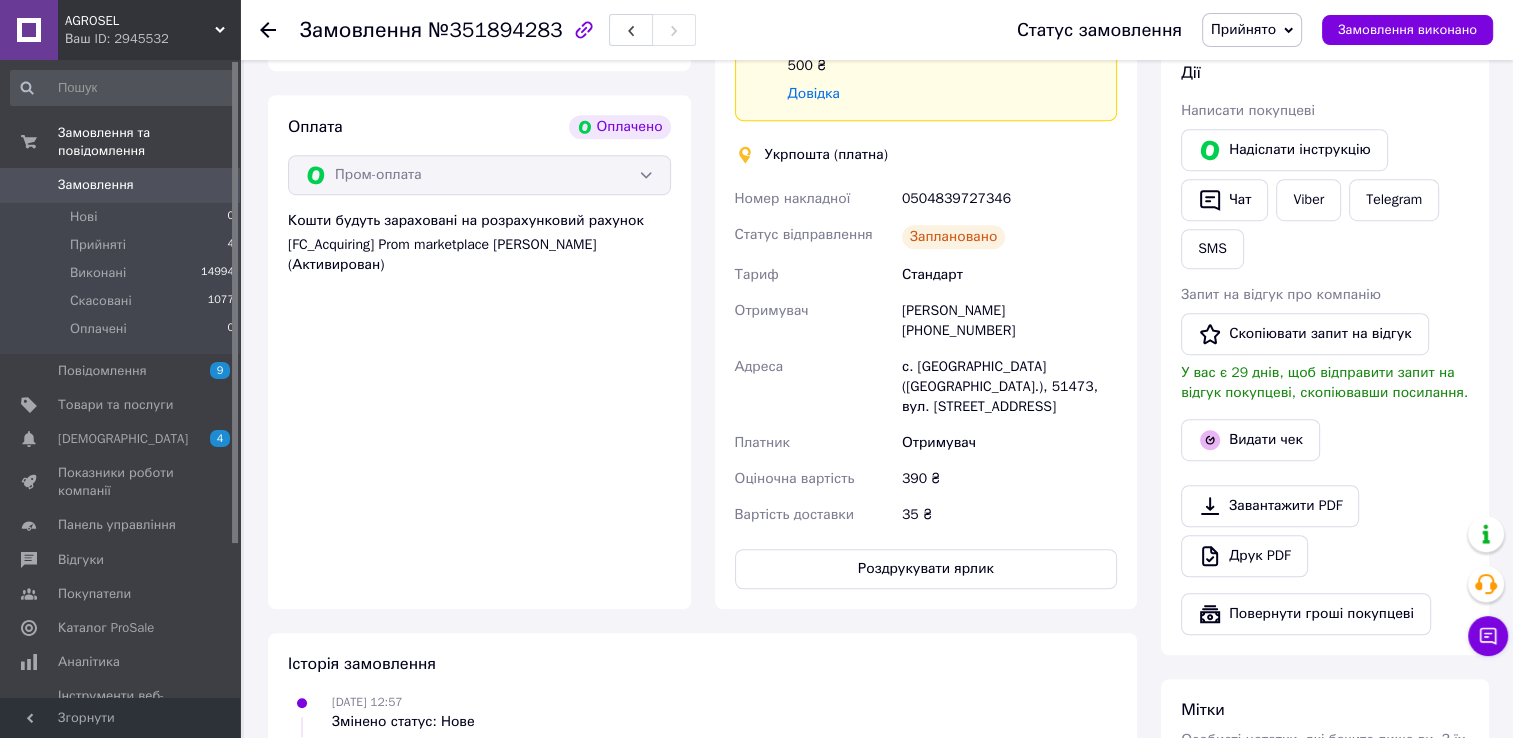 scroll, scrollTop: 1300, scrollLeft: 0, axis: vertical 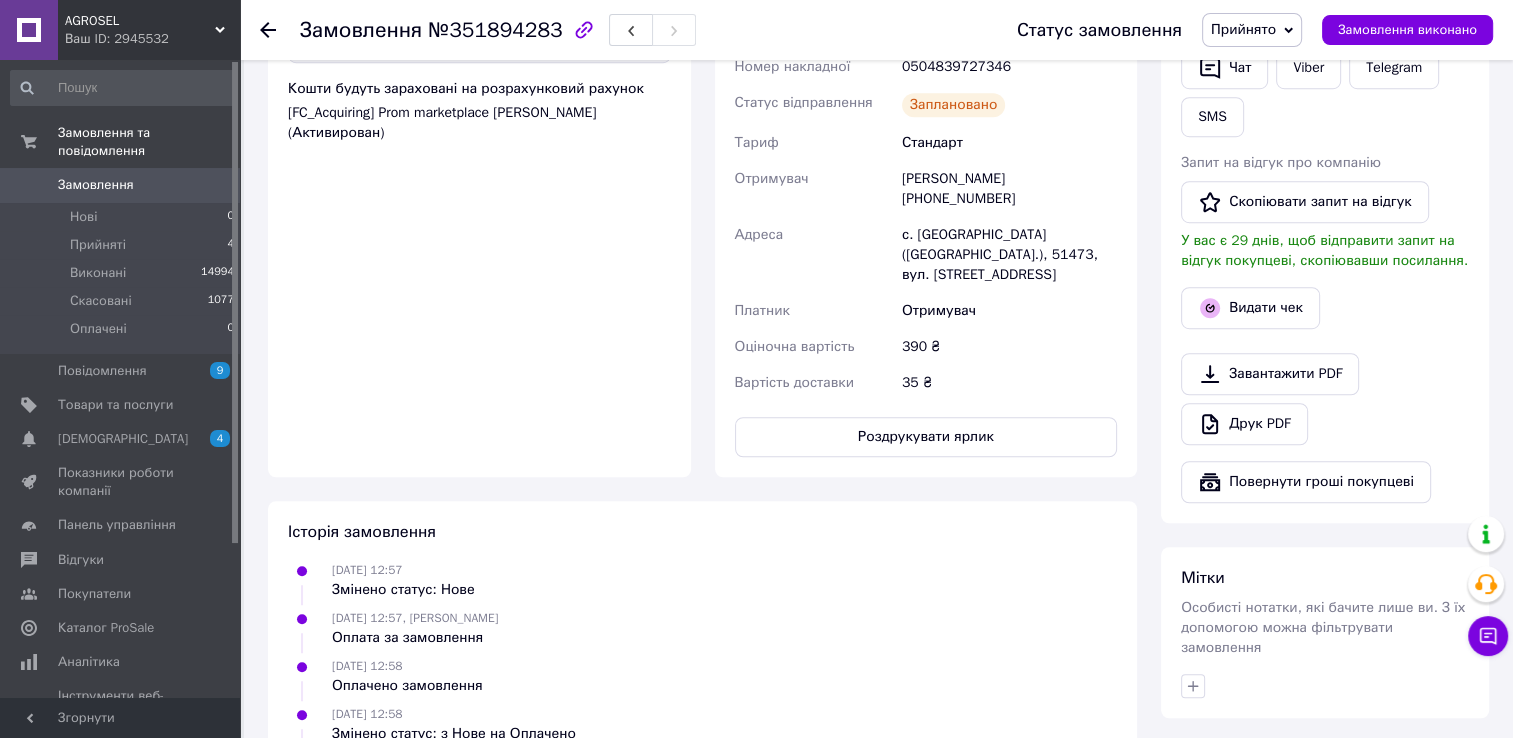click on "Роздрукувати ярлик" at bounding box center [926, 437] 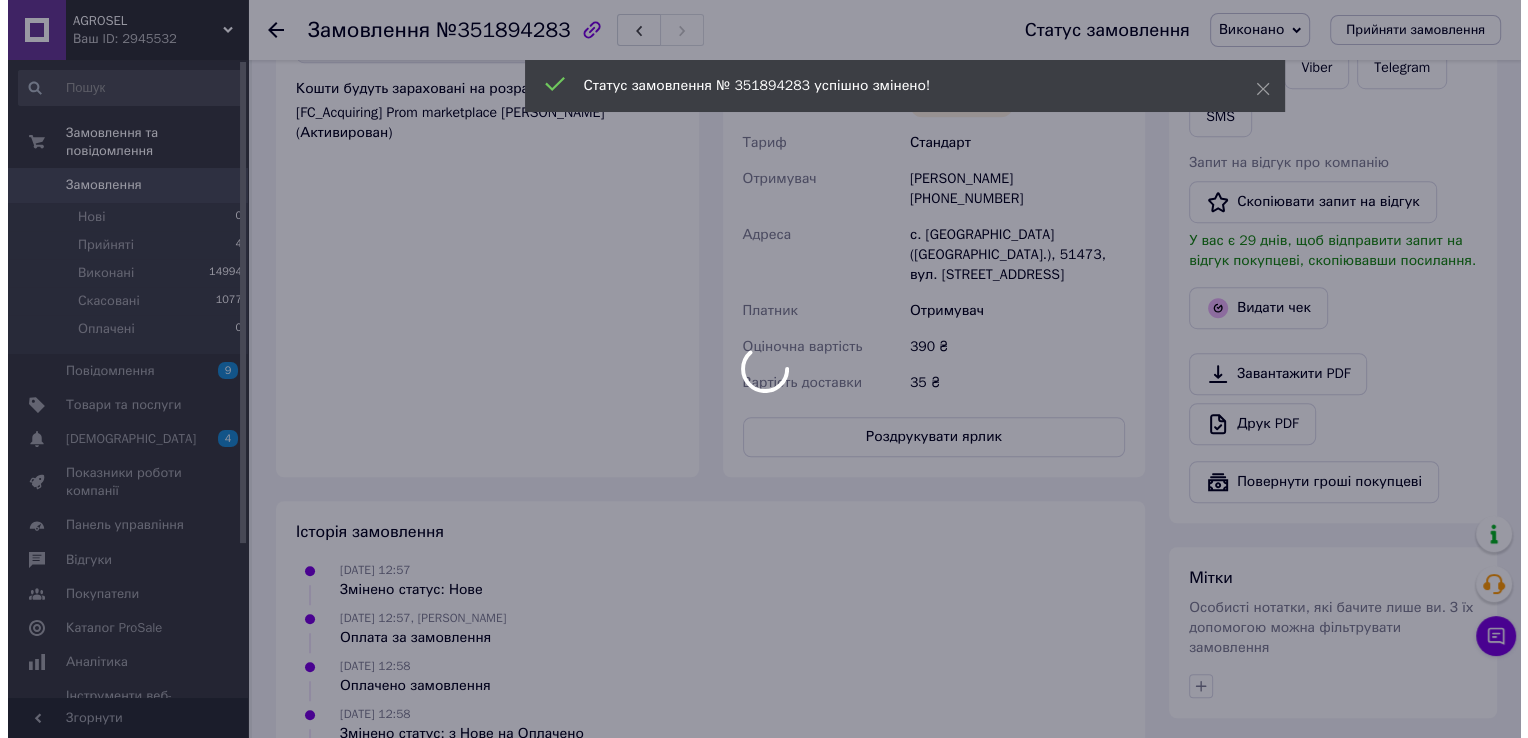 scroll, scrollTop: 1200, scrollLeft: 0, axis: vertical 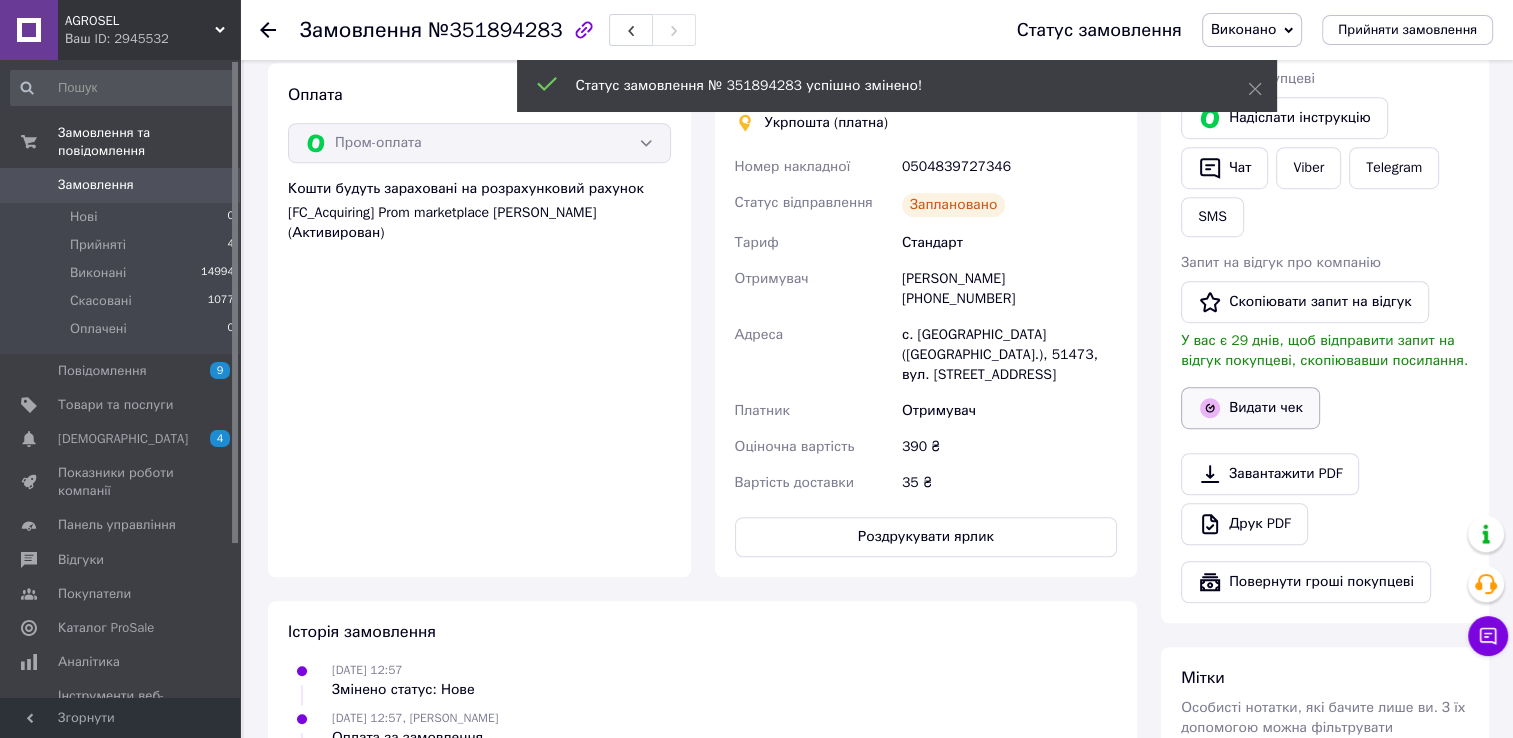 click on "Видати чек" at bounding box center (1250, 408) 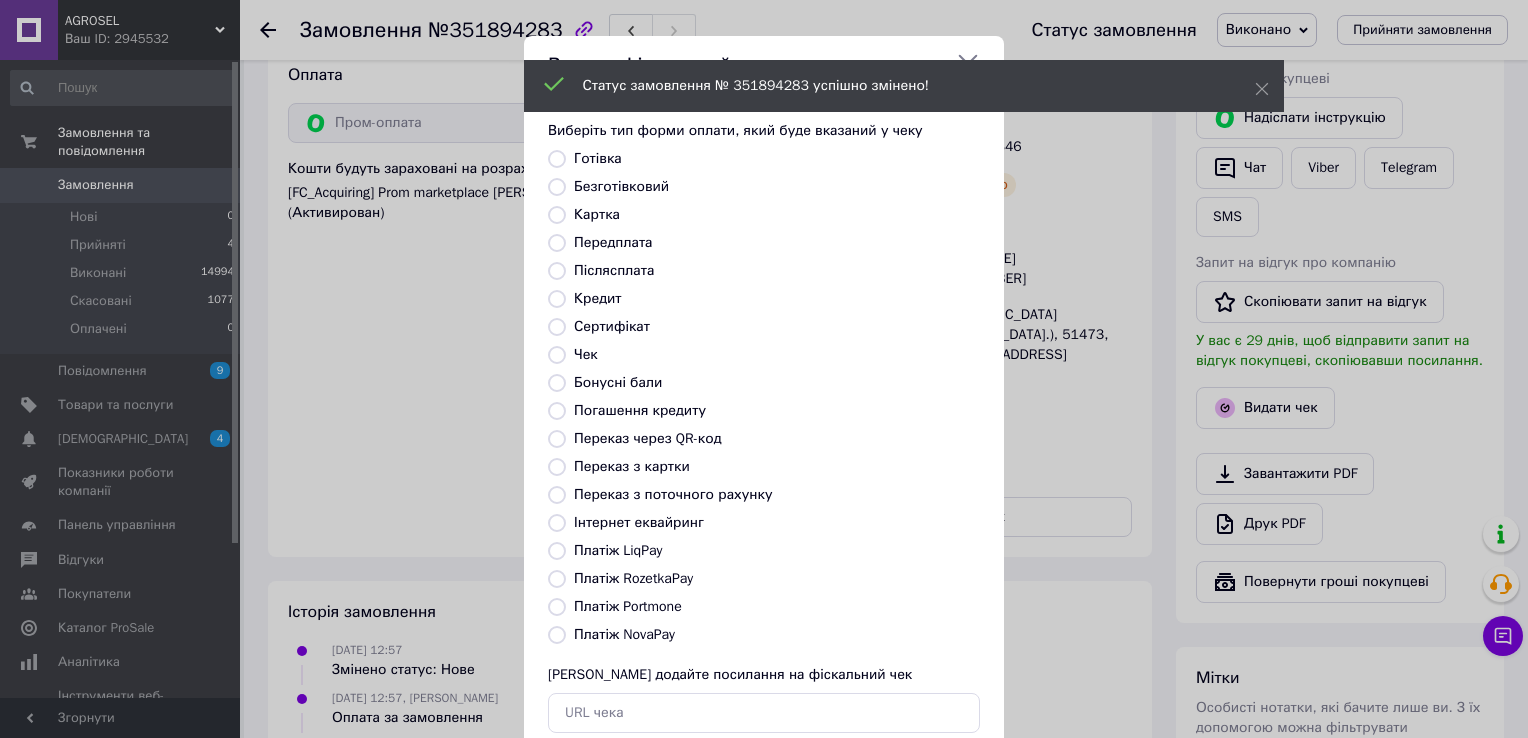 click on "Безготівковий" at bounding box center (621, 186) 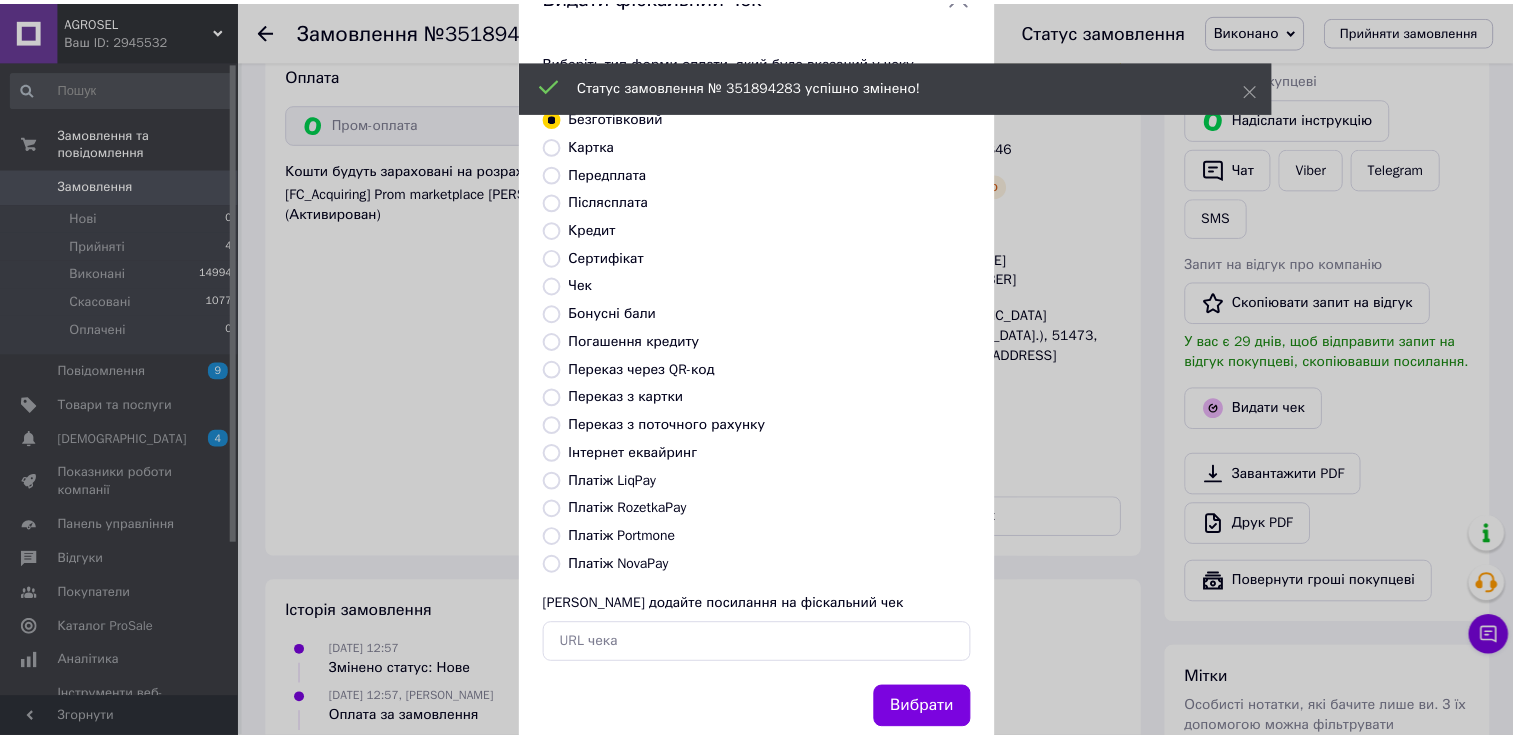 scroll, scrollTop: 120, scrollLeft: 0, axis: vertical 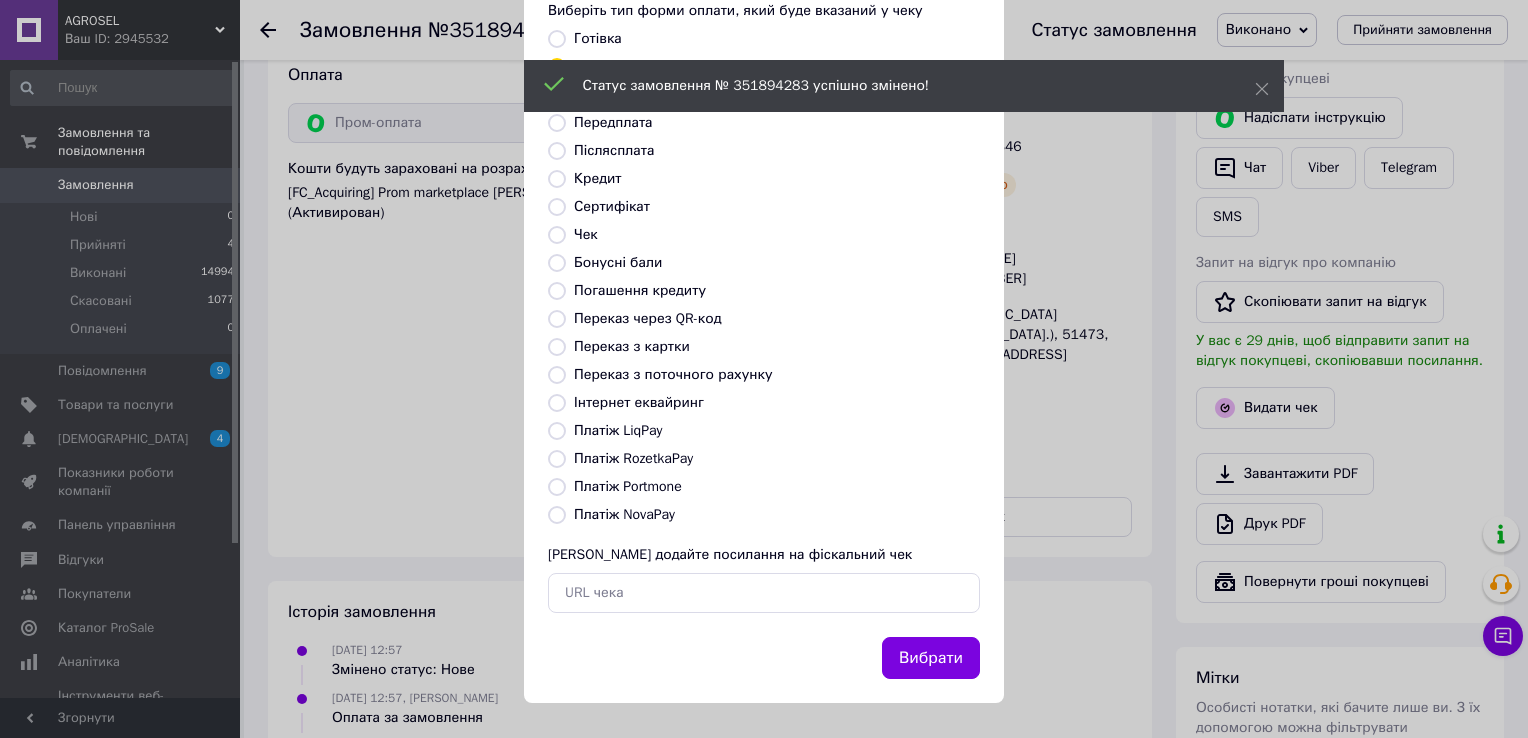 click on "Виберіть тип форми оплати, який буде вказаний у чеку Готівка Безготівковий Картка Передплата Післясплата Кредит Сертифікат Чек Бонусні бали Погашення кредиту Переказ через QR-код Переказ з картки Переказ з поточного рахунку Інтернет еквайринг Платіж LiqPay Платіж RozetkaPay Платіж Portmone Платіж NovaPay Або додайте посилання на фіскальний чек" at bounding box center [764, 307] 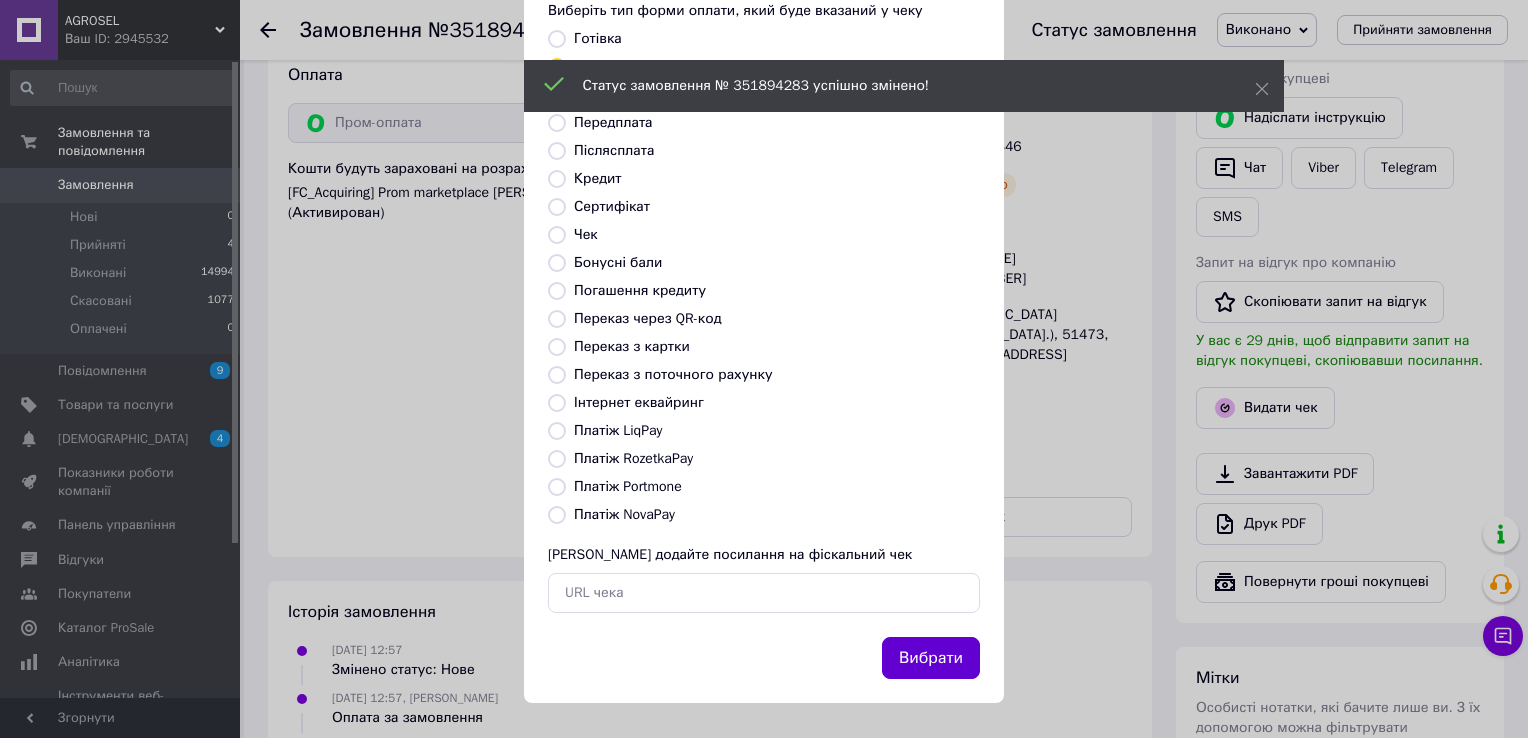 click on "Вибрати" at bounding box center [931, 658] 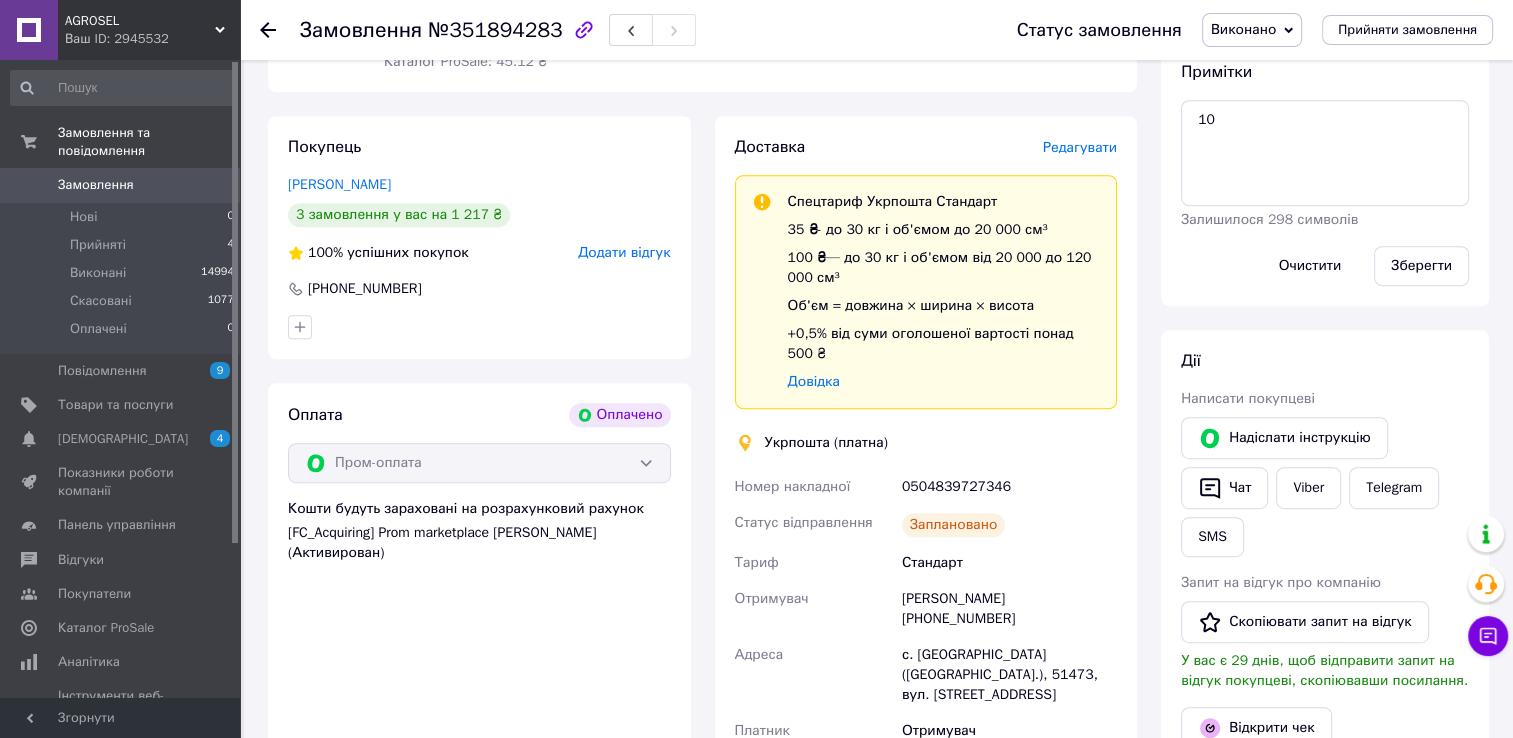 scroll, scrollTop: 700, scrollLeft: 0, axis: vertical 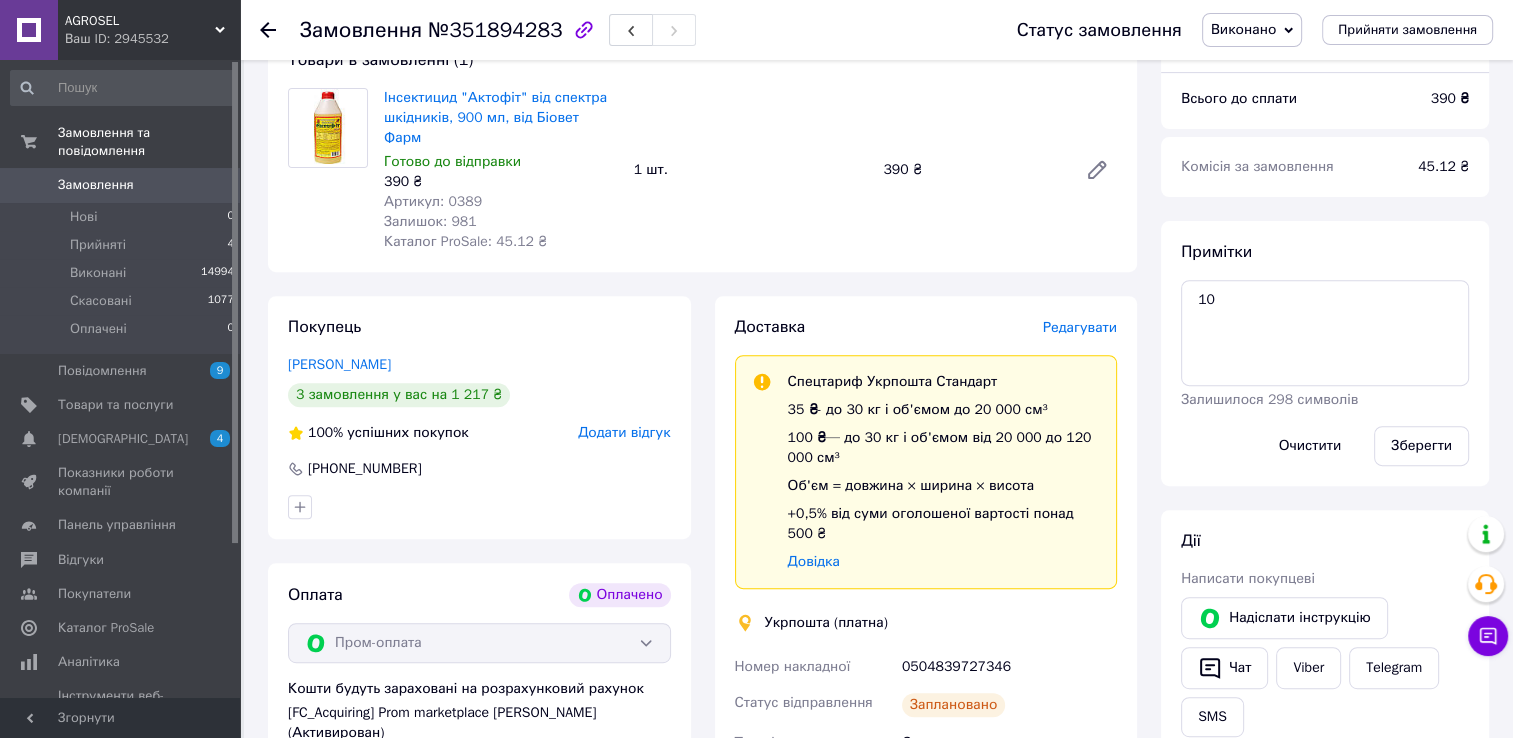 click on "AGROSEL Ваш ID: 2945532 Сайт AGROSEL Кабінет покупця Перевірити стан системи Сторінка на порталі Холодов Павел Довідка Вийти Замовлення та повідомлення Замовлення 0 Нові 0 Прийняті 4 Виконані 14994 Скасовані 1077 Оплачені 0 Повідомлення 9 Товари та послуги Сповіщення 4 0 Показники роботи компанії Панель управління Відгуки Покупатели Каталог ProSale Аналітика Інструменти веб-майстра та SEO Управління сайтом Гаманець компанії Маркет Налаштування Тарифи та рахунки Prom топ Згорнути
Замовлення №351894283 Виконано   1 2 3 100%" at bounding box center [756, 474] 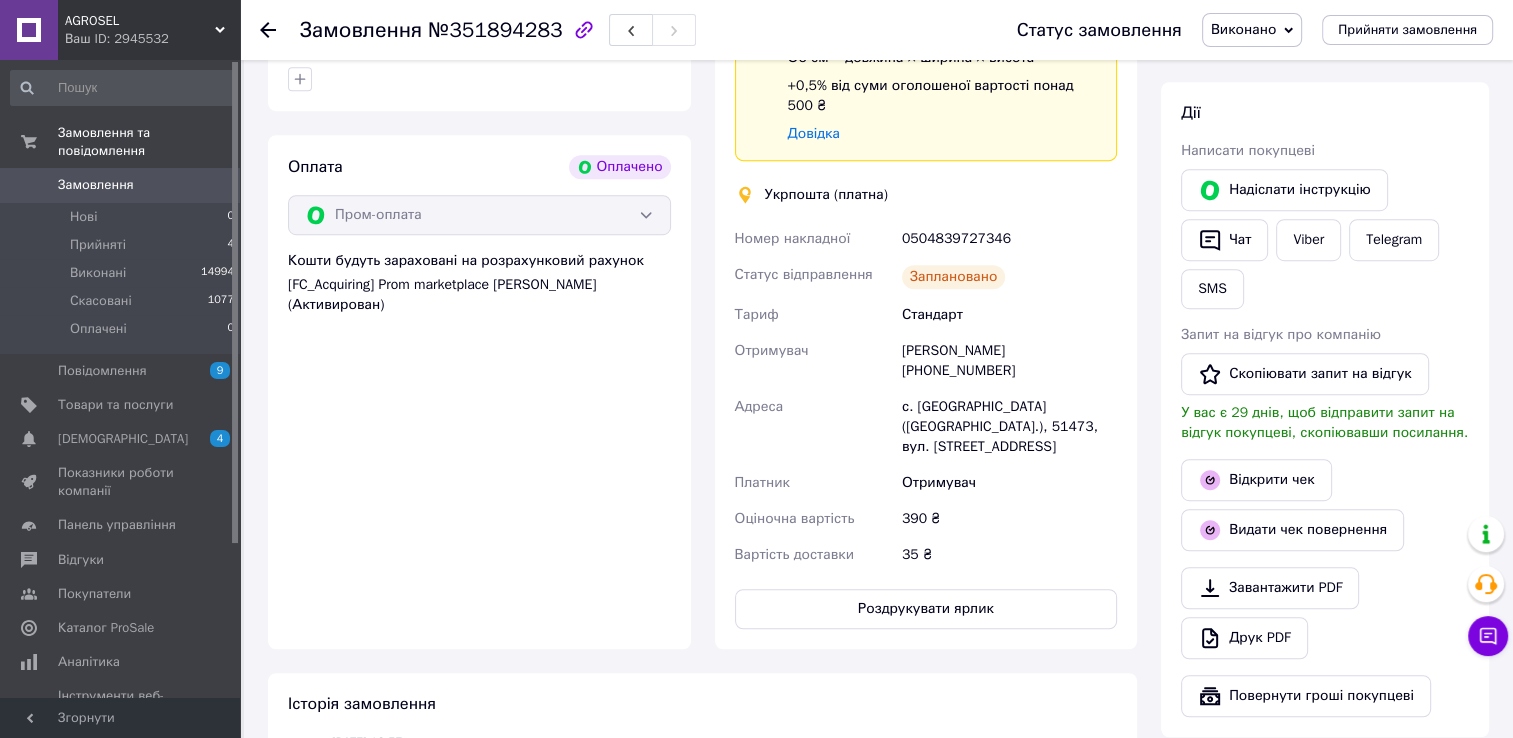 scroll, scrollTop: 1200, scrollLeft: 0, axis: vertical 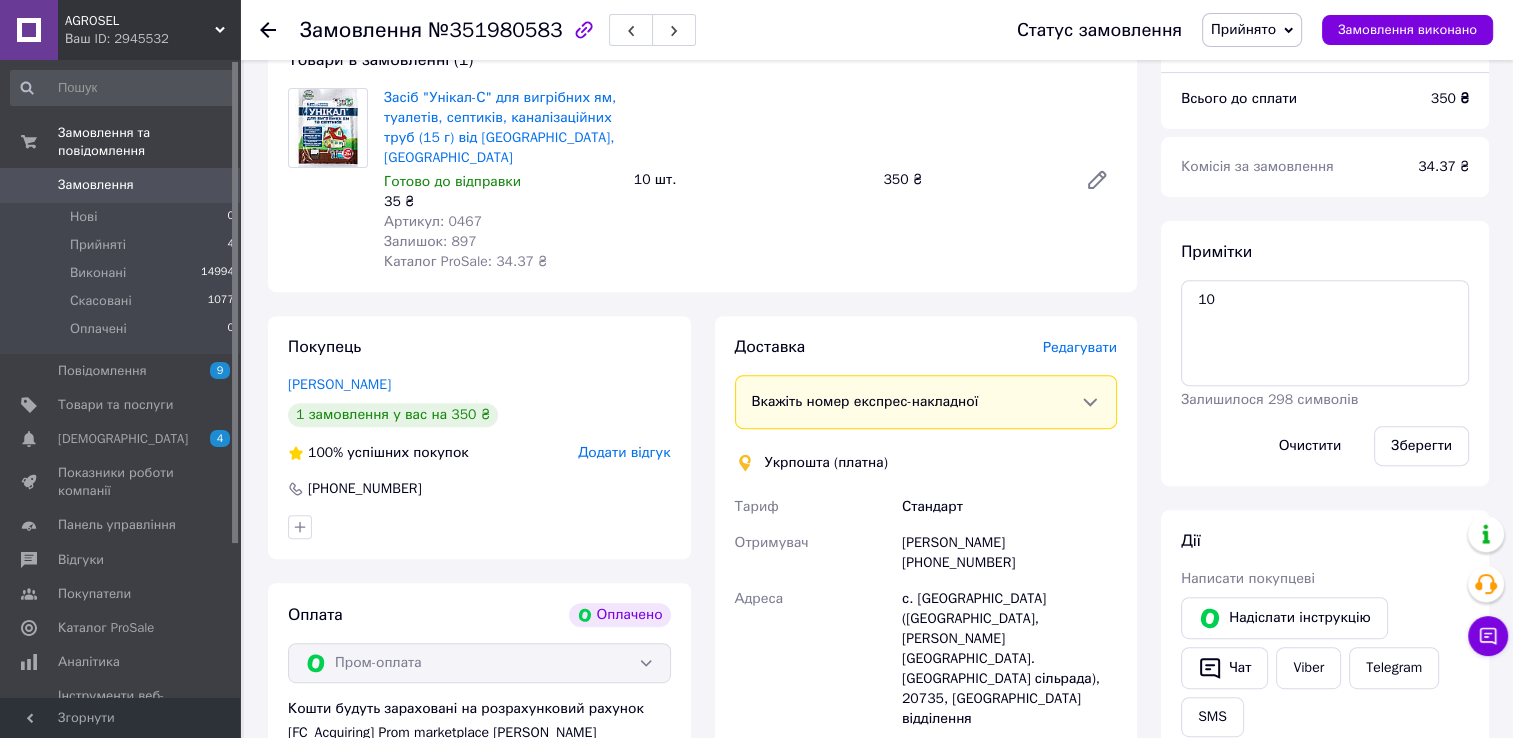 click on "Редагувати" at bounding box center [1080, 347] 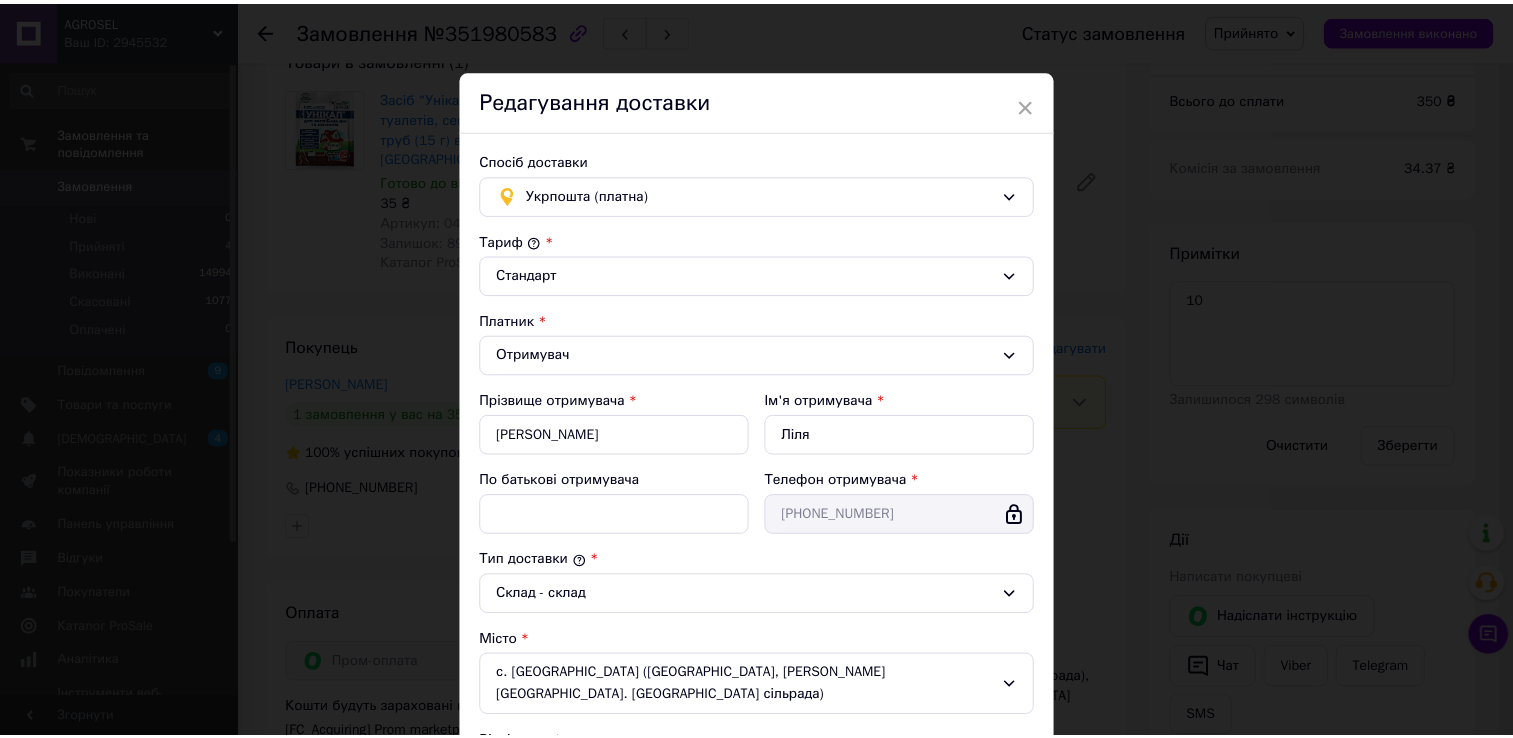 scroll, scrollTop: 508, scrollLeft: 0, axis: vertical 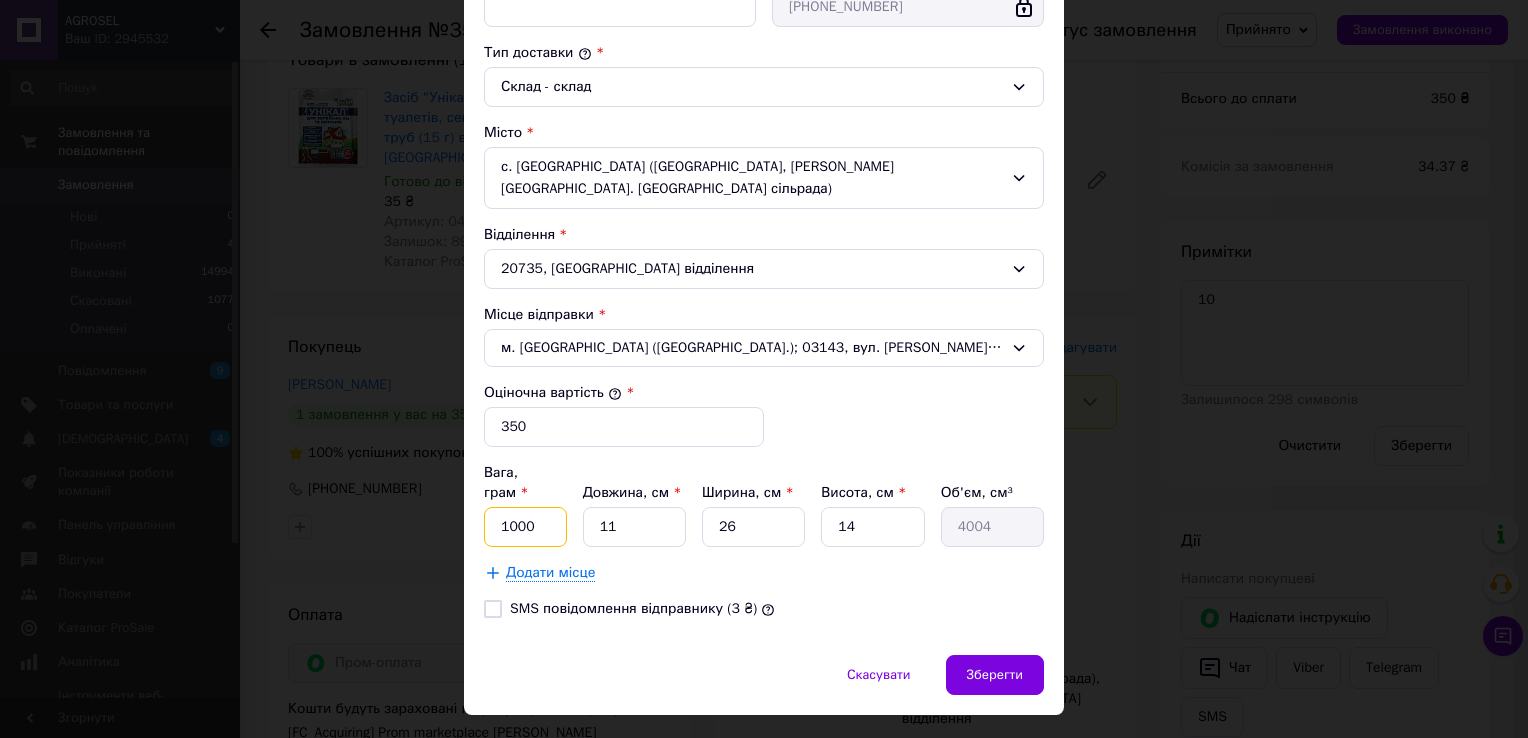click on "1000" at bounding box center (525, 527) 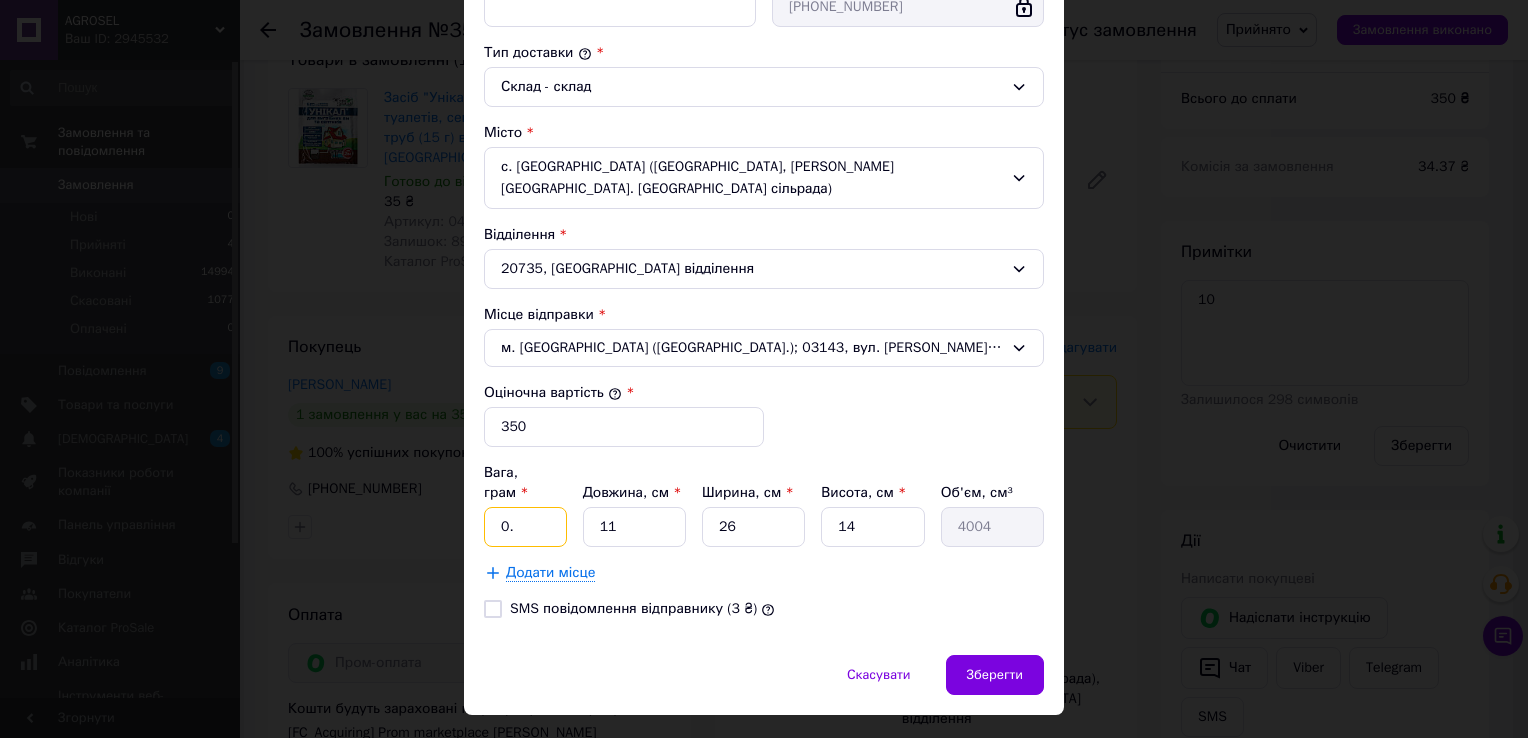 type on "0" 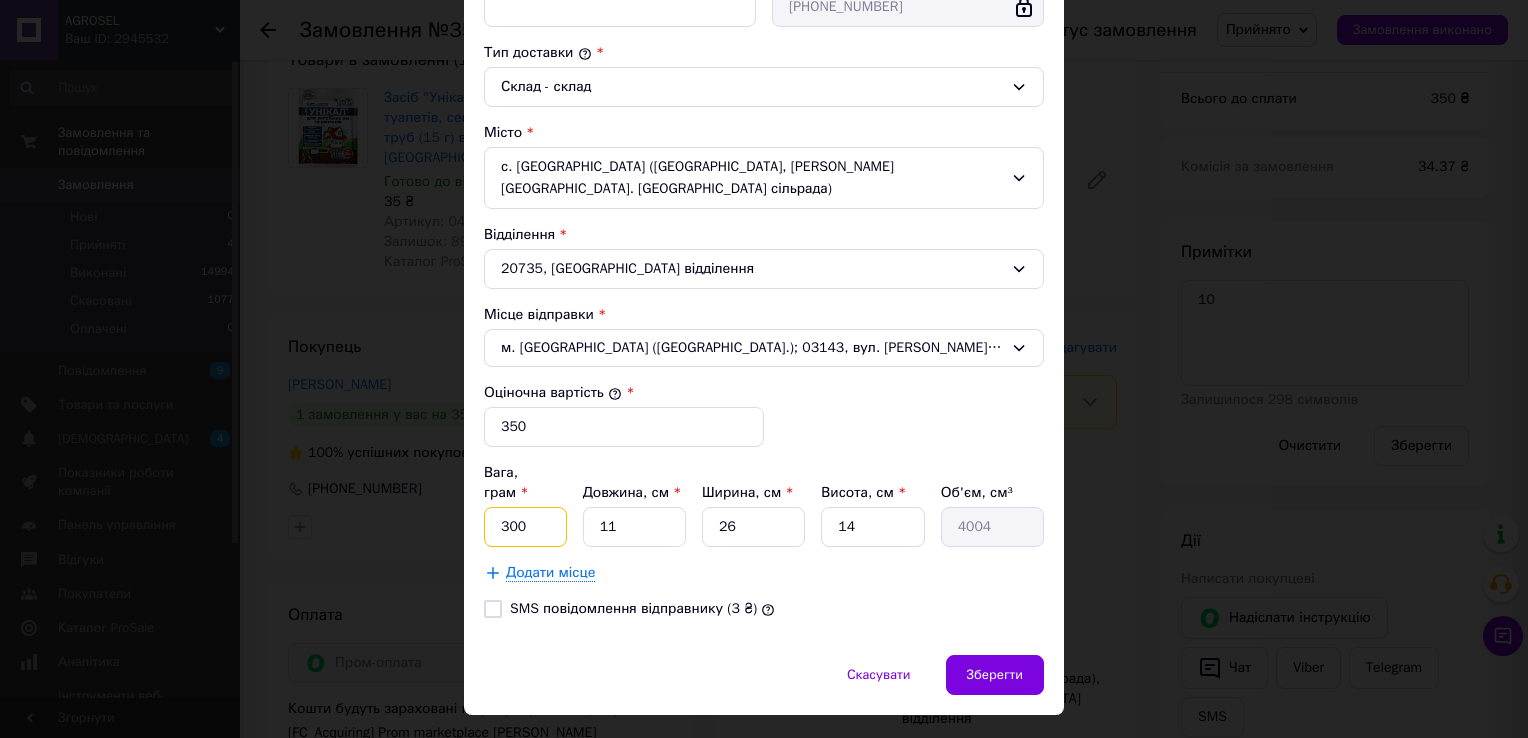 type on "300" 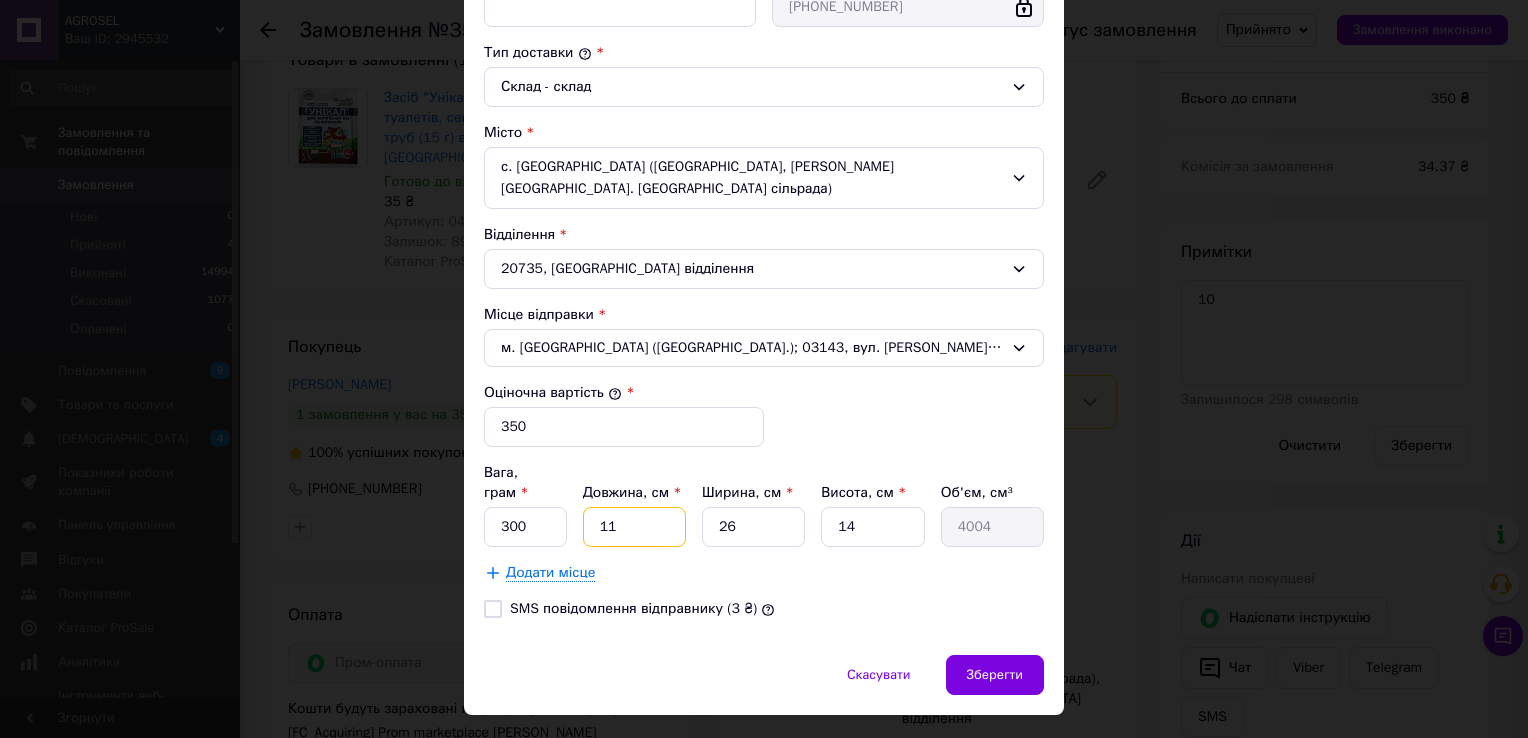 click on "11" at bounding box center [634, 527] 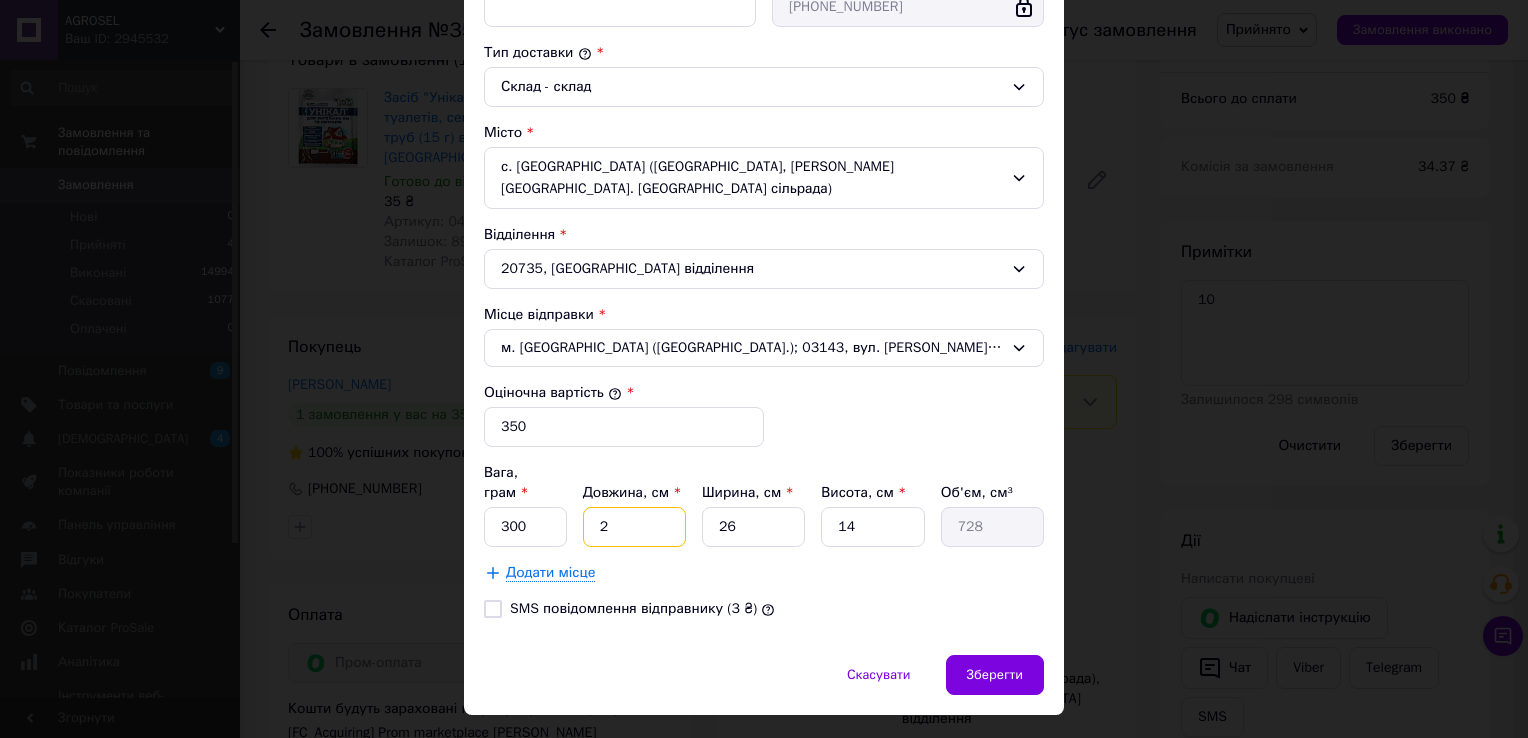 type on "20" 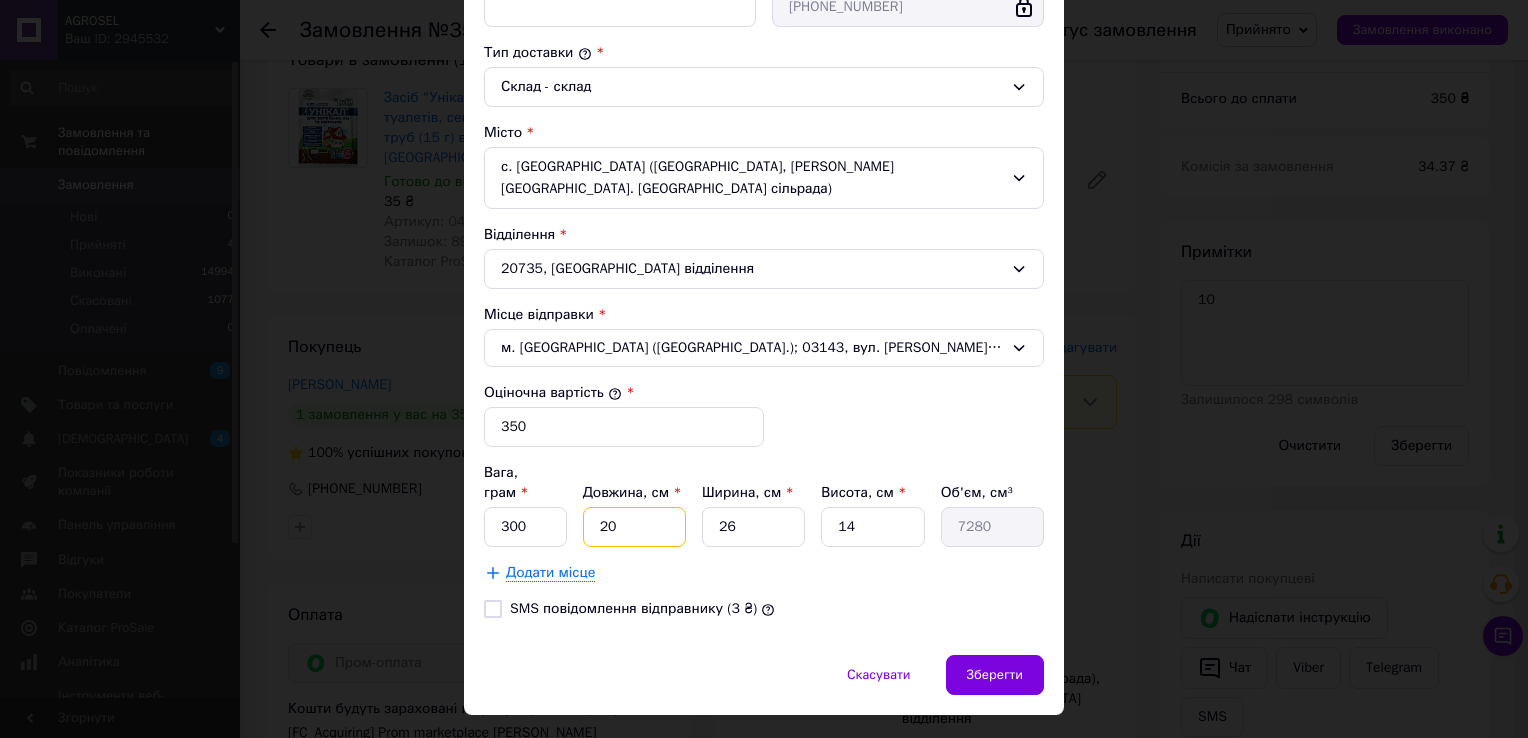 type on "20" 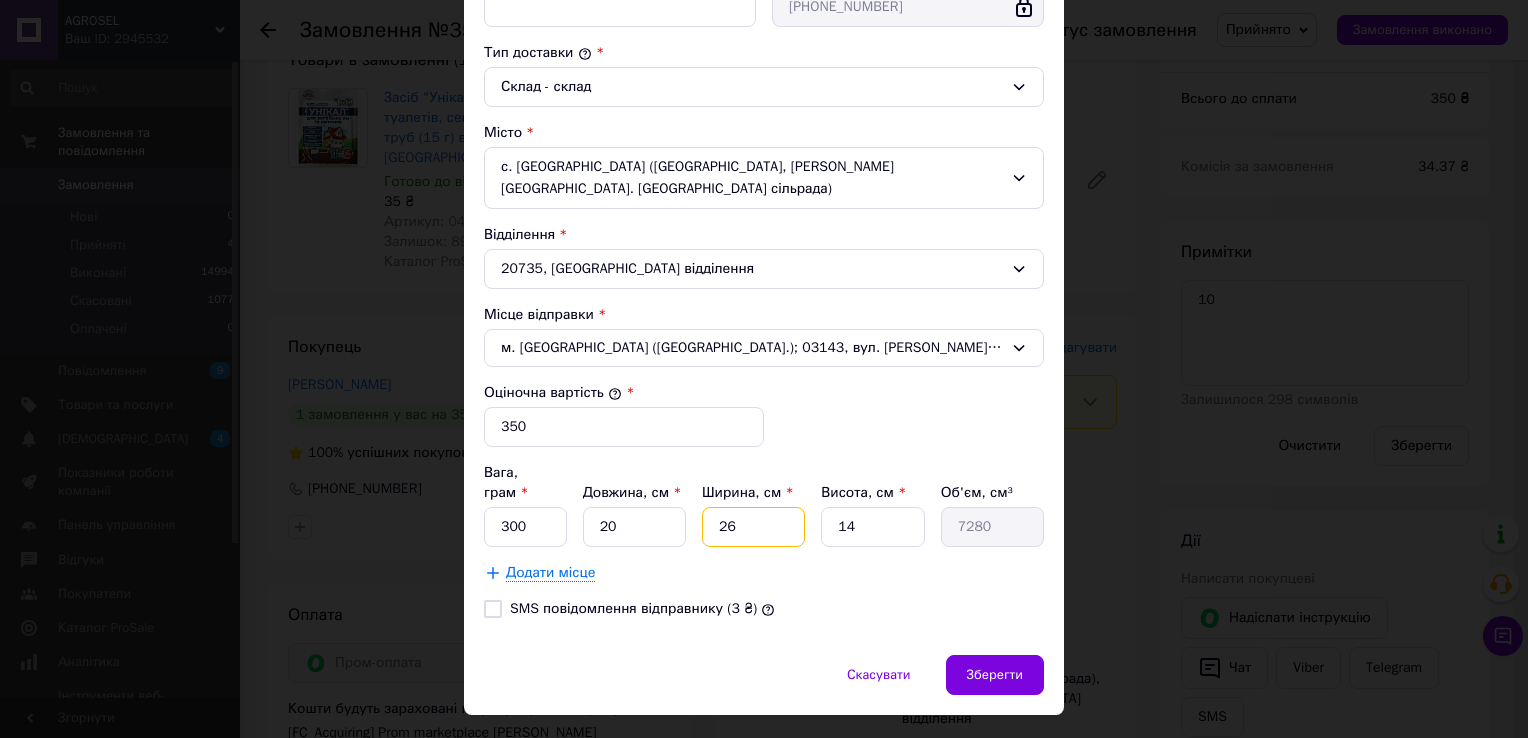 click on "26" at bounding box center [753, 527] 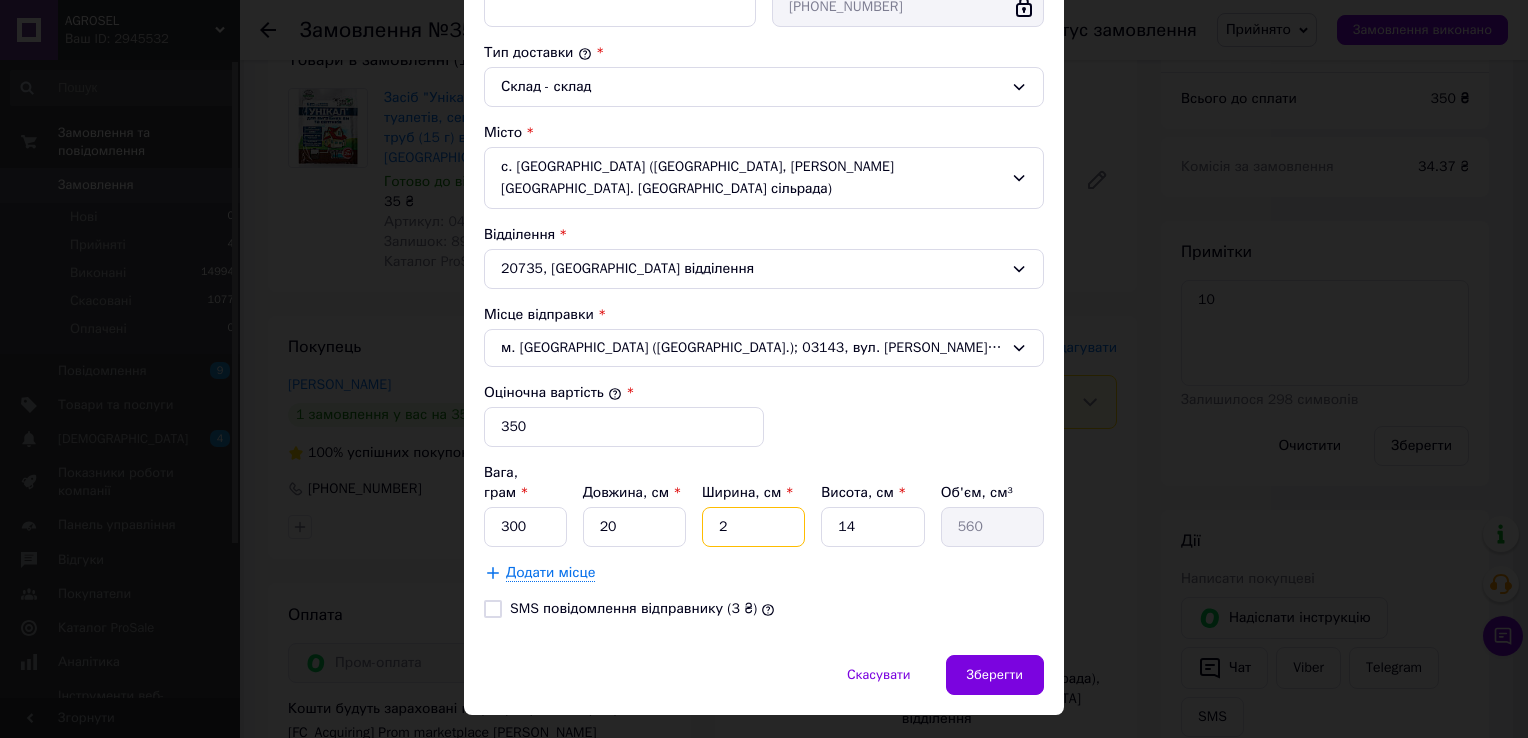 drag, startPoint x: 765, startPoint y: 478, endPoint x: 832, endPoint y: 489, distance: 67.89698 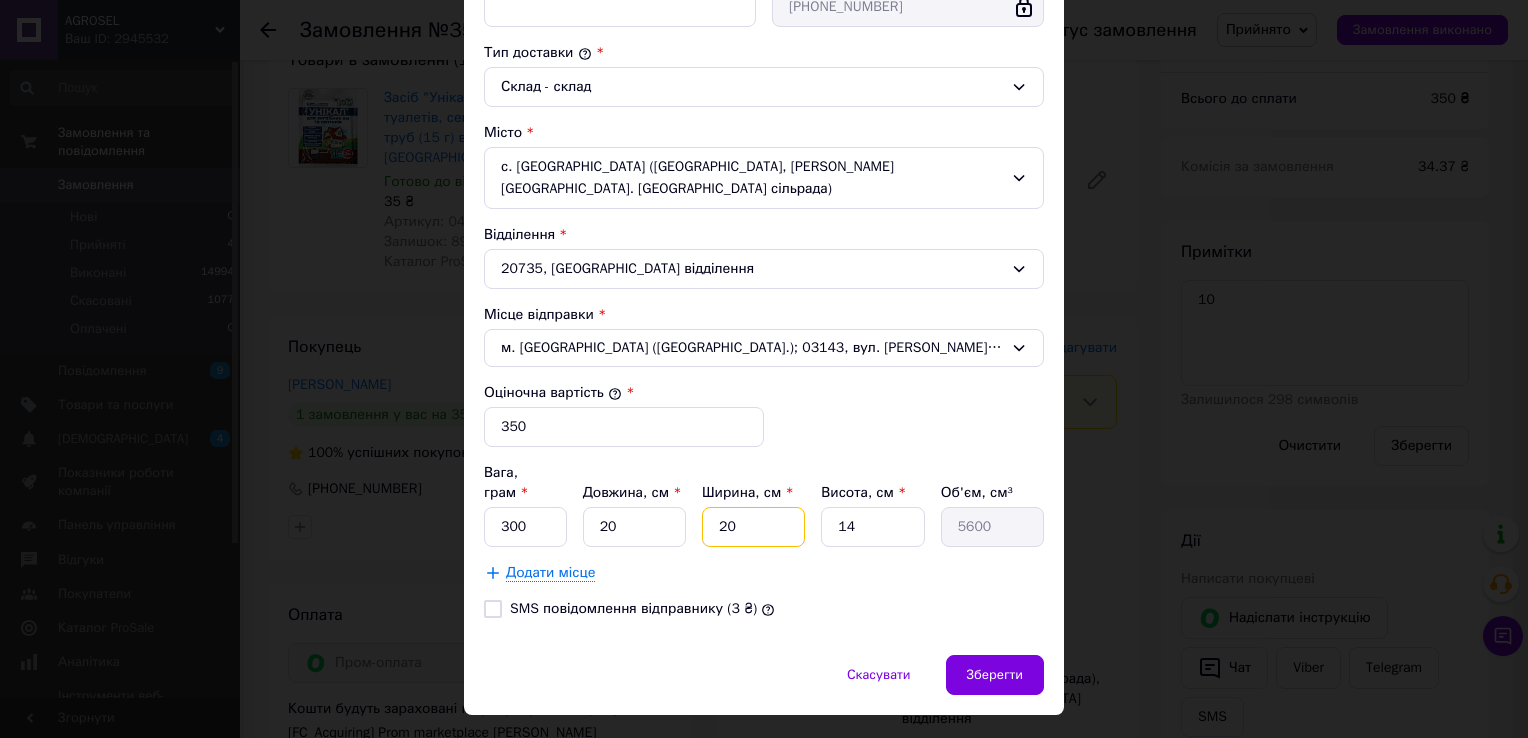 type on "20" 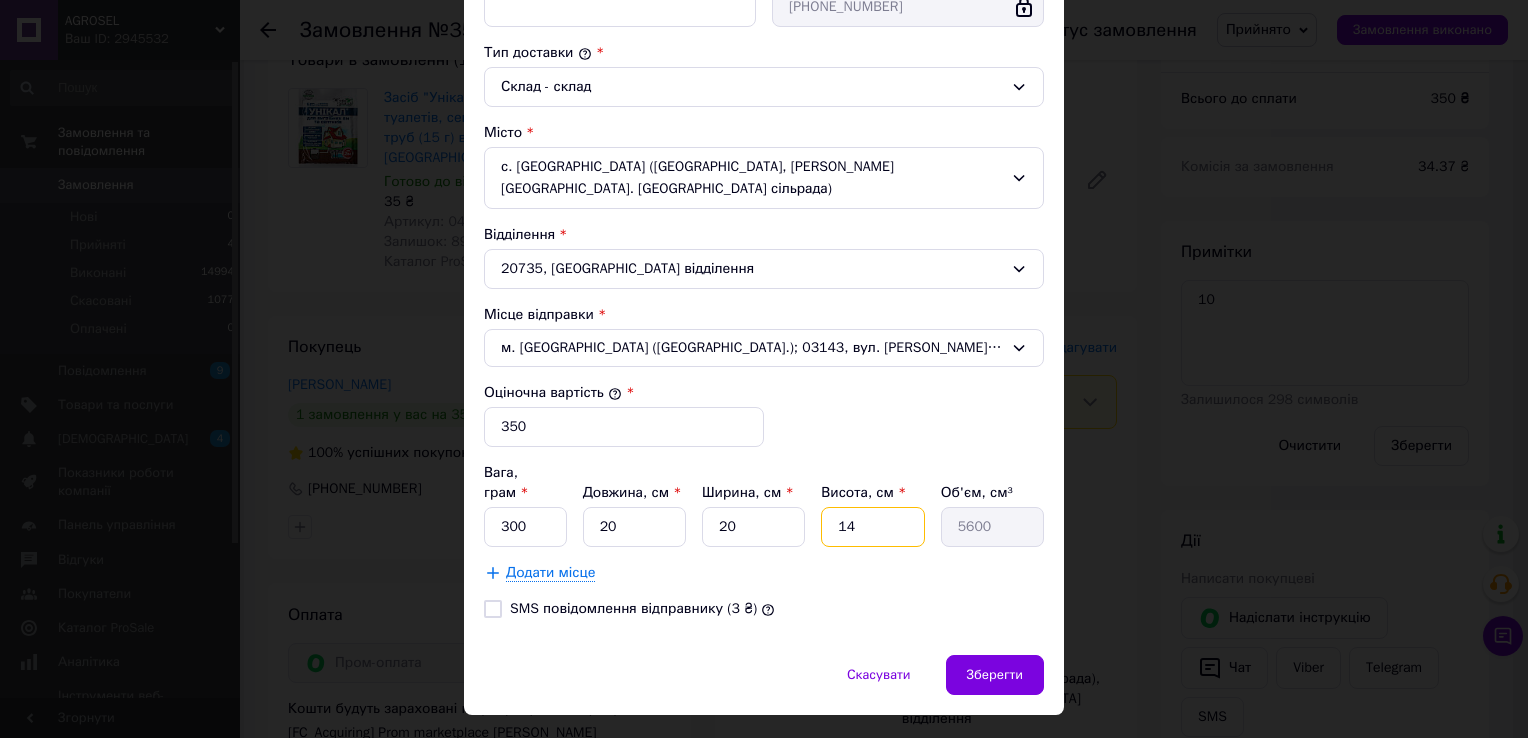 click on "14" at bounding box center [872, 527] 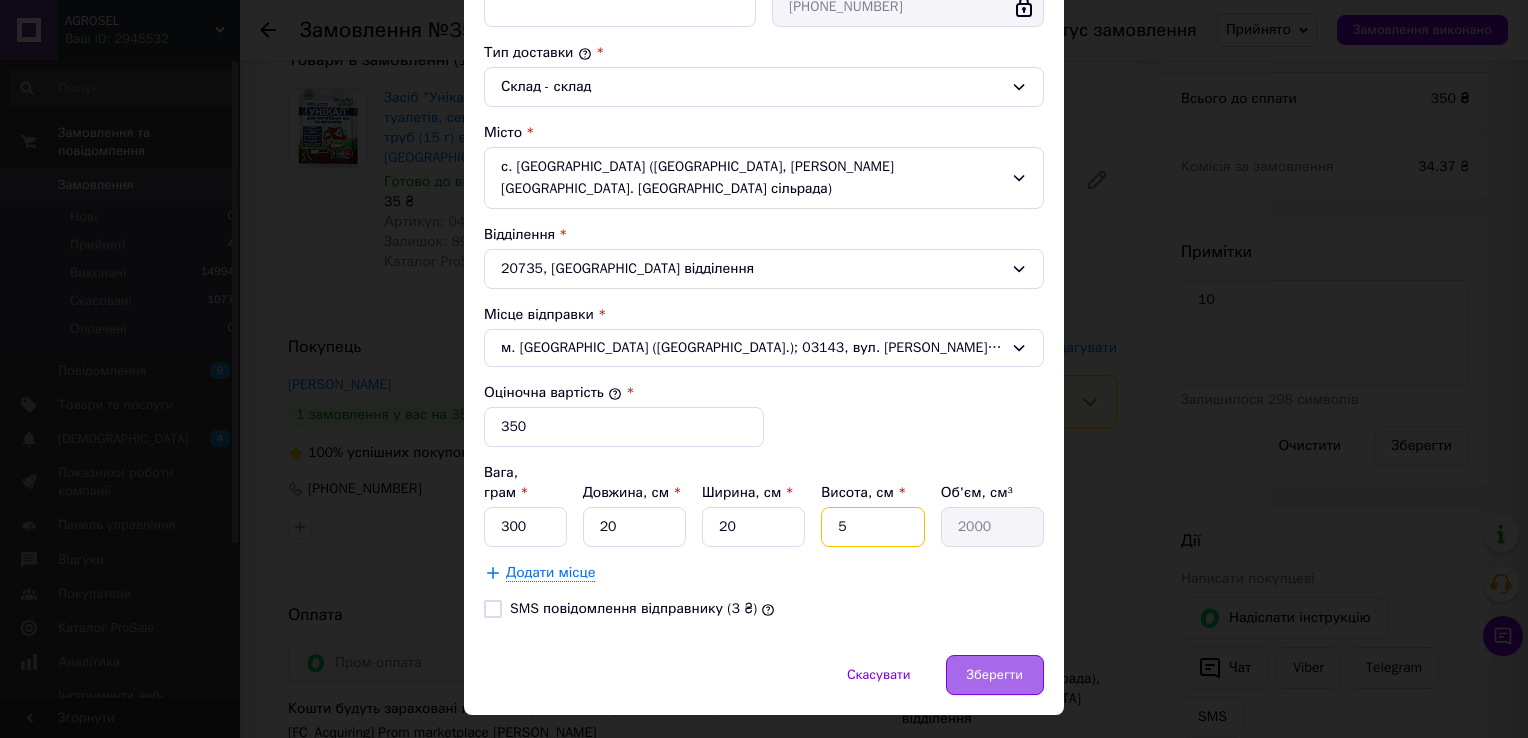 type on "5" 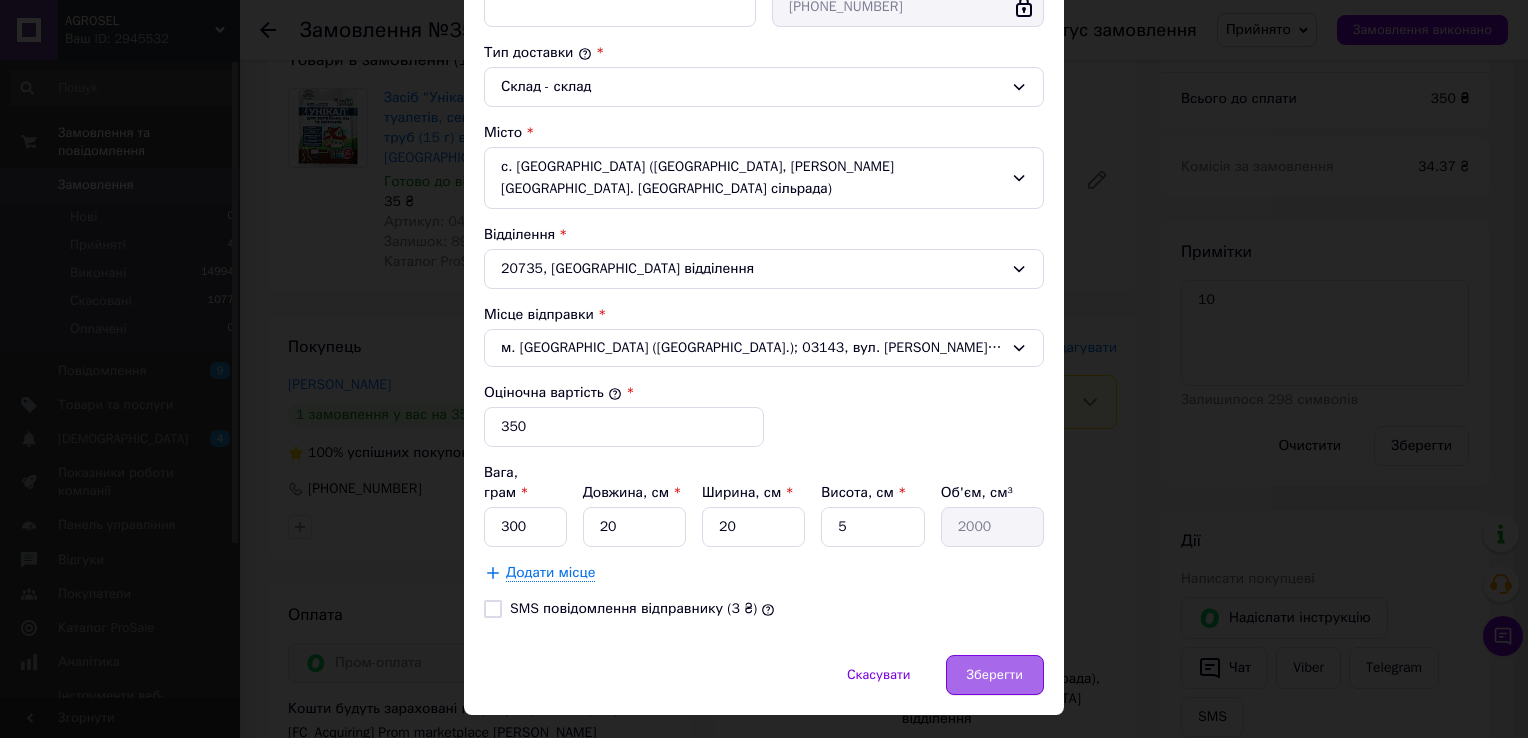 click on "Зберегти" at bounding box center (995, 675) 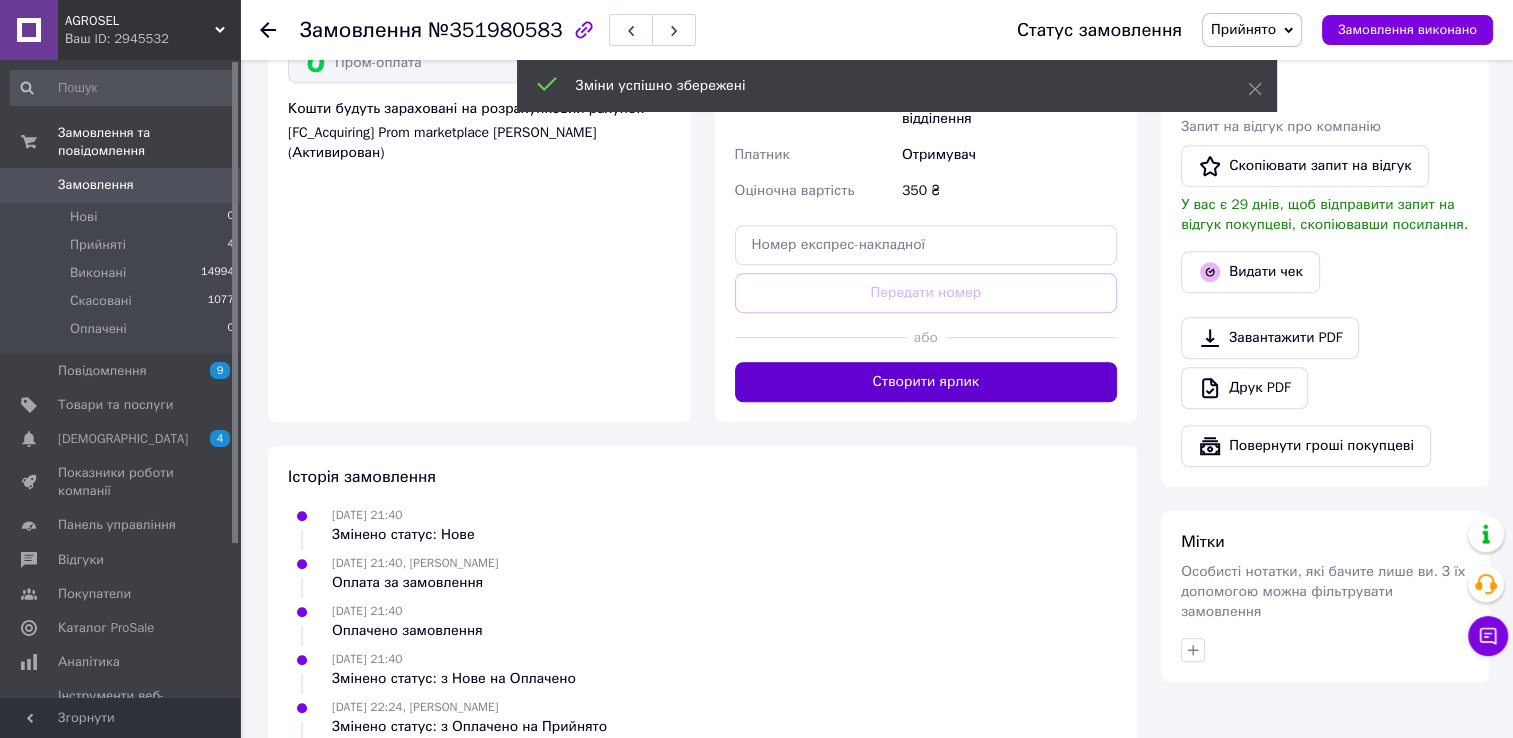 click on "Створити ярлик" at bounding box center [926, 382] 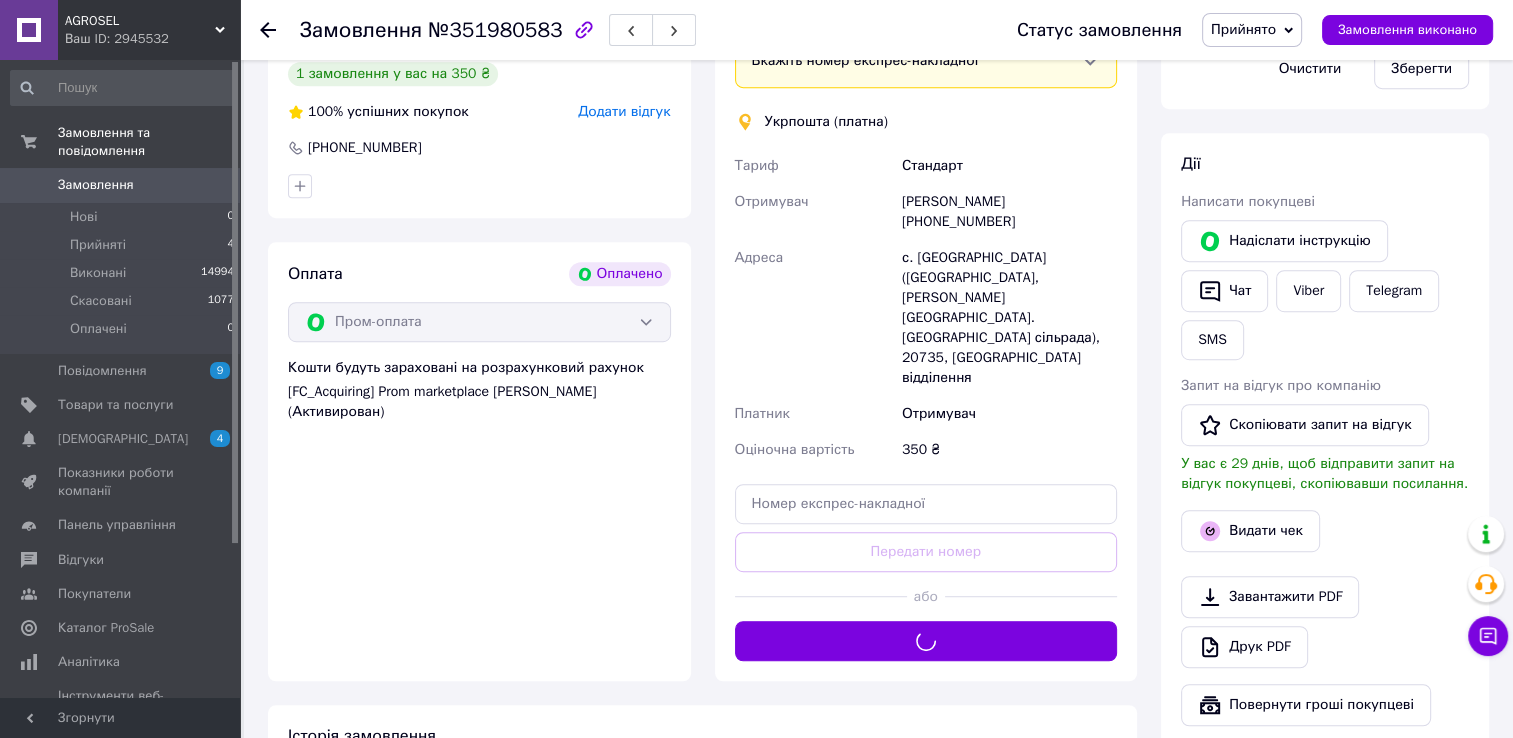 scroll, scrollTop: 1200, scrollLeft: 0, axis: vertical 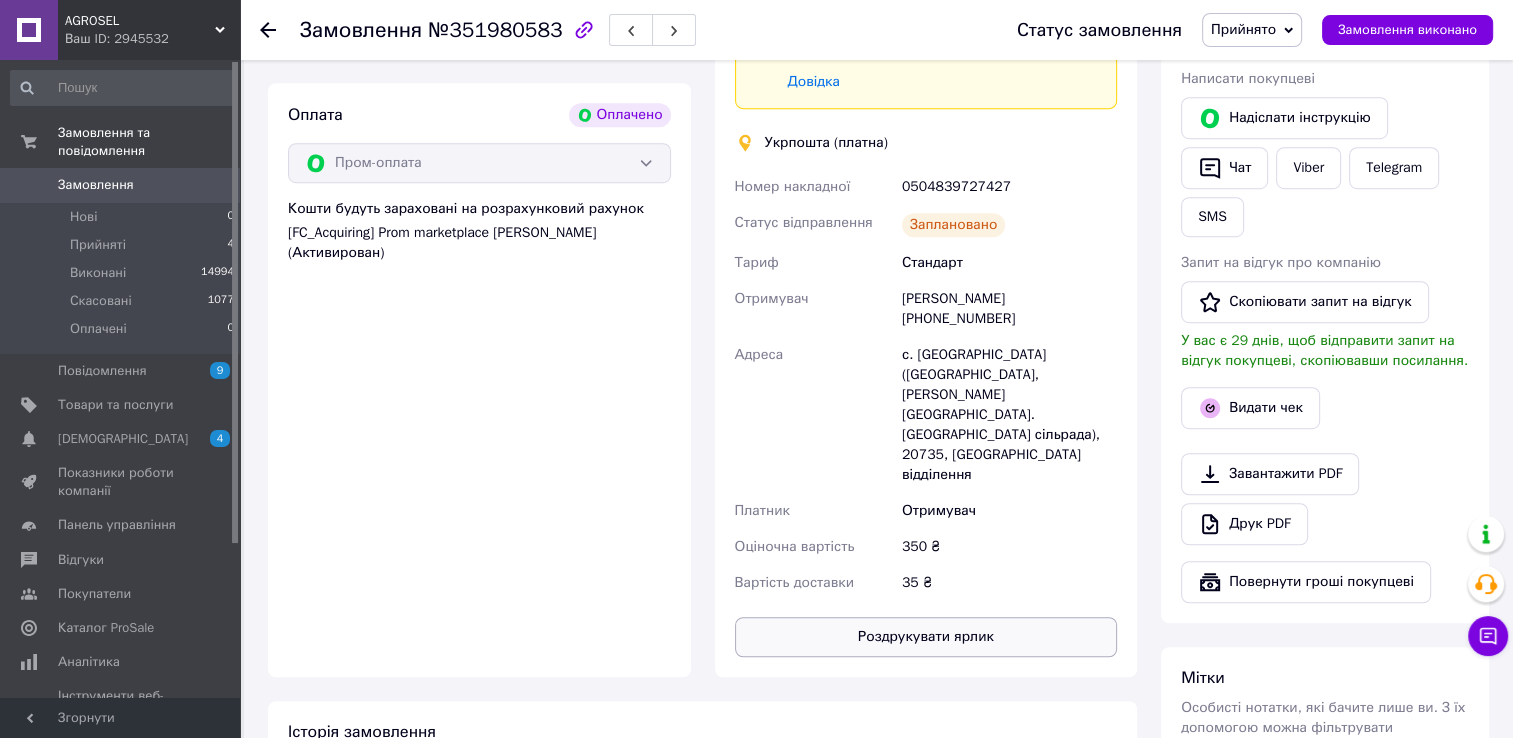 click on "Роздрукувати ярлик" at bounding box center (926, 637) 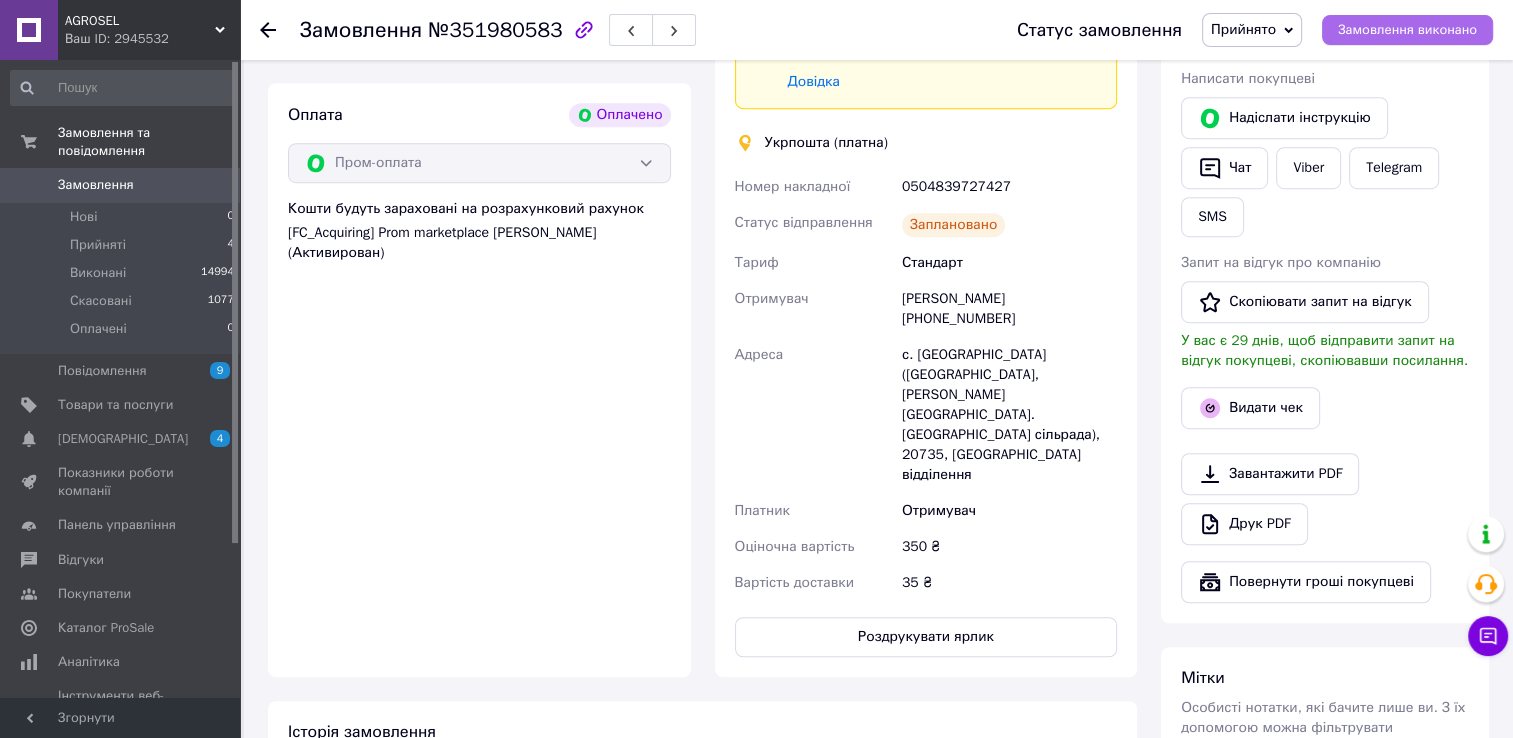 click on "Замовлення виконано" at bounding box center (1407, 30) 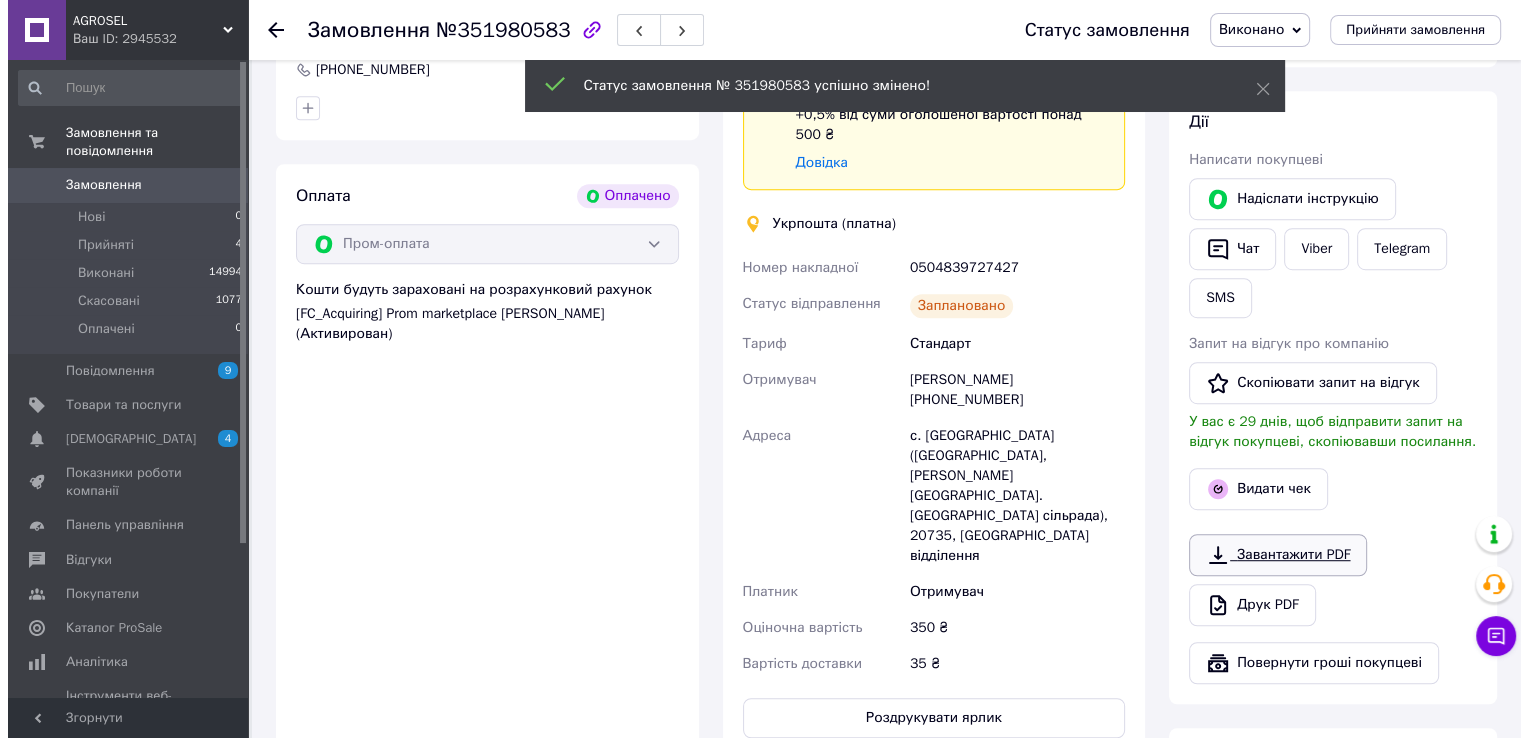 scroll, scrollTop: 1200, scrollLeft: 0, axis: vertical 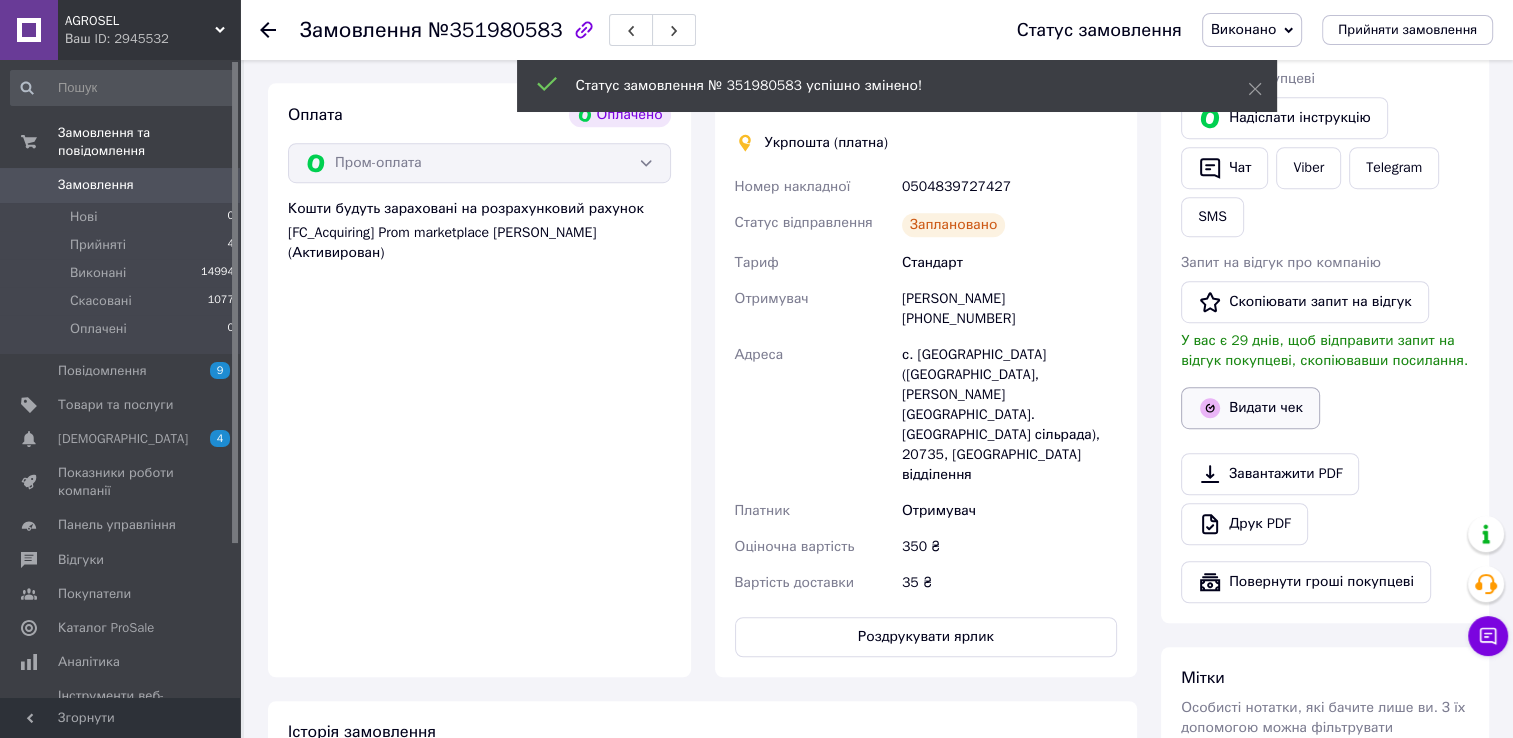 click on "Видати чек" at bounding box center (1250, 408) 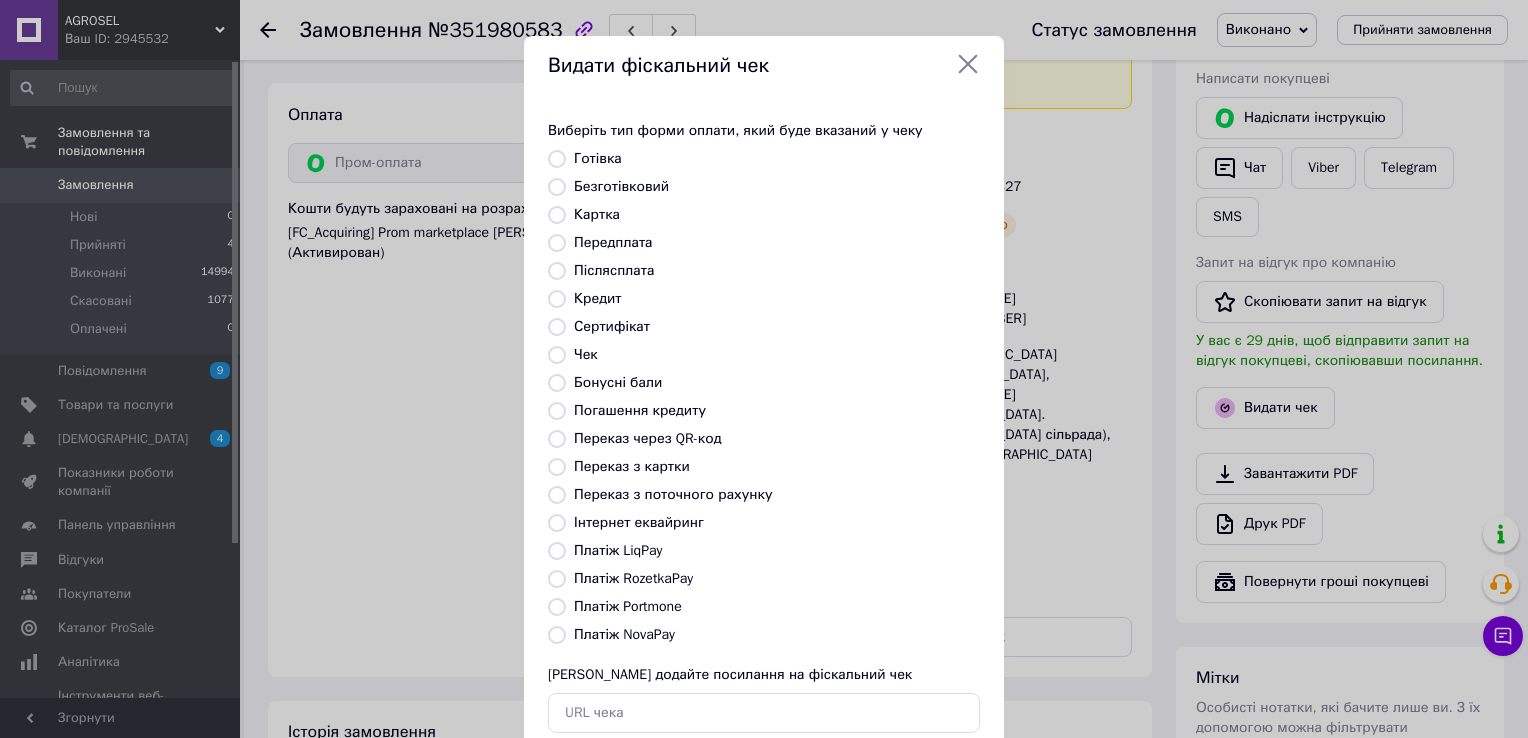click on "Виберіть тип форми оплати, який буде вказаний у чеку Готівка Безготівковий Картка Передплата Післясплата Кредит Сертифікат Чек Бонусні бали Погашення кредиту Переказ через QR-код Переказ з картки Переказ з поточного рахунку Інтернет еквайринг Платіж LiqPay Платіж RozetkaPay Платіж Portmone Платіж NovaPay Або додайте посилання на фіскальний чек" at bounding box center [764, 427] 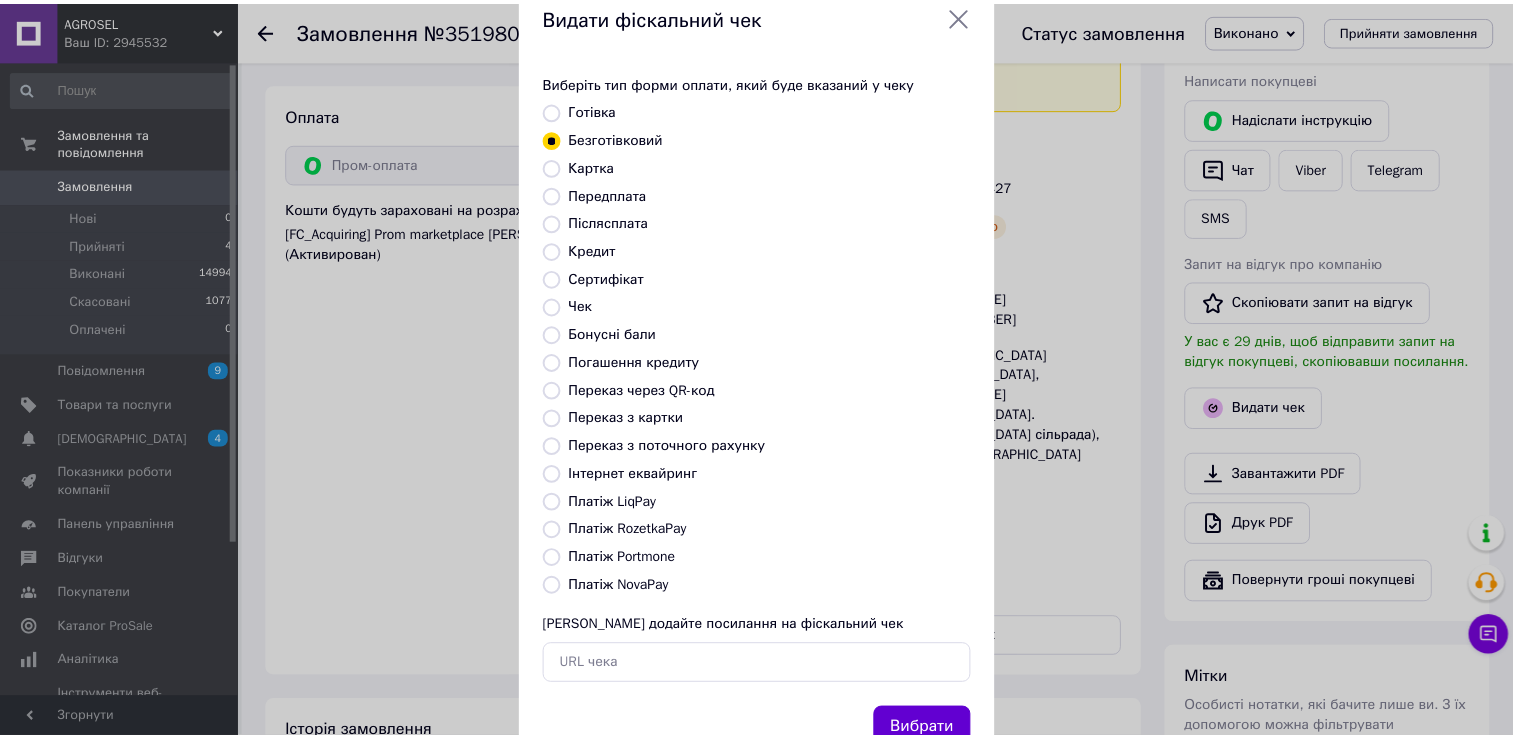 scroll, scrollTop: 120, scrollLeft: 0, axis: vertical 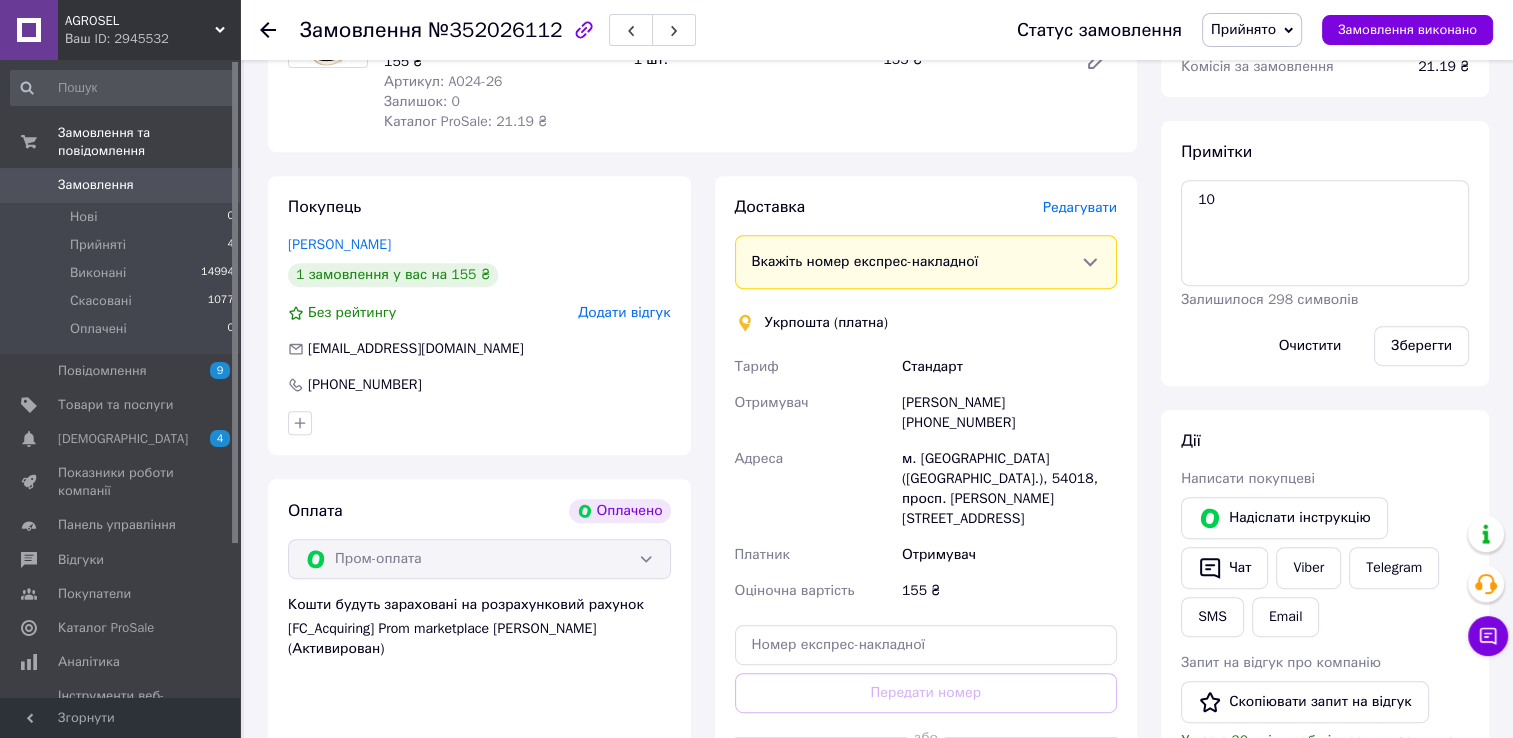 click on "Редагувати" at bounding box center [1080, 207] 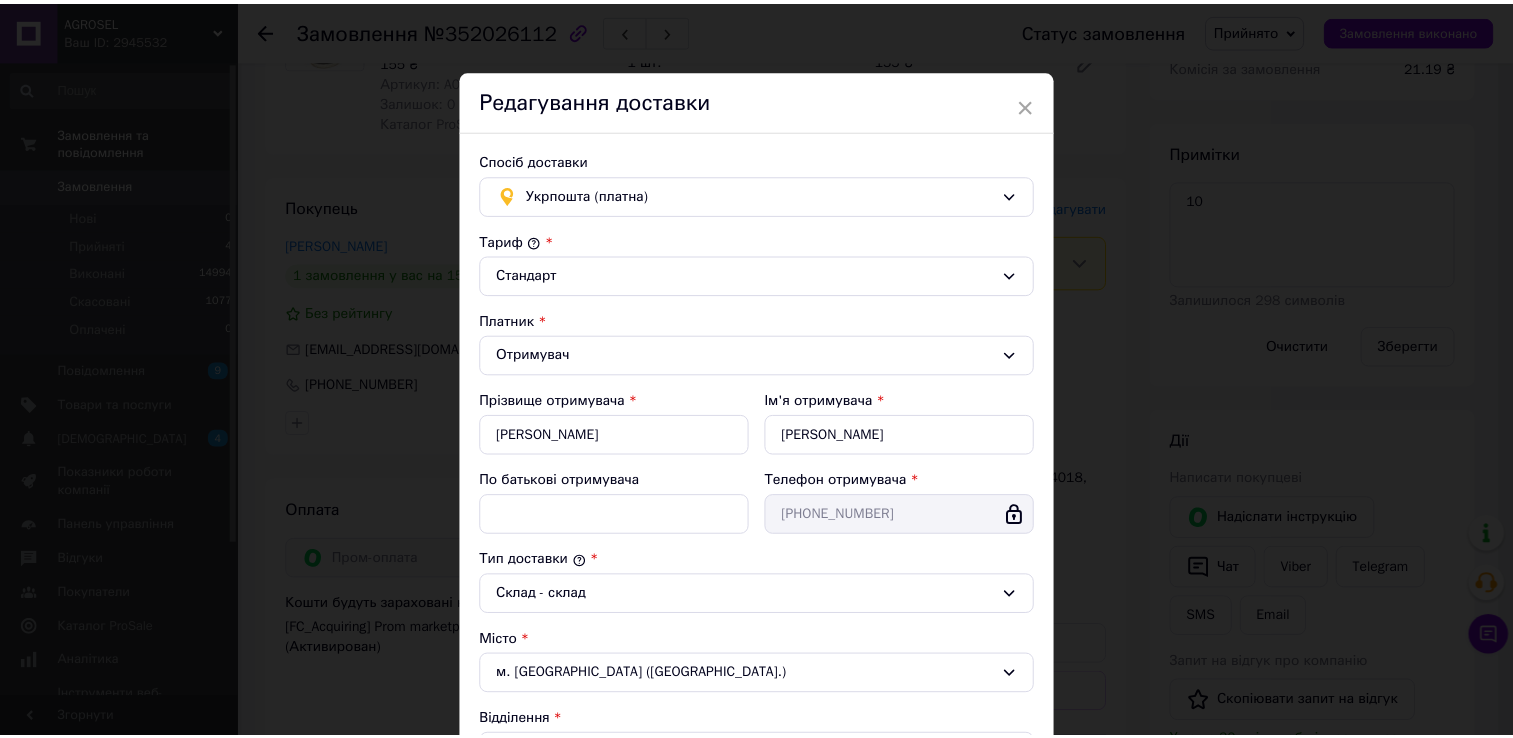 scroll, scrollTop: 508, scrollLeft: 0, axis: vertical 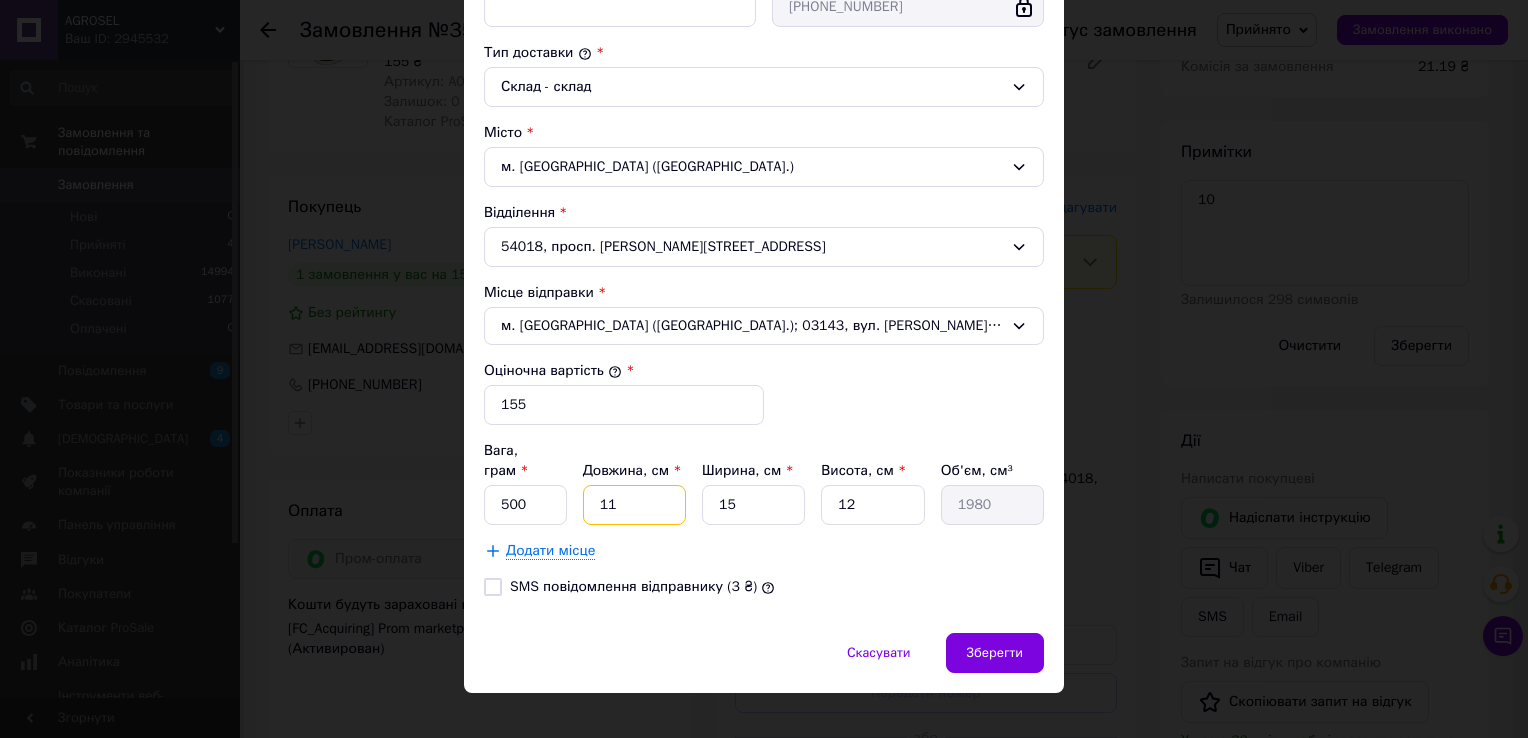 click on "11" at bounding box center [634, 505] 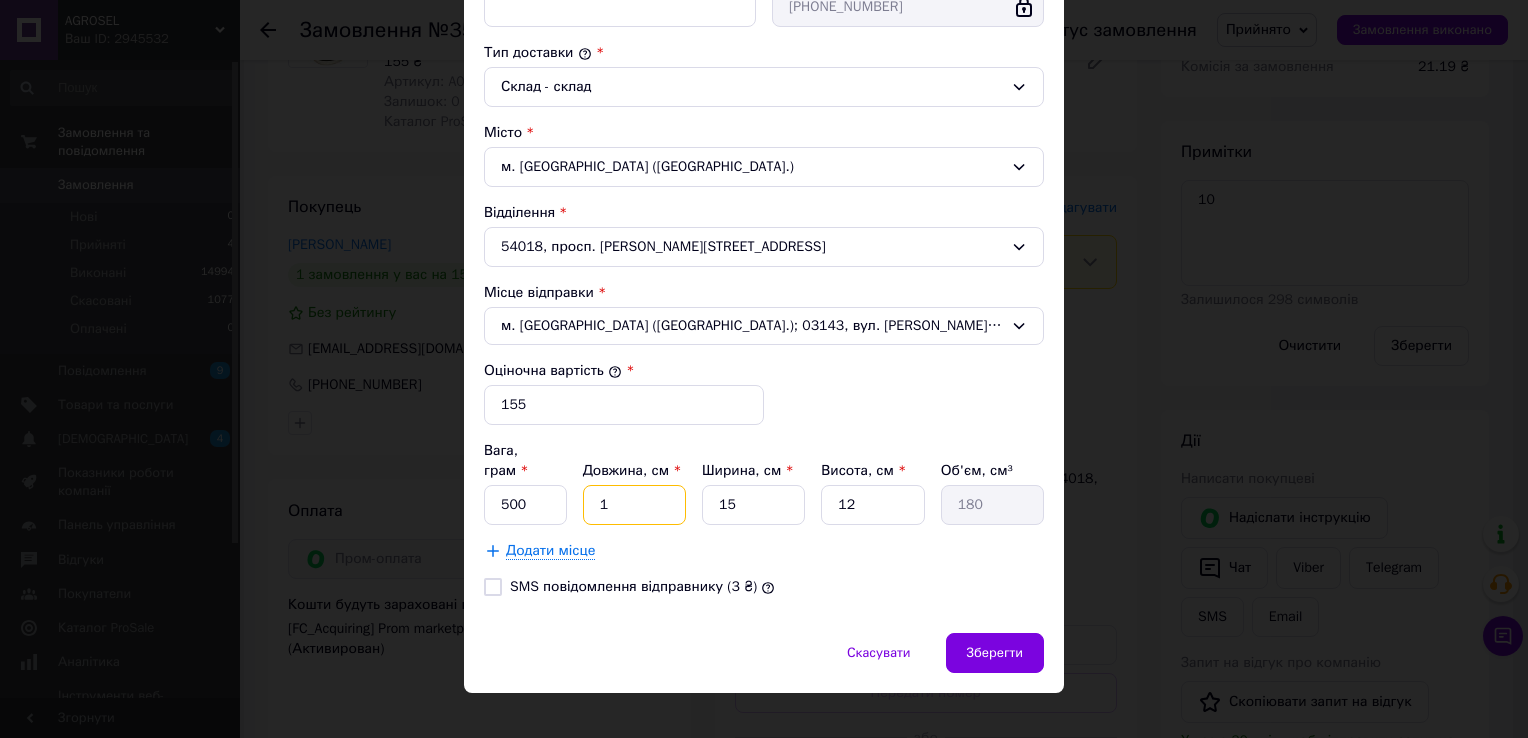 type on "17" 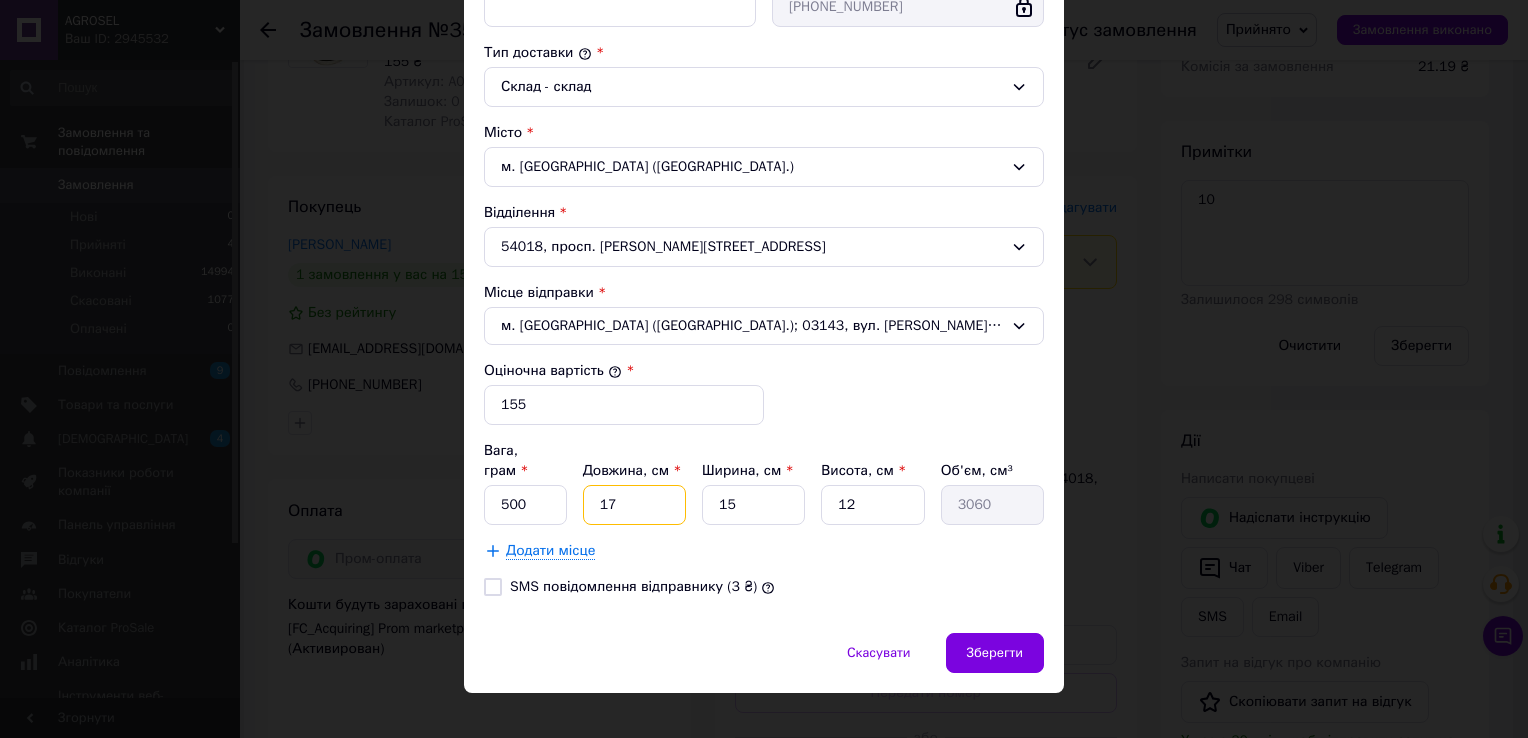 type on "17" 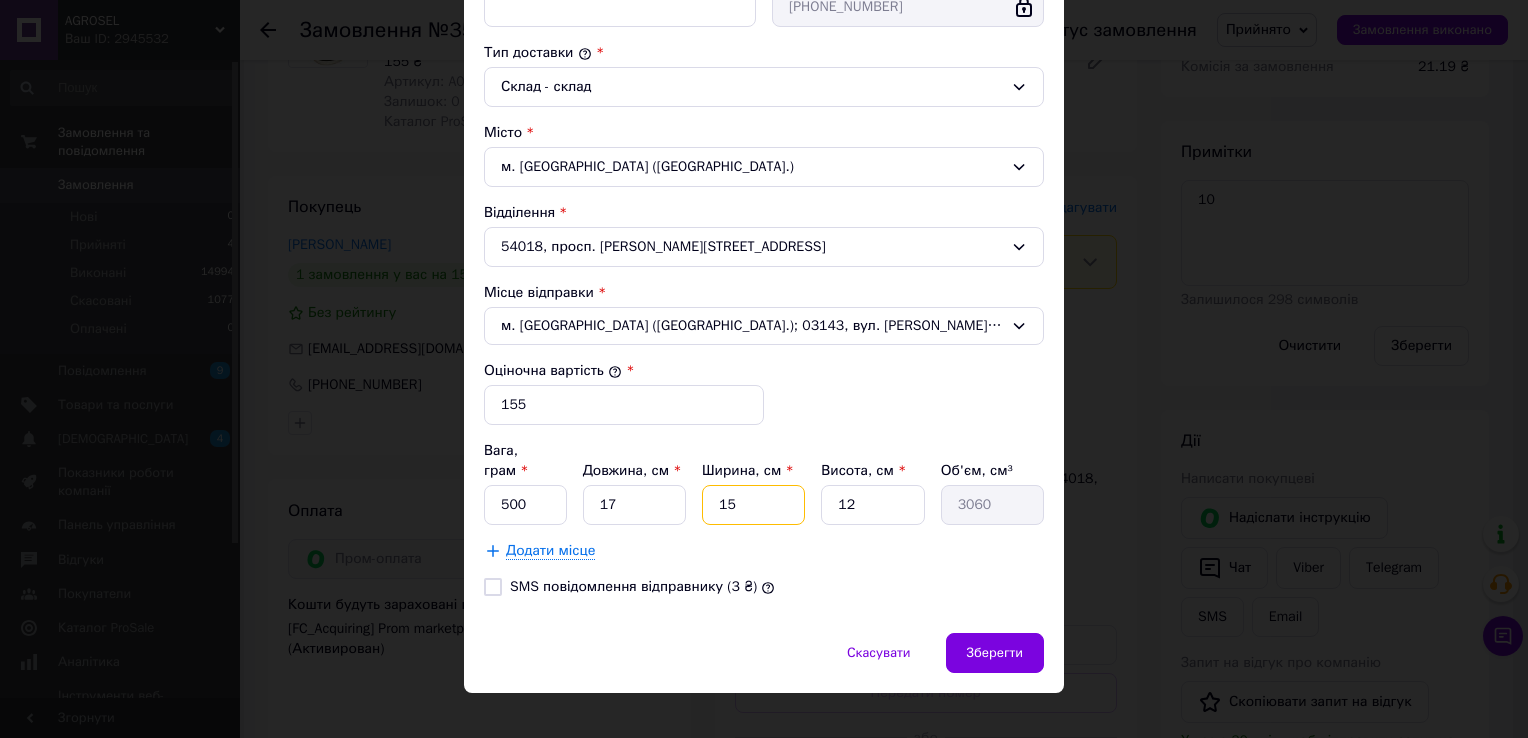 click on "15" at bounding box center (753, 505) 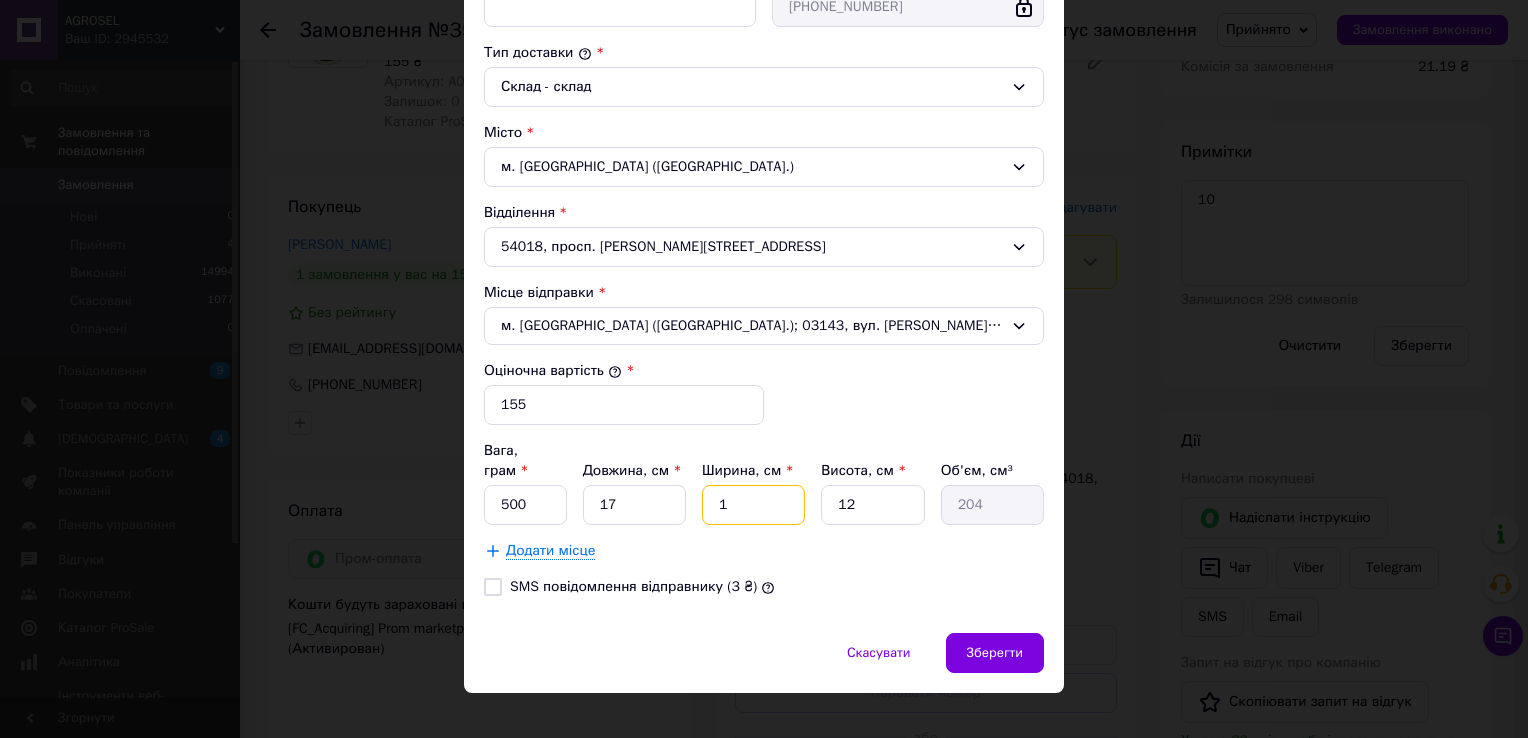 type on "12" 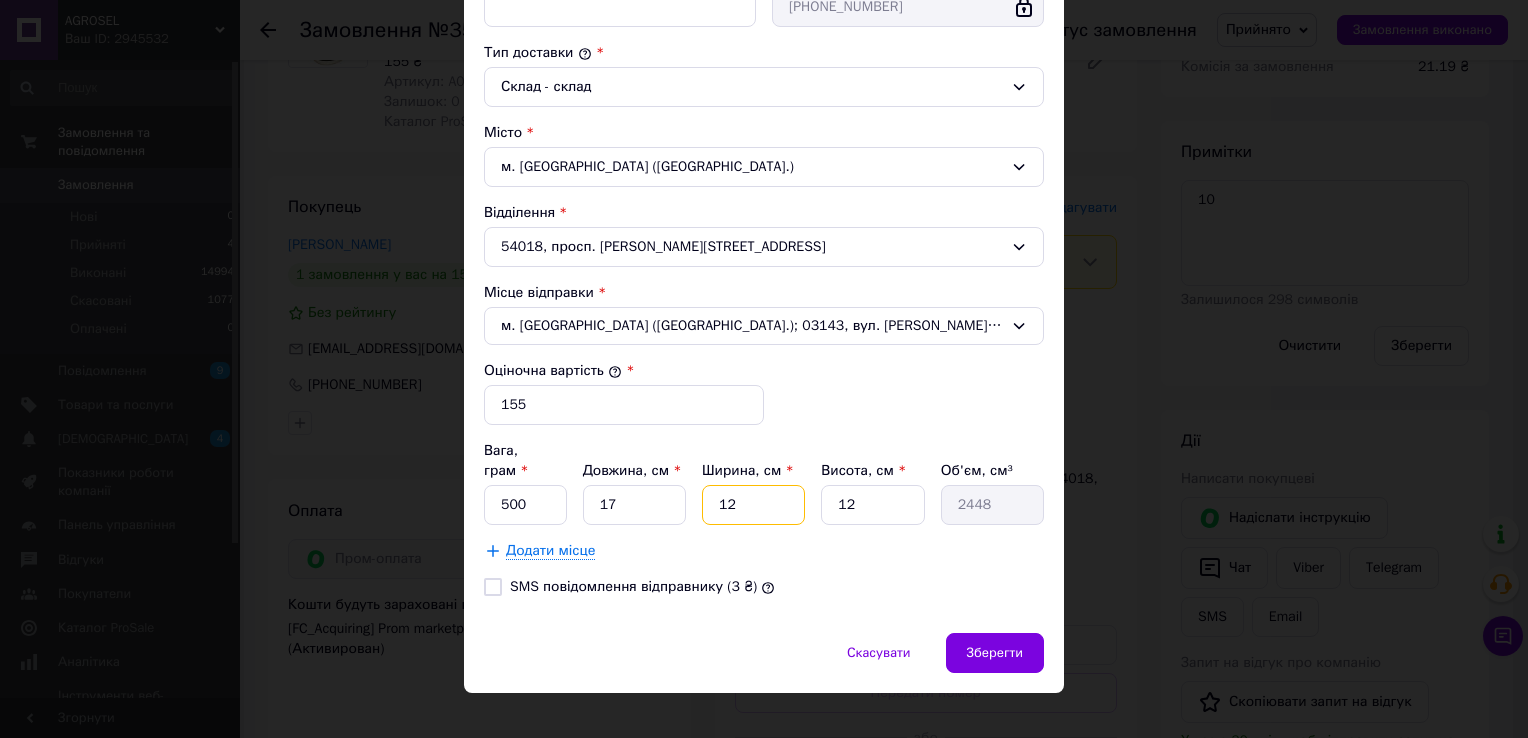 type on "12" 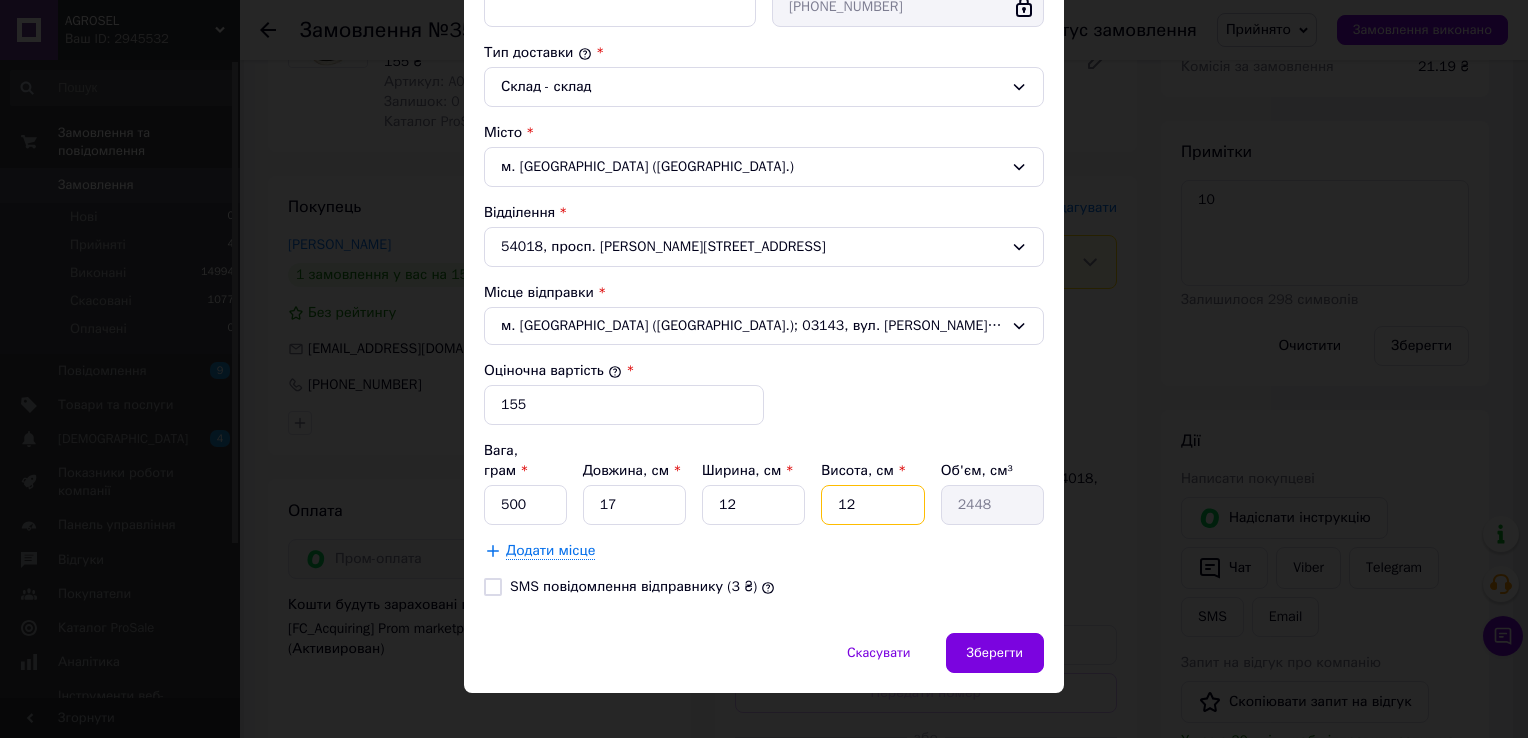 click on "12" at bounding box center [872, 505] 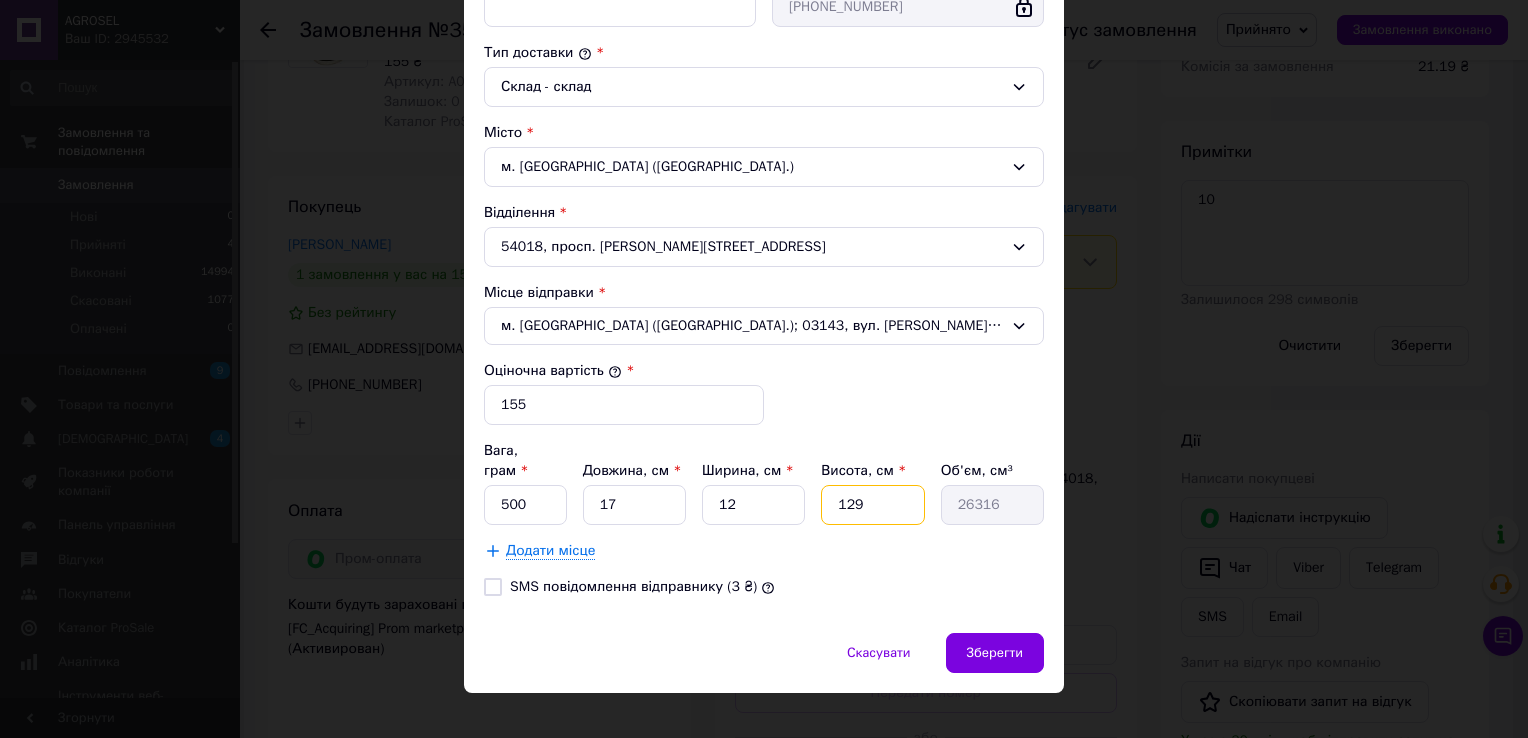 click on "129" at bounding box center (872, 505) 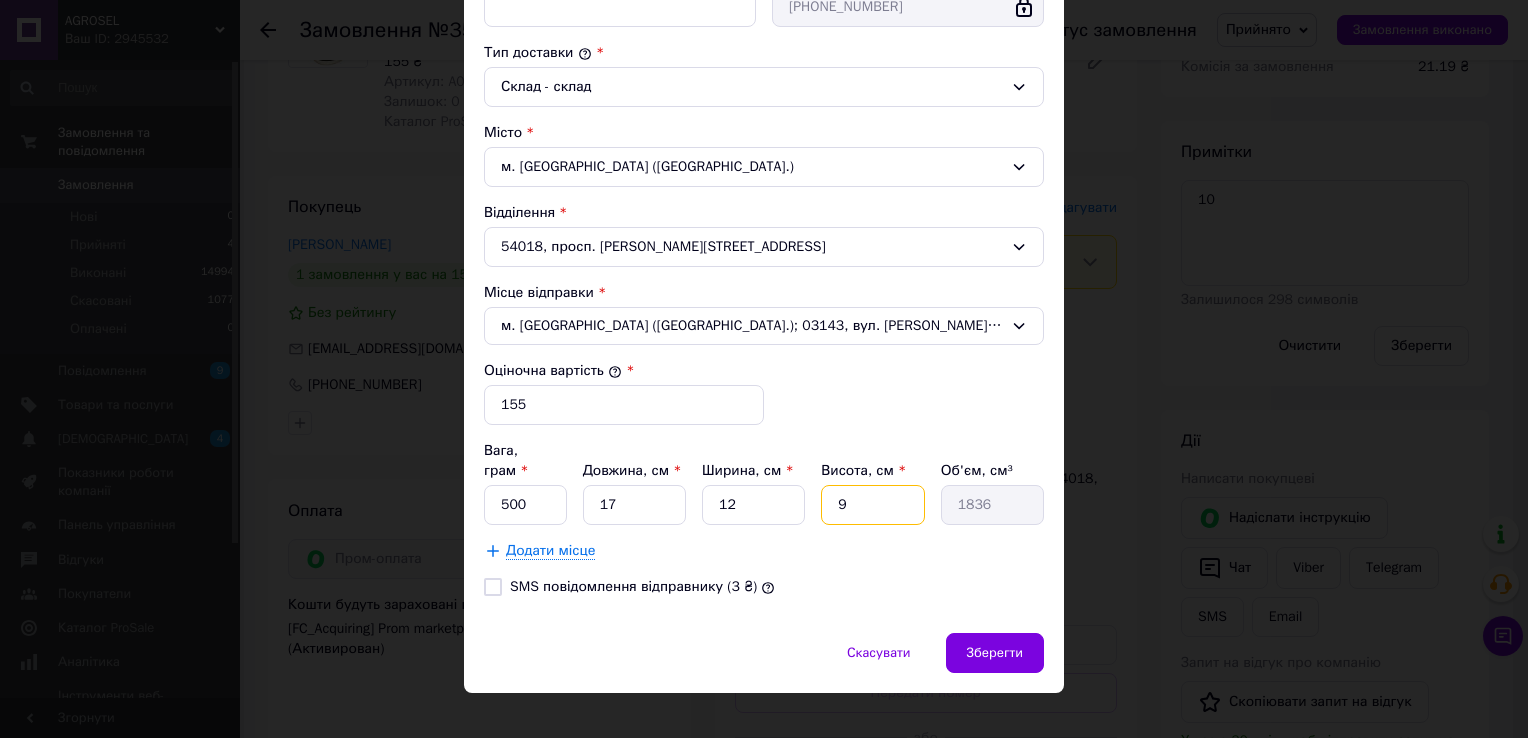 drag, startPoint x: 873, startPoint y: 486, endPoint x: 852, endPoint y: 486, distance: 21 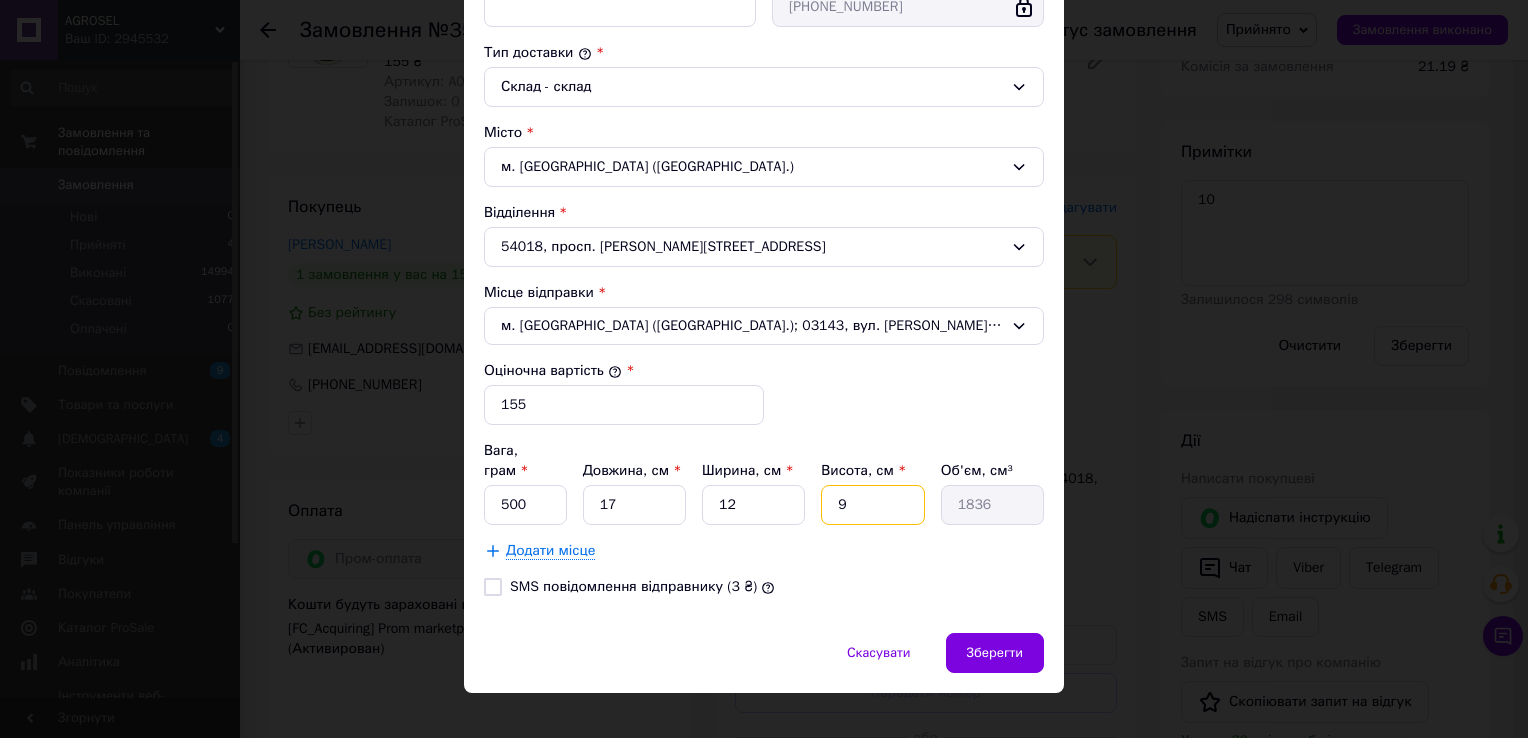 type on "9" 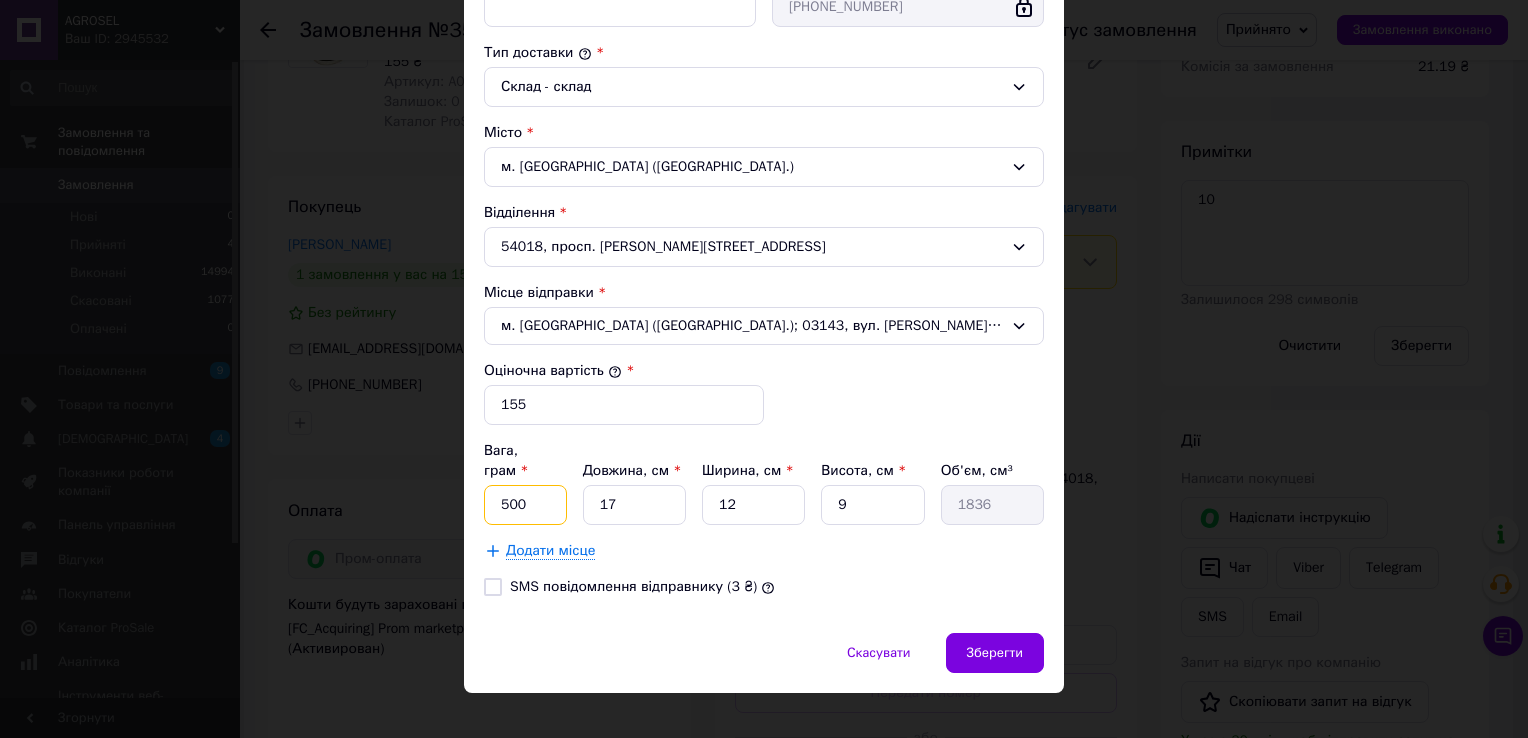 click on "500" at bounding box center (525, 505) 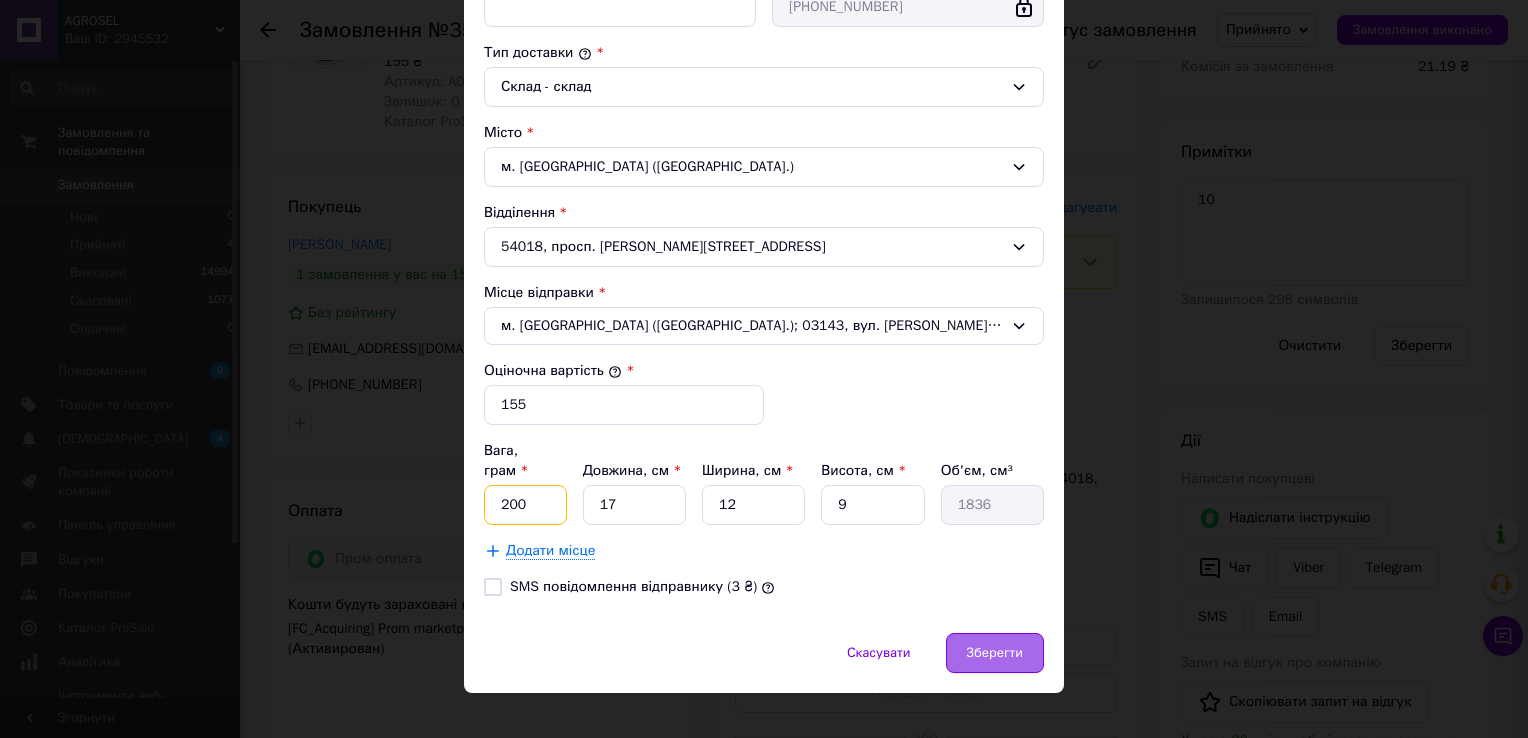 type on "200" 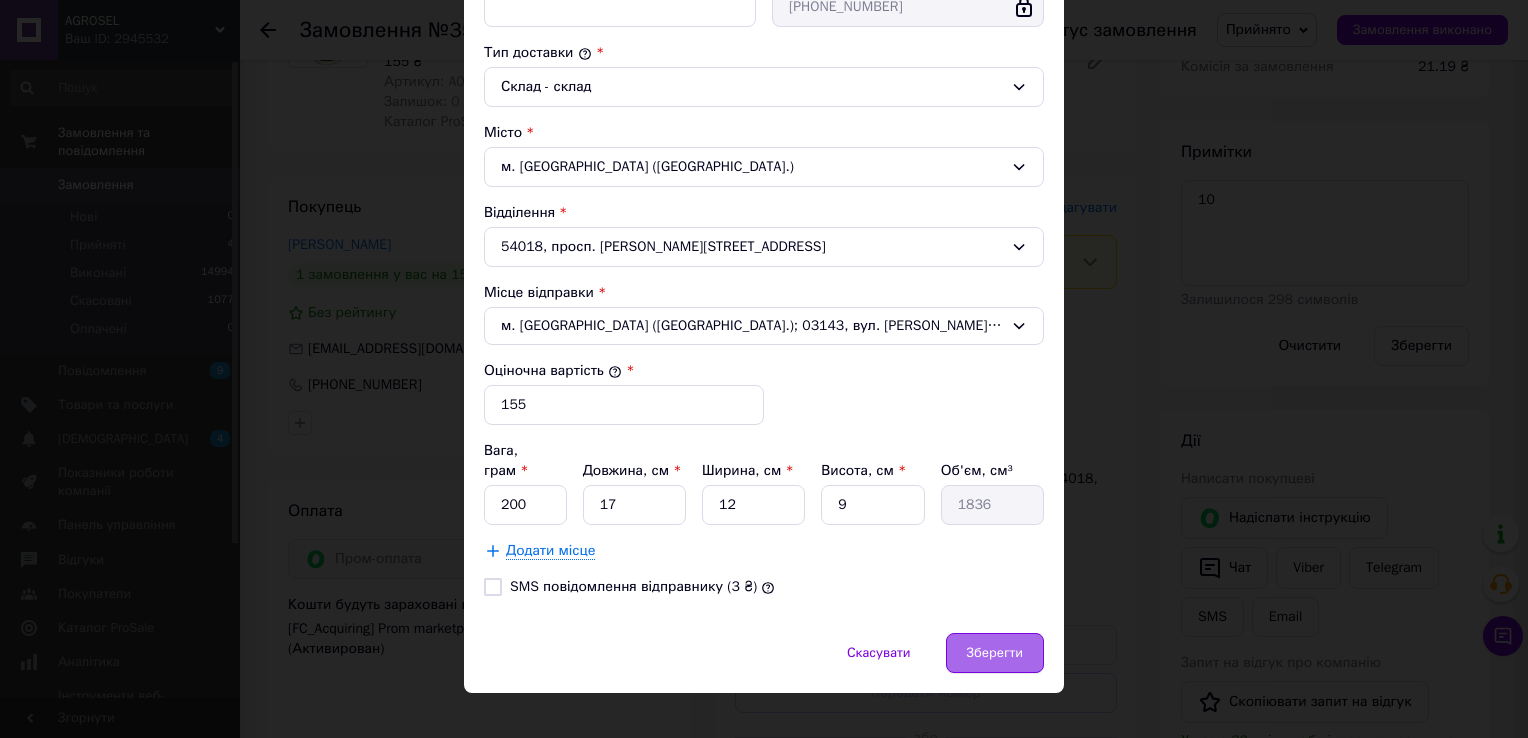 click on "Зберегти" at bounding box center (995, 653) 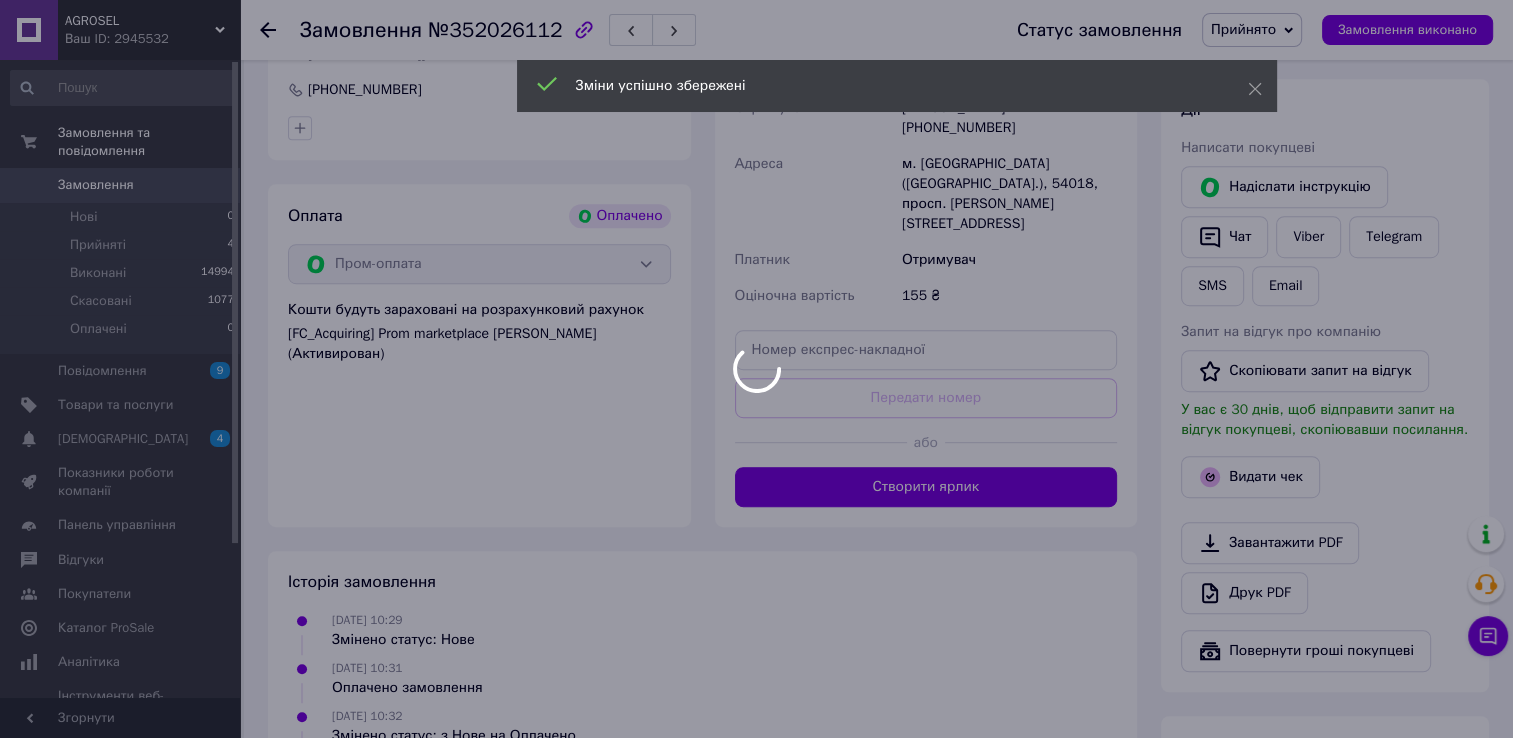 scroll, scrollTop: 1100, scrollLeft: 0, axis: vertical 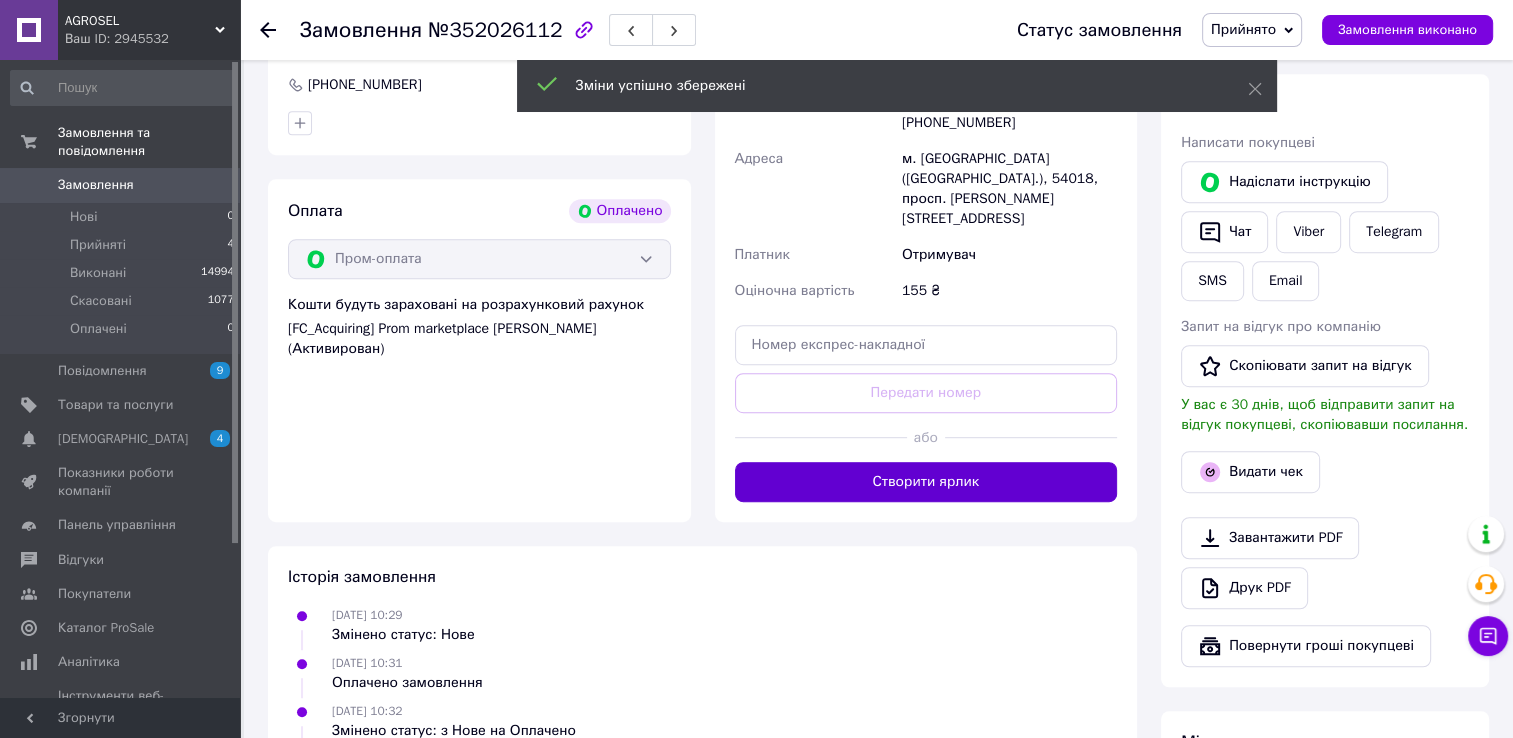 click on "Створити ярлик" at bounding box center (926, 482) 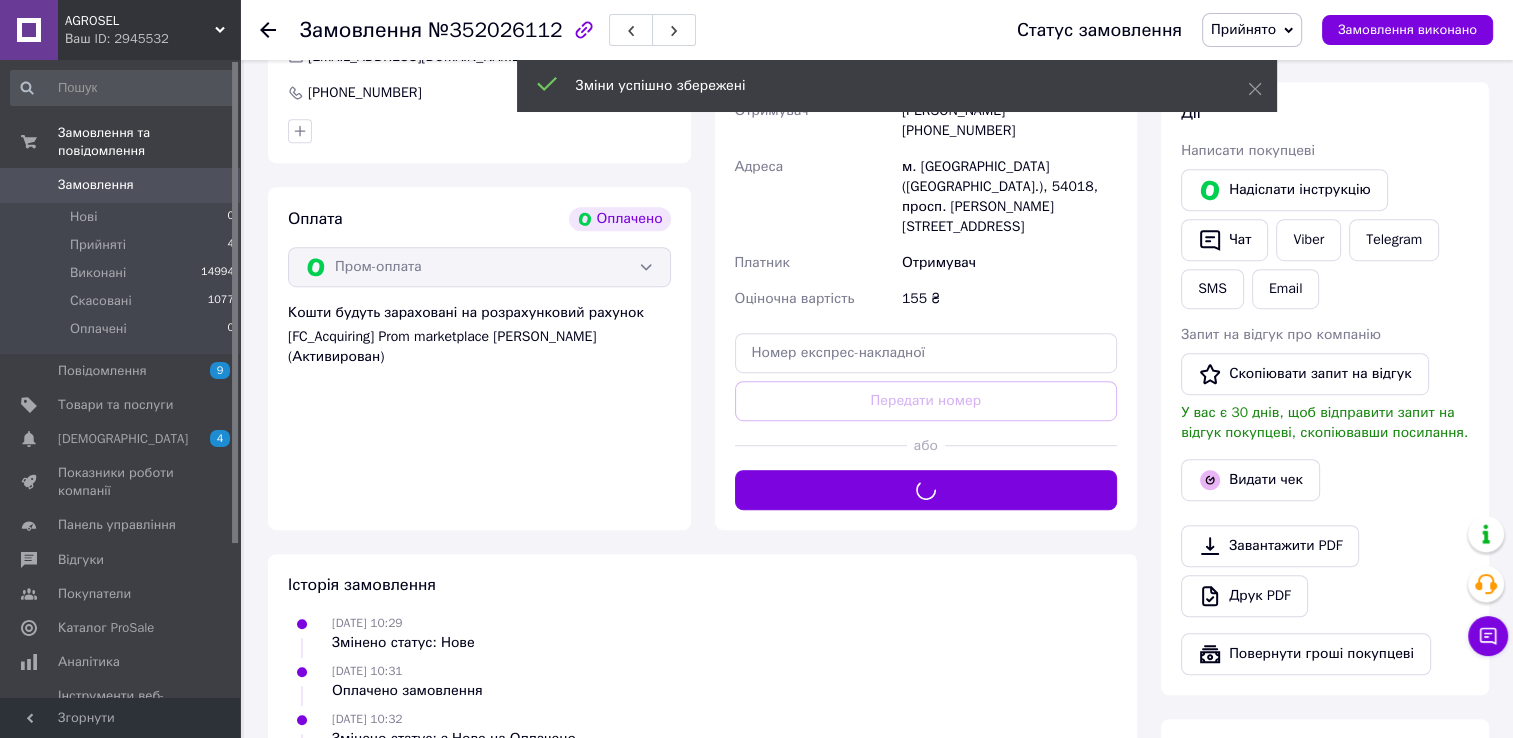 scroll, scrollTop: 1200, scrollLeft: 0, axis: vertical 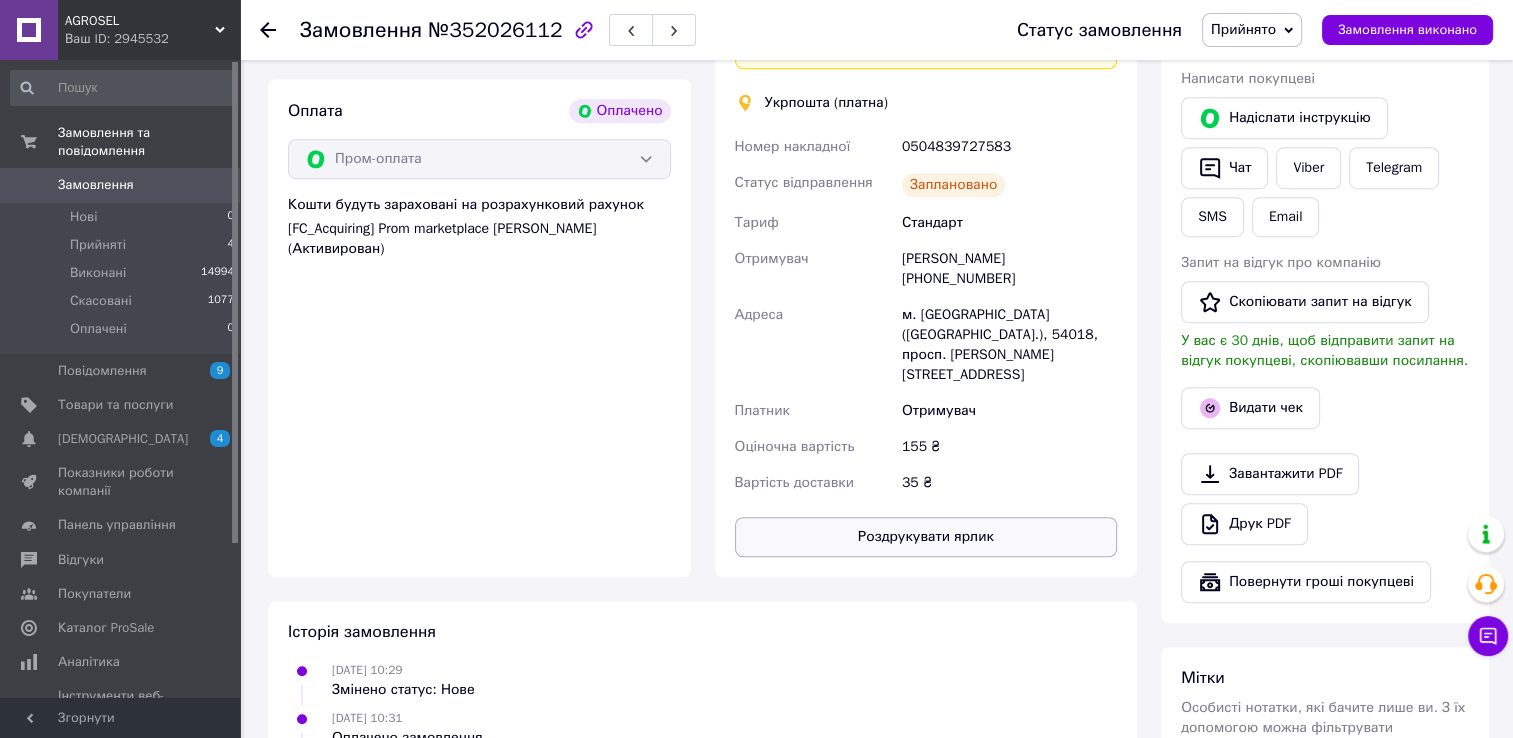 click on "Роздрукувати ярлик" at bounding box center (926, 537) 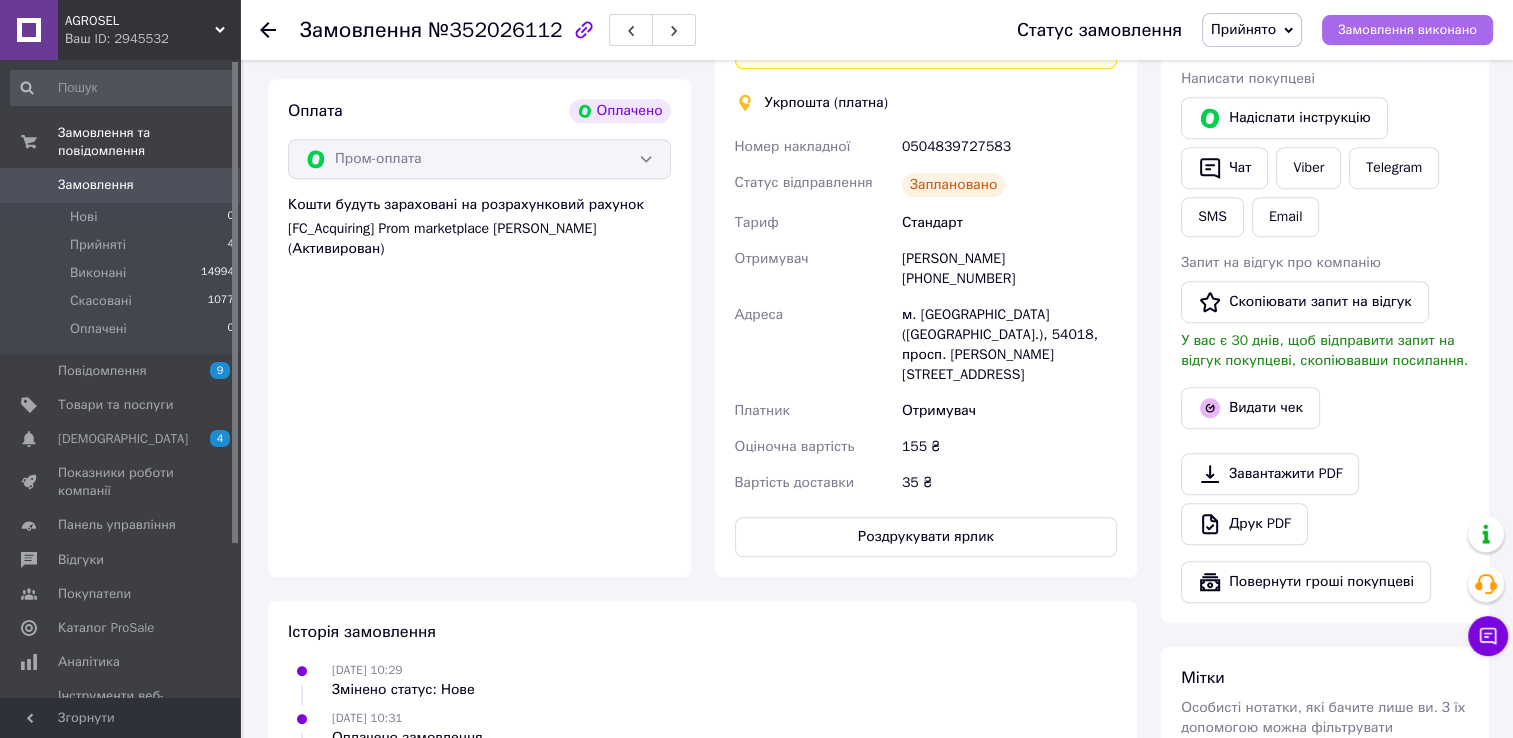 drag, startPoint x: 1377, startPoint y: 21, endPoint x: 1382, endPoint y: 33, distance: 13 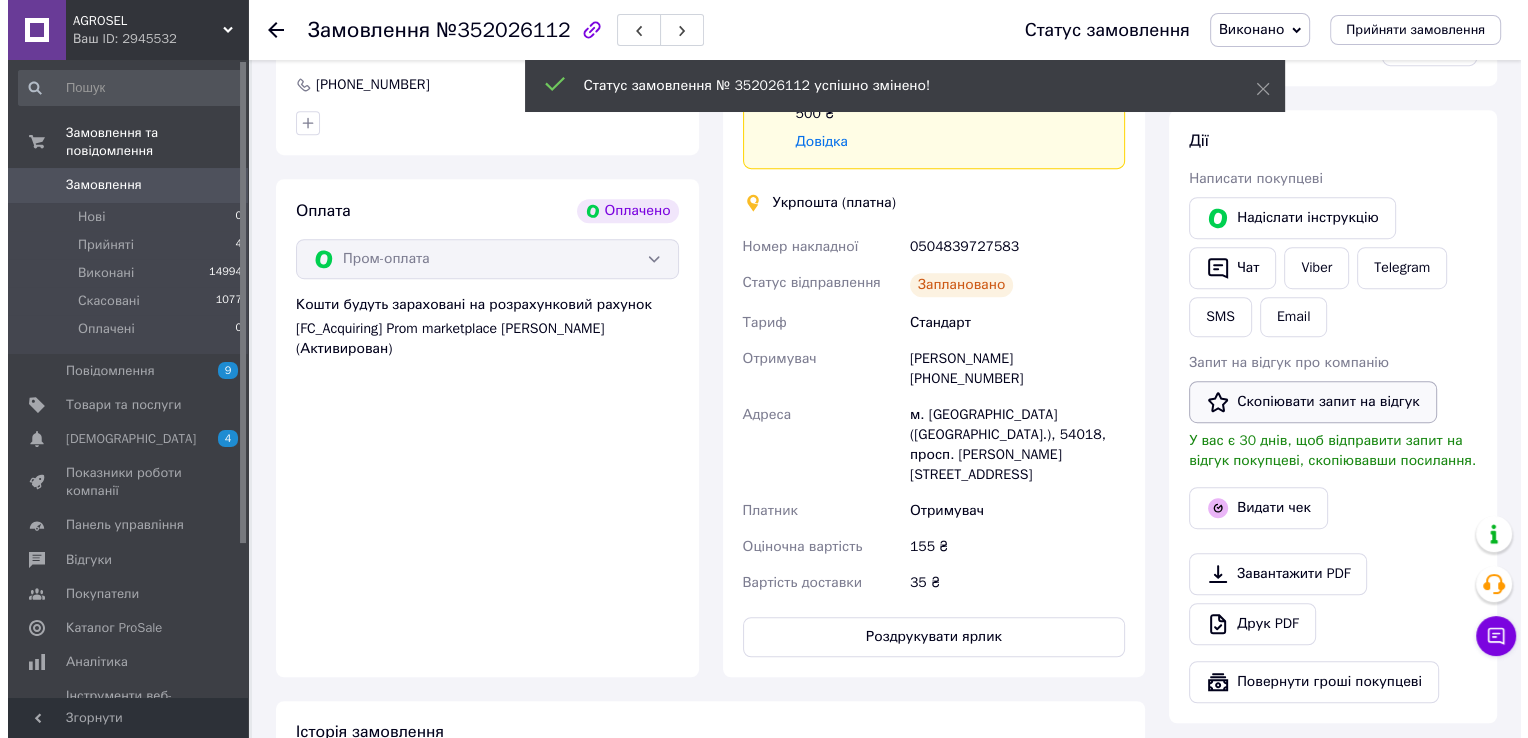 scroll, scrollTop: 1200, scrollLeft: 0, axis: vertical 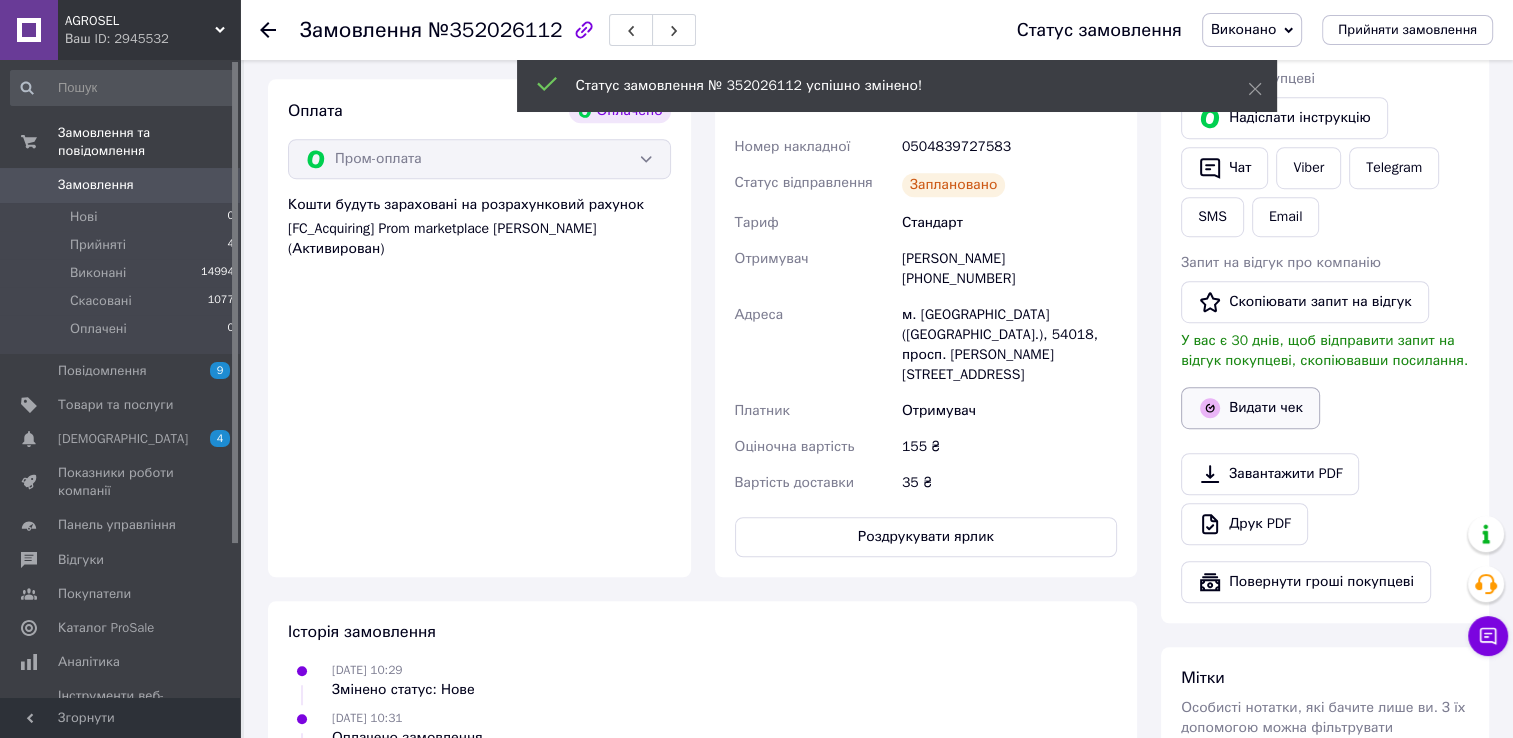 click on "Видати чек" at bounding box center (1250, 408) 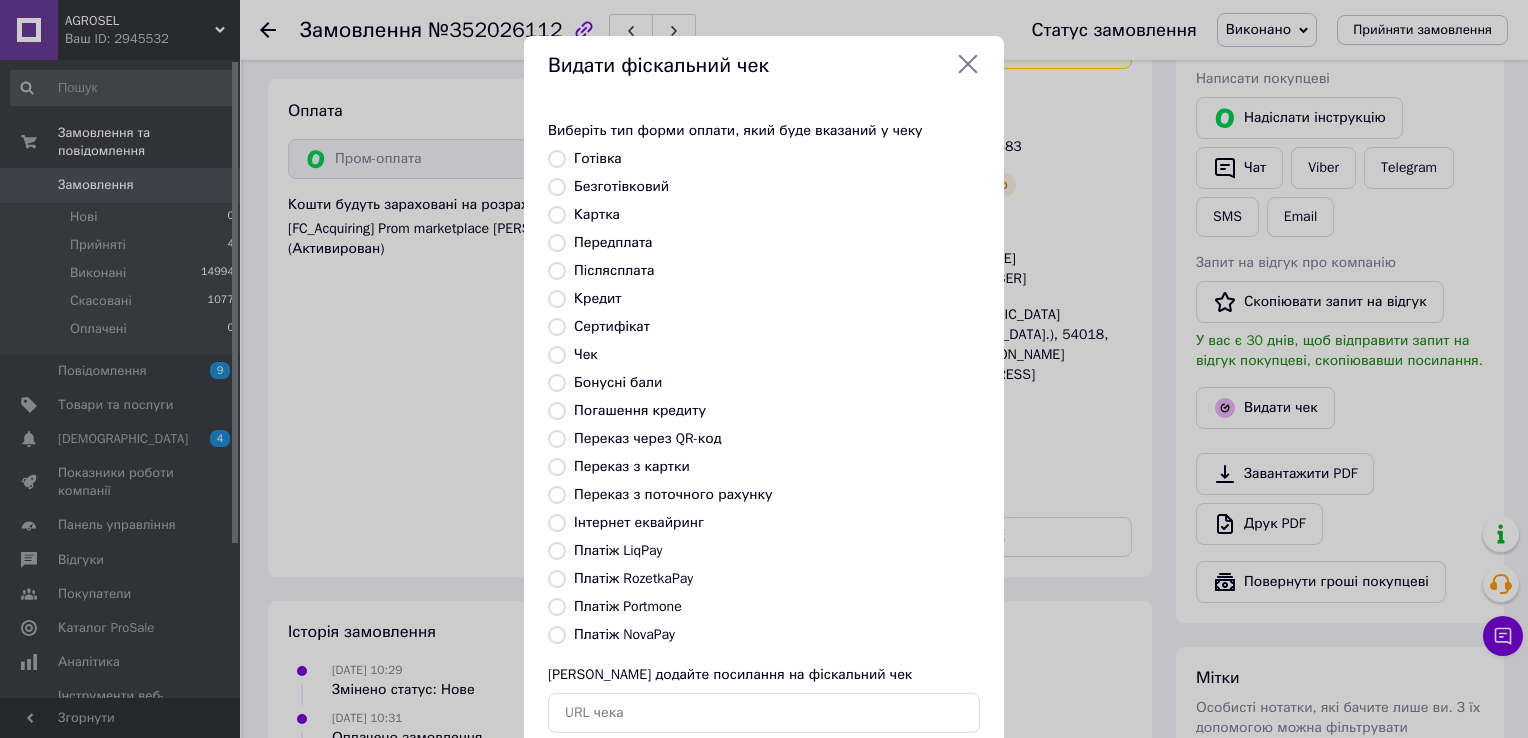 click on "Безготівковий" at bounding box center [621, 186] 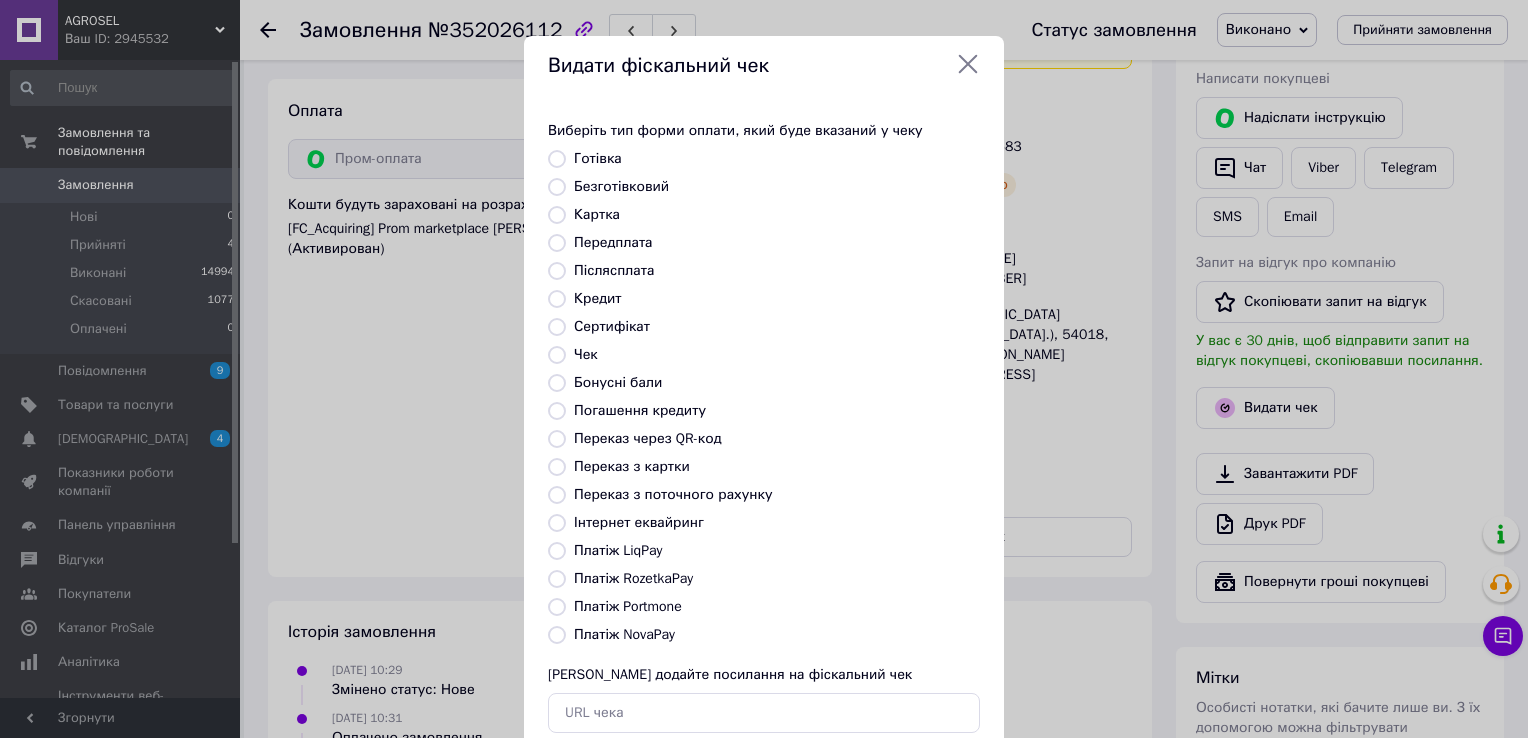click on "Безготівковий" at bounding box center [557, 187] 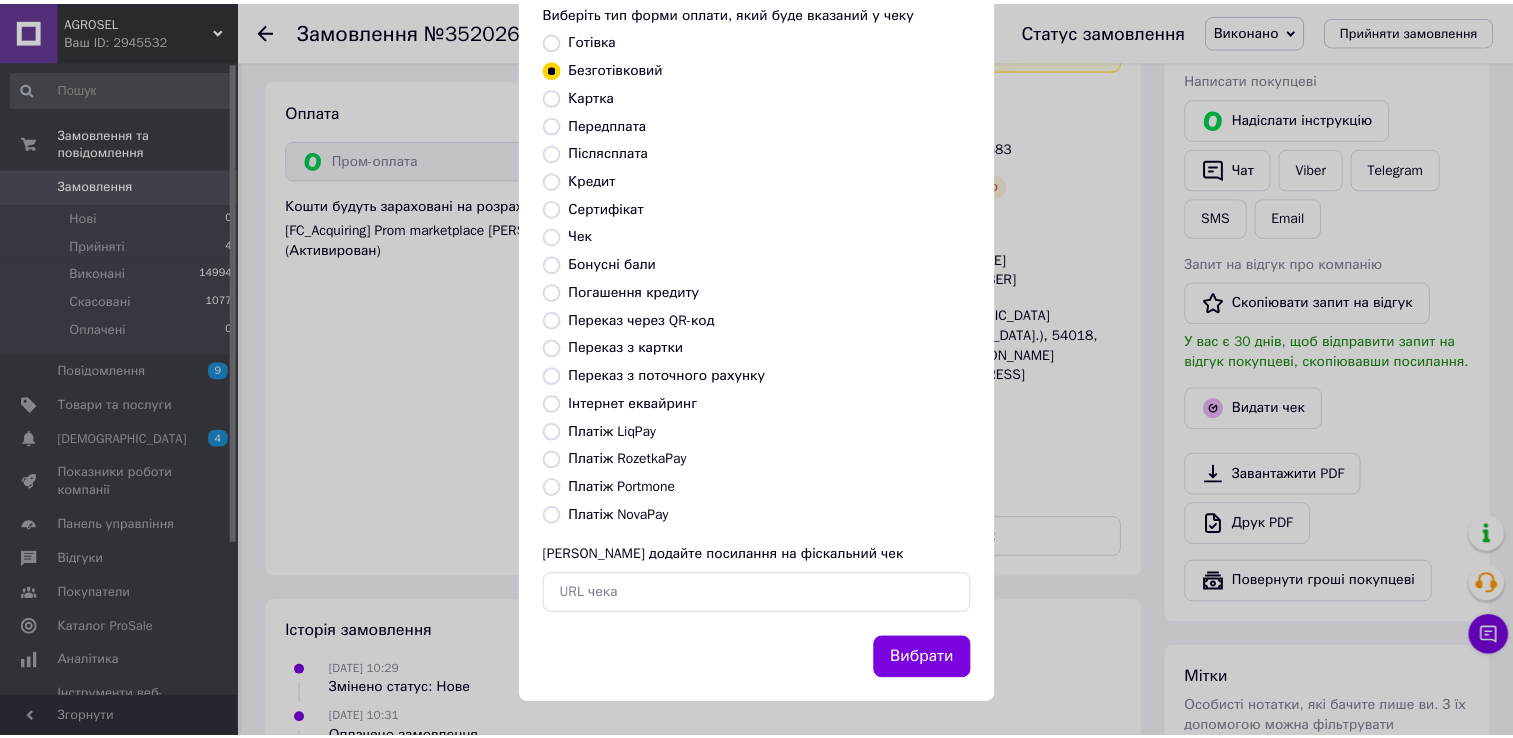 scroll, scrollTop: 120, scrollLeft: 0, axis: vertical 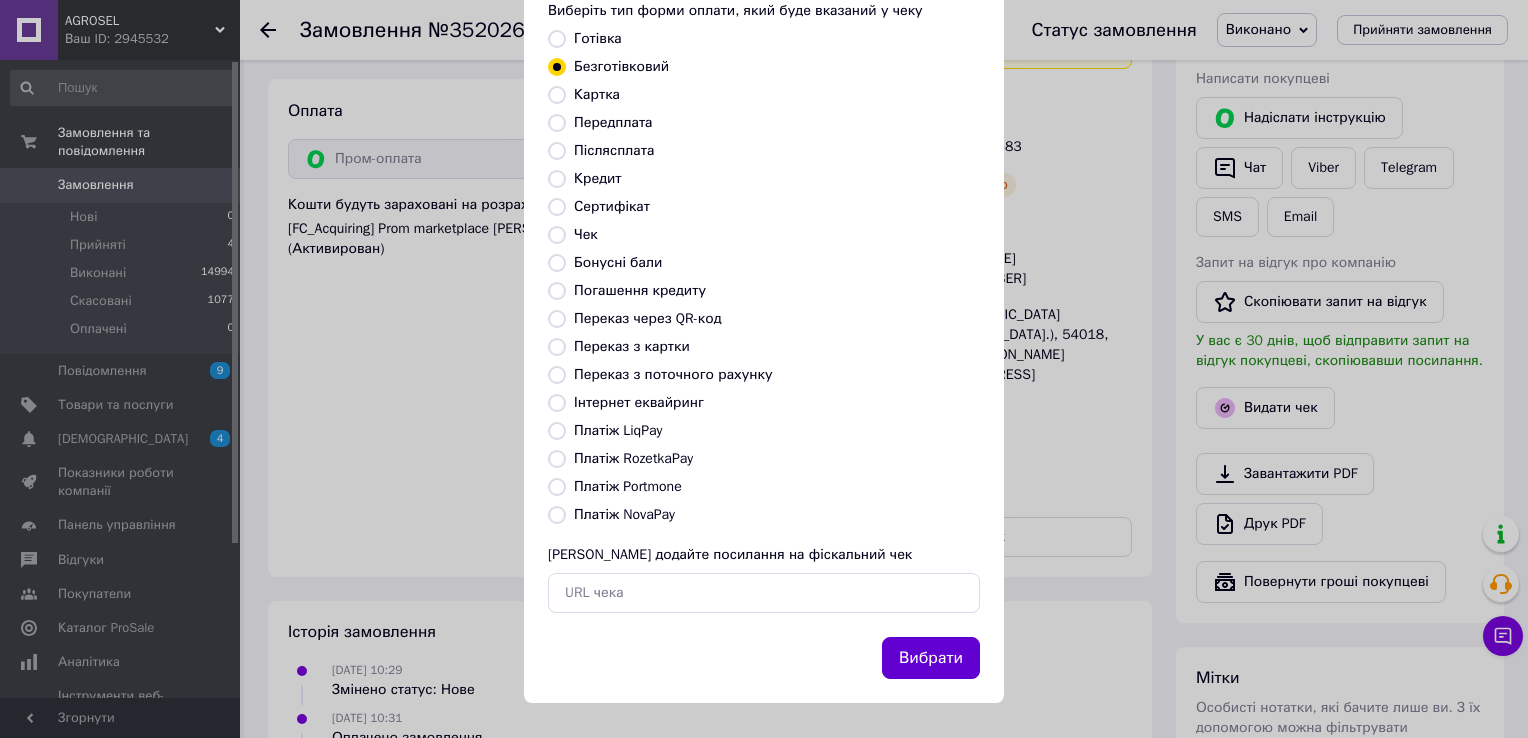 click on "Вибрати" at bounding box center (931, 658) 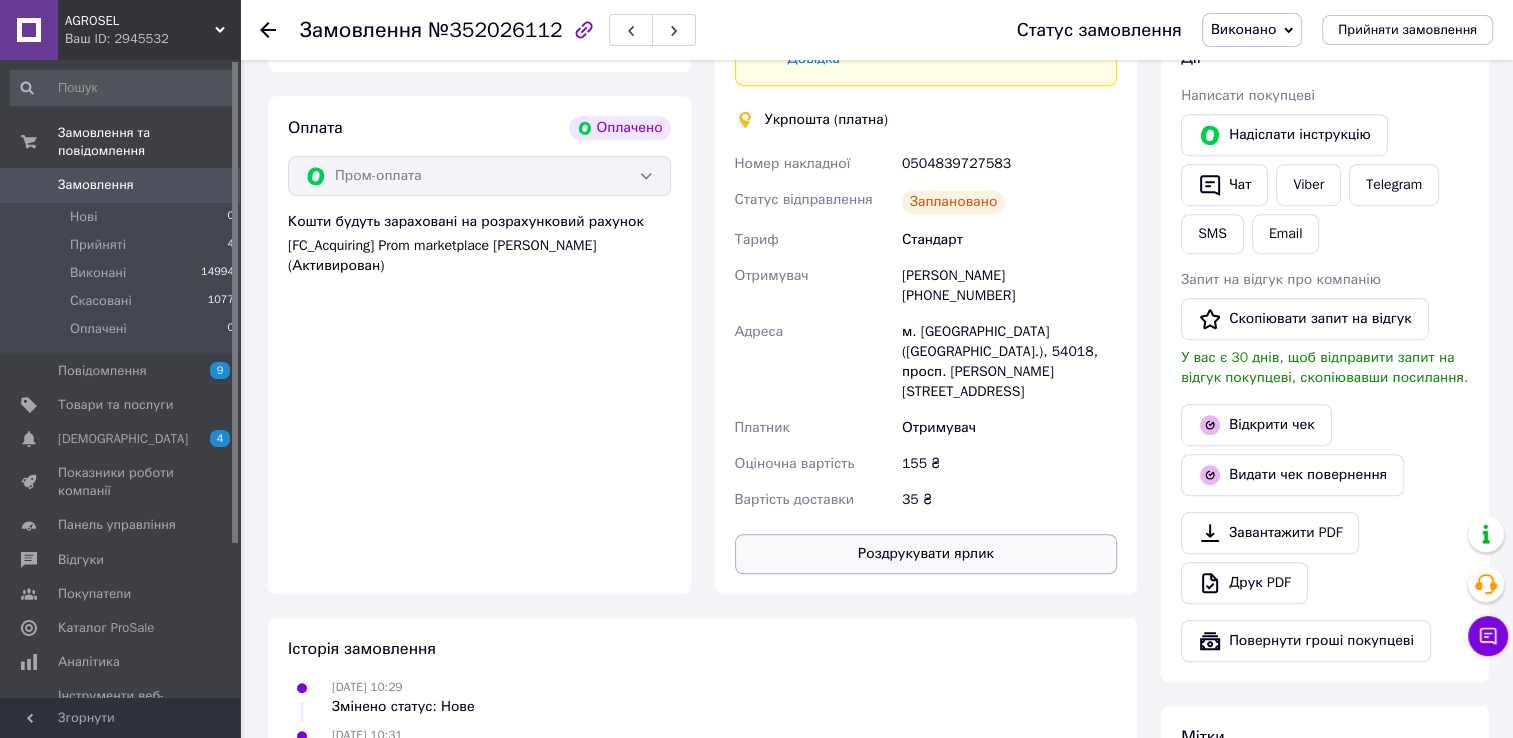 scroll, scrollTop: 1200, scrollLeft: 0, axis: vertical 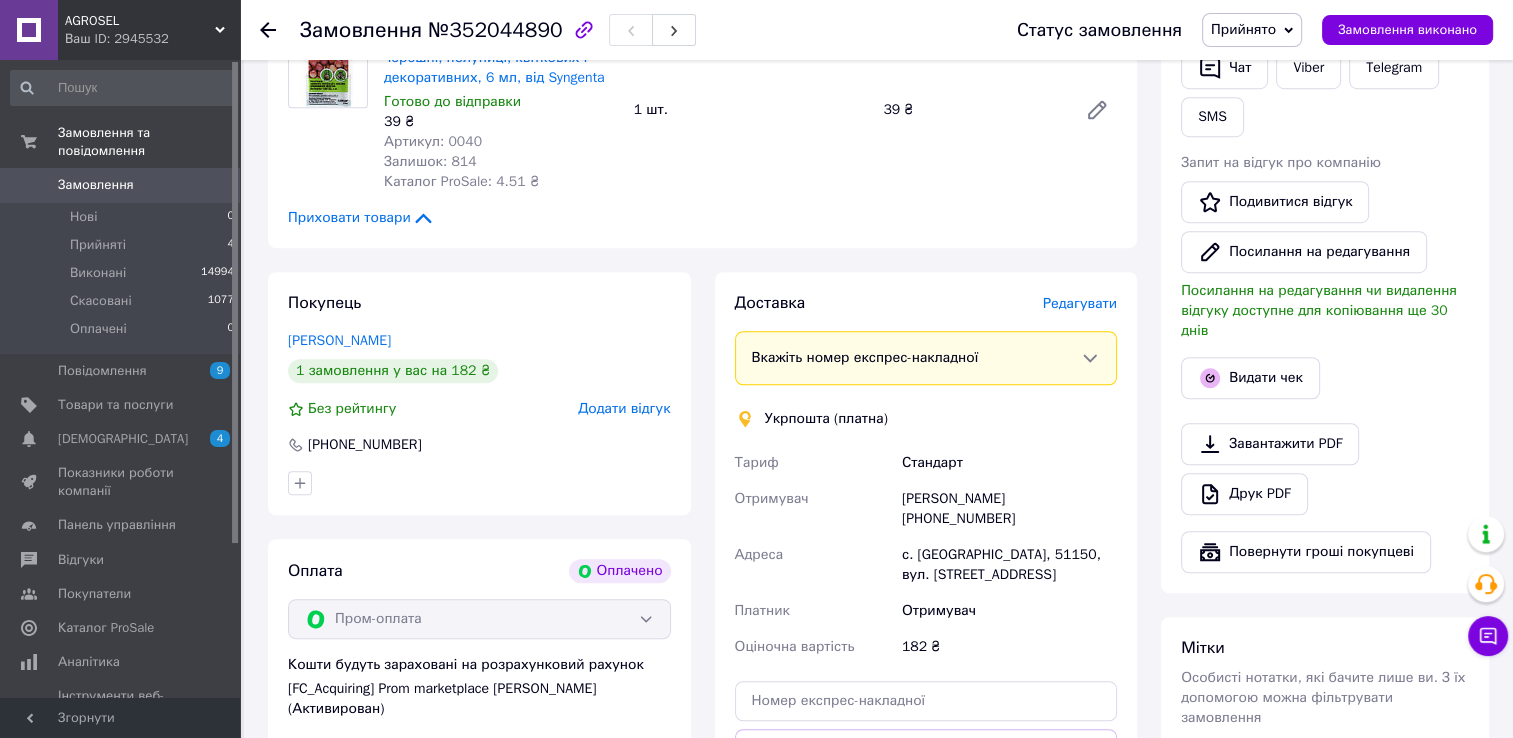 click on "Редагувати" at bounding box center [1080, 303] 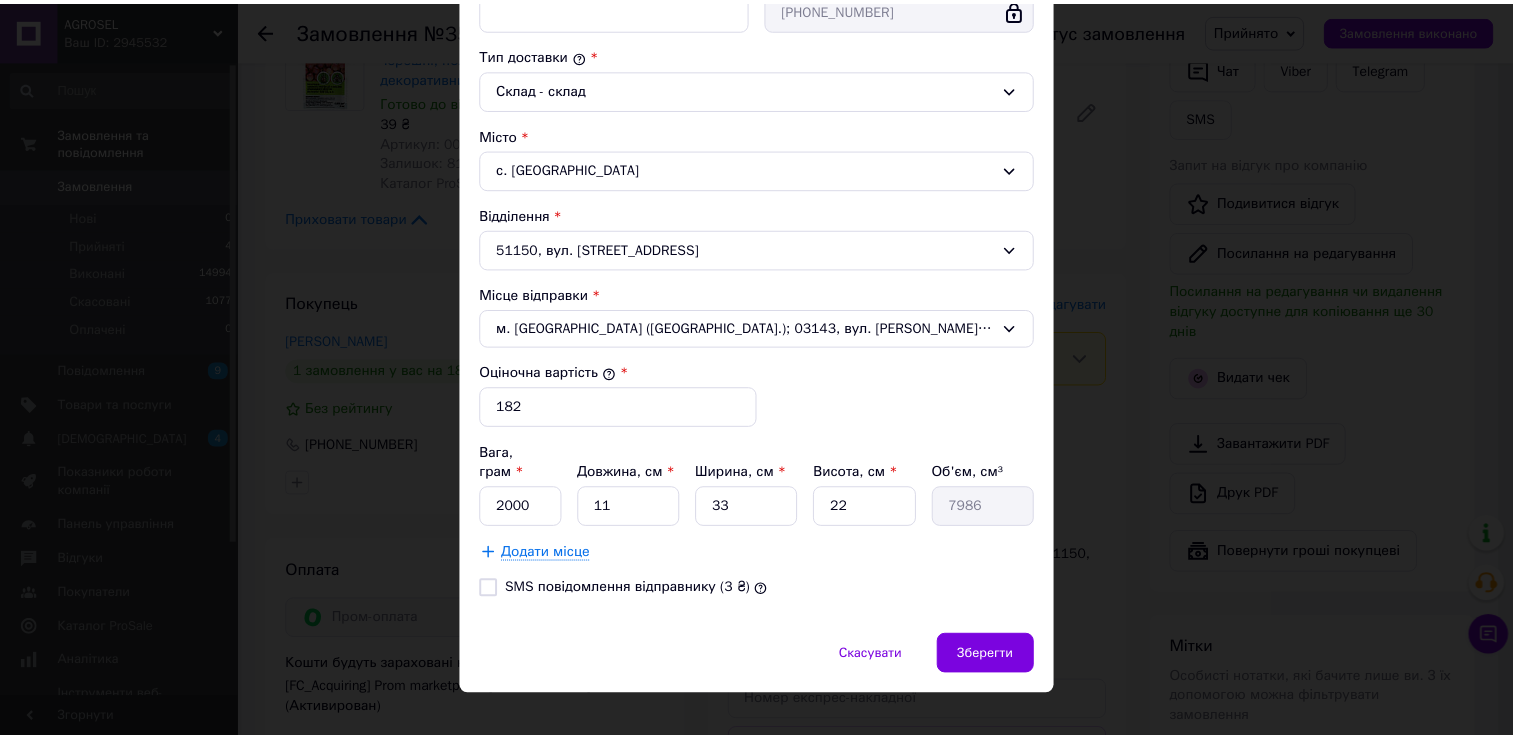 scroll, scrollTop: 508, scrollLeft: 0, axis: vertical 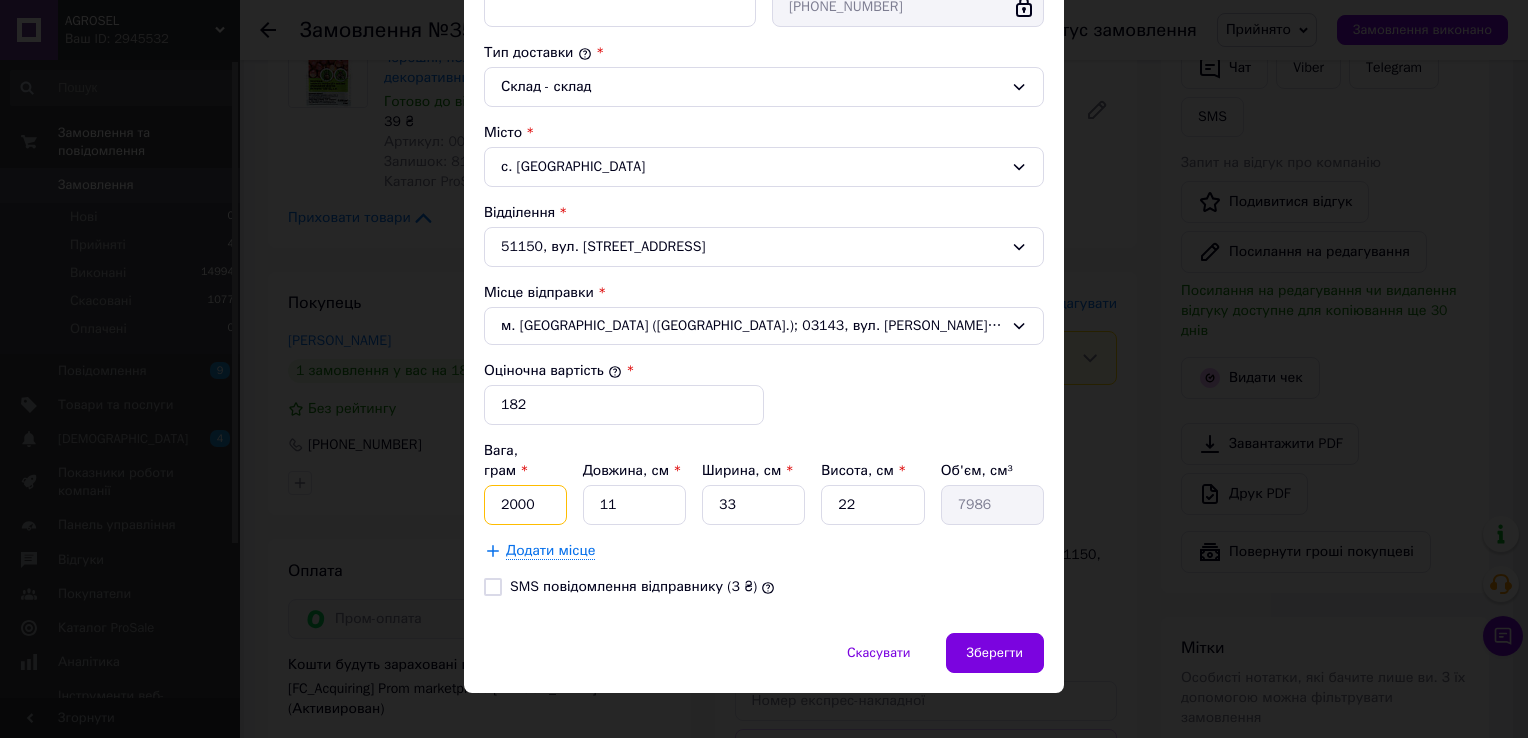click on "2000" at bounding box center [525, 505] 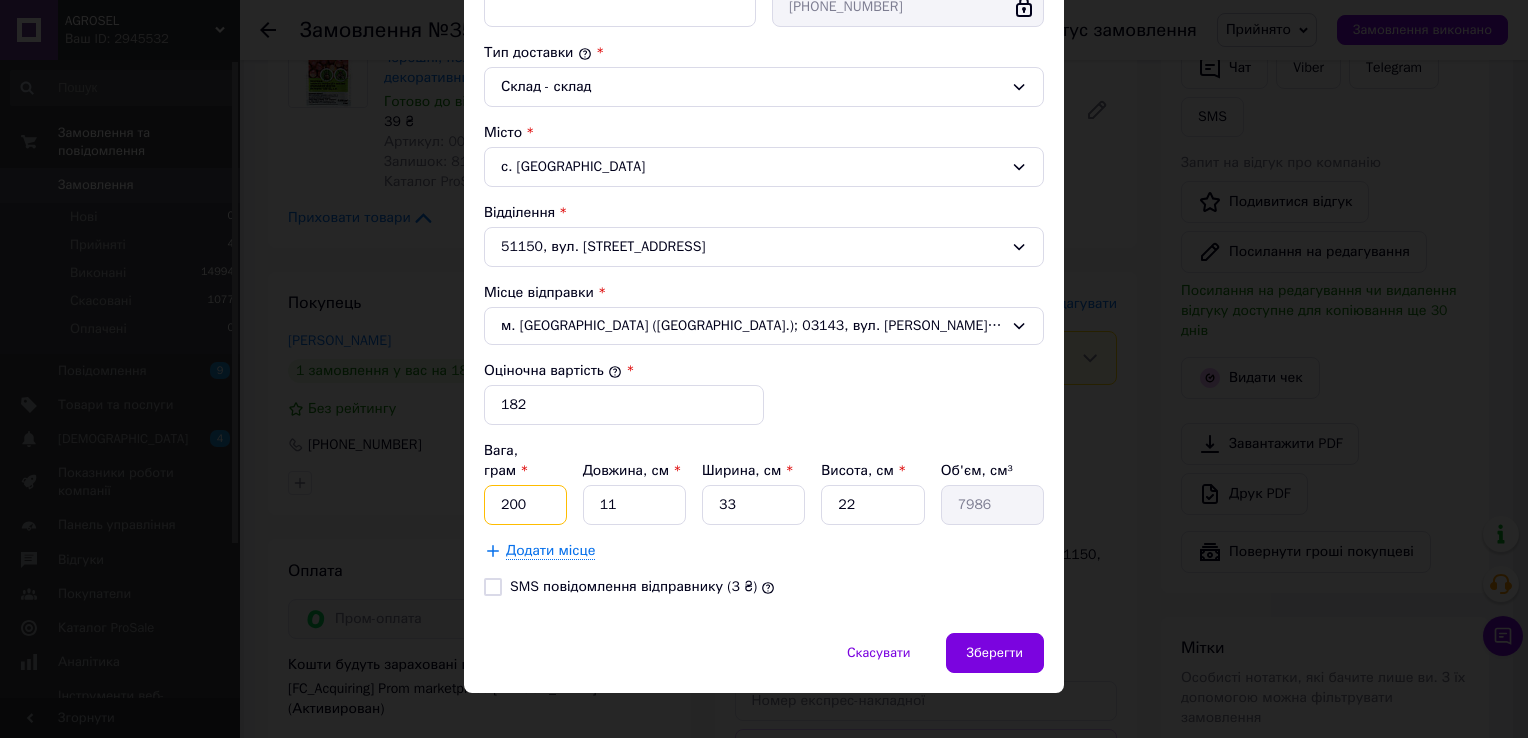 type on "200" 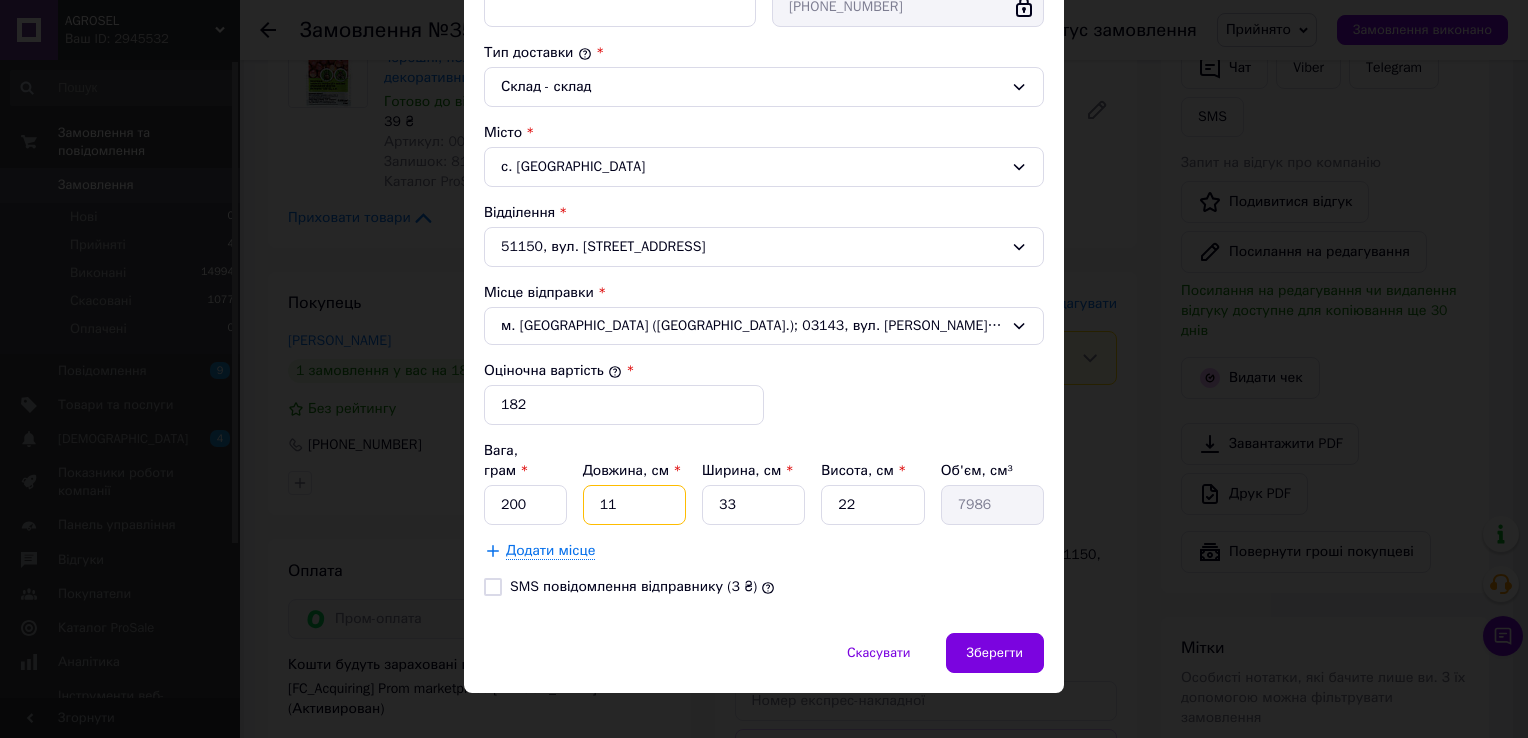 click on "11" at bounding box center (634, 505) 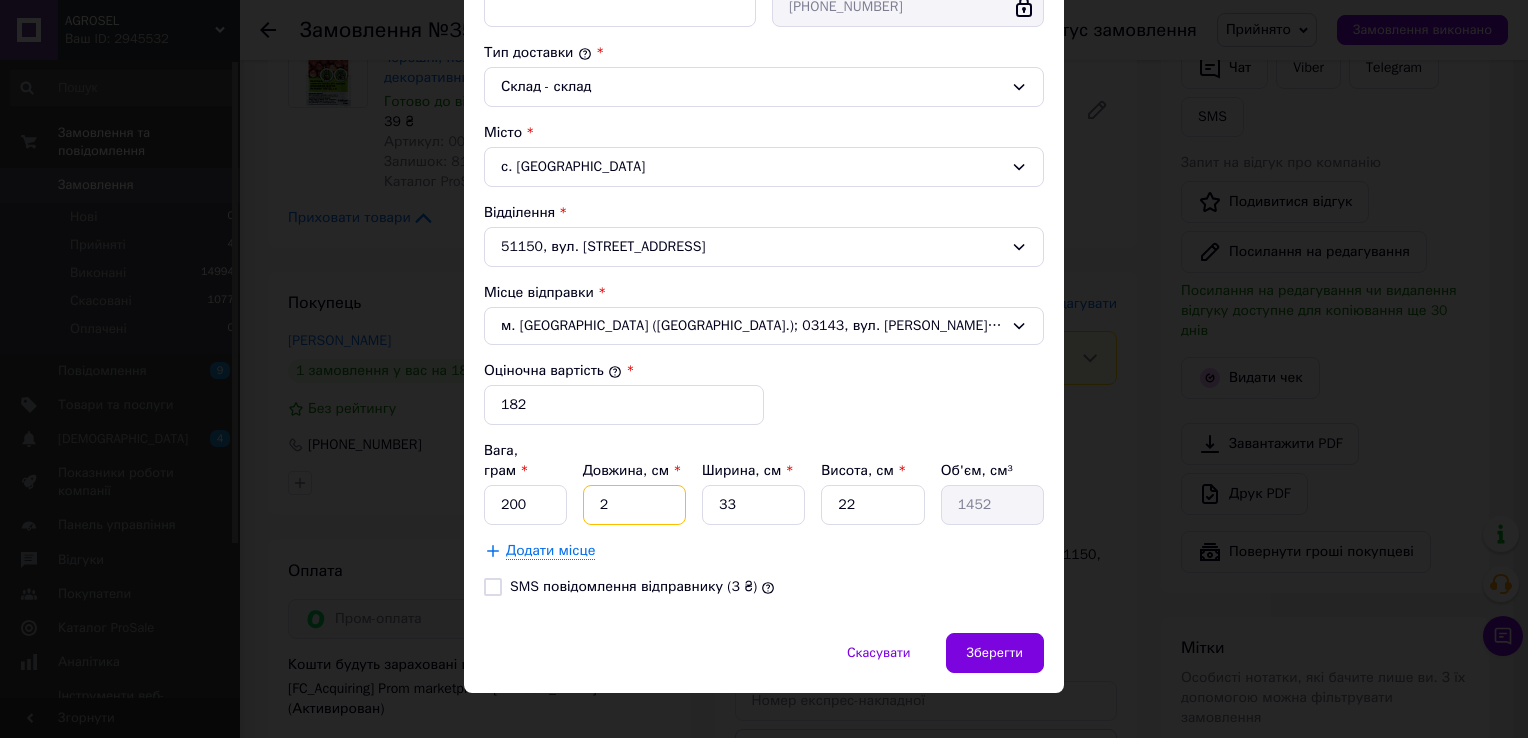 type on "20" 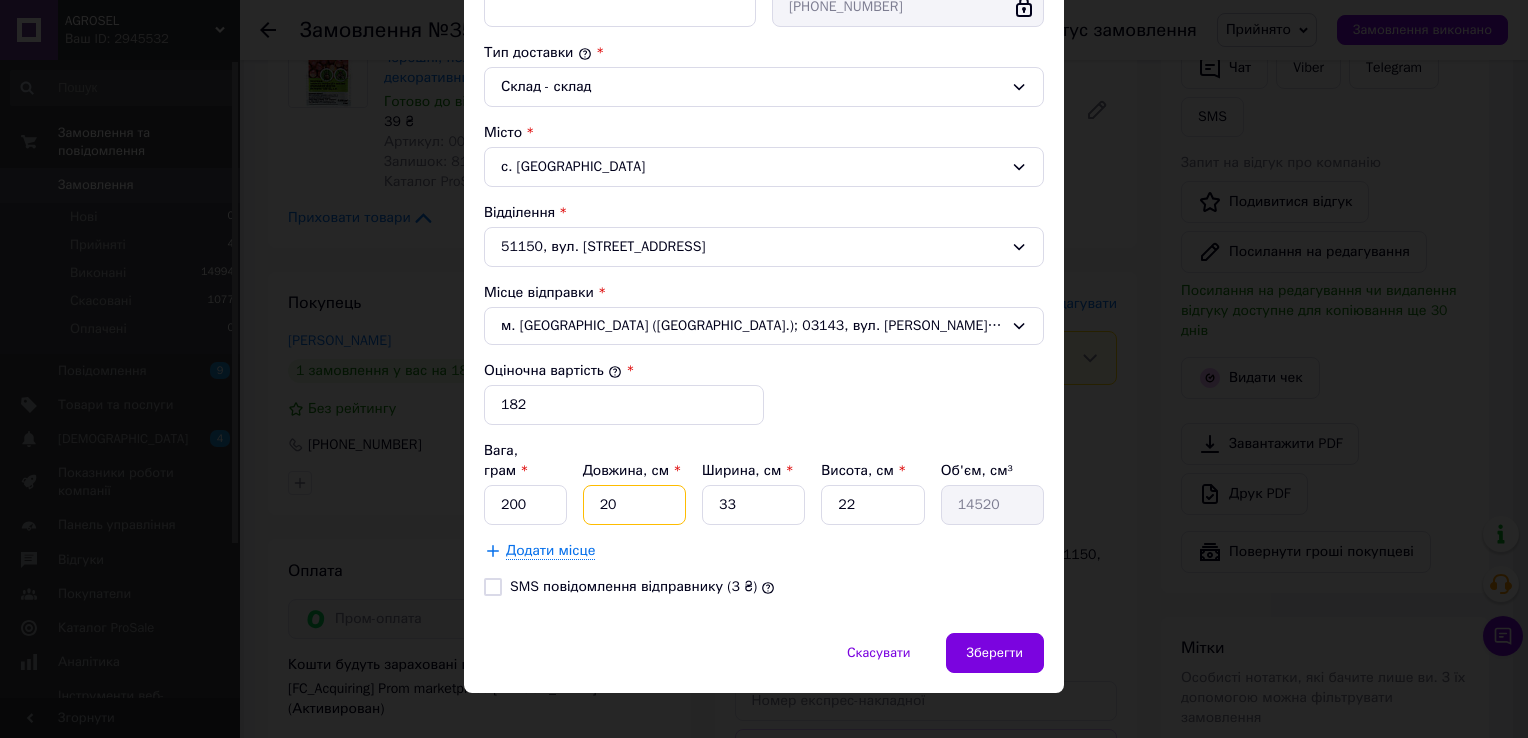 type on "20" 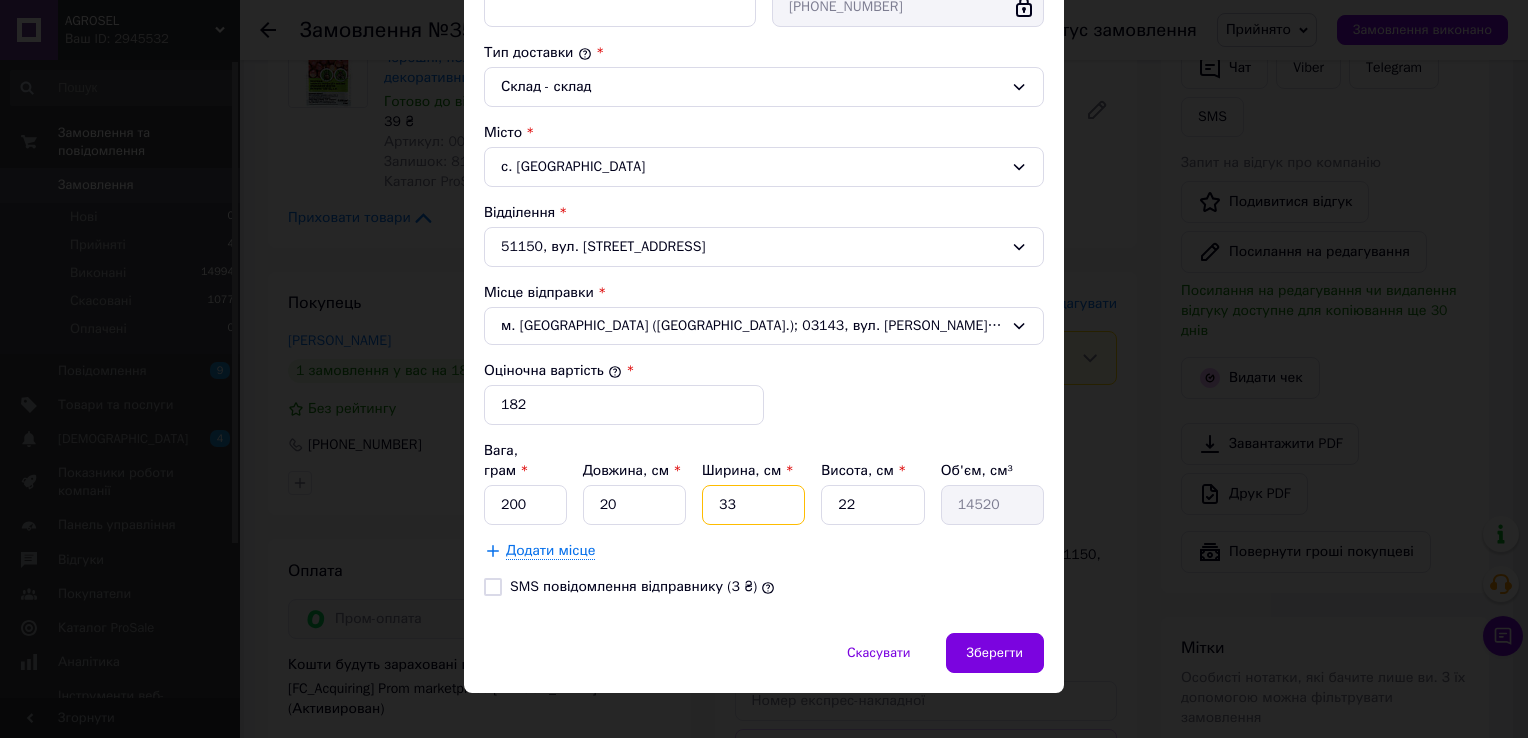 click on "33" at bounding box center (753, 505) 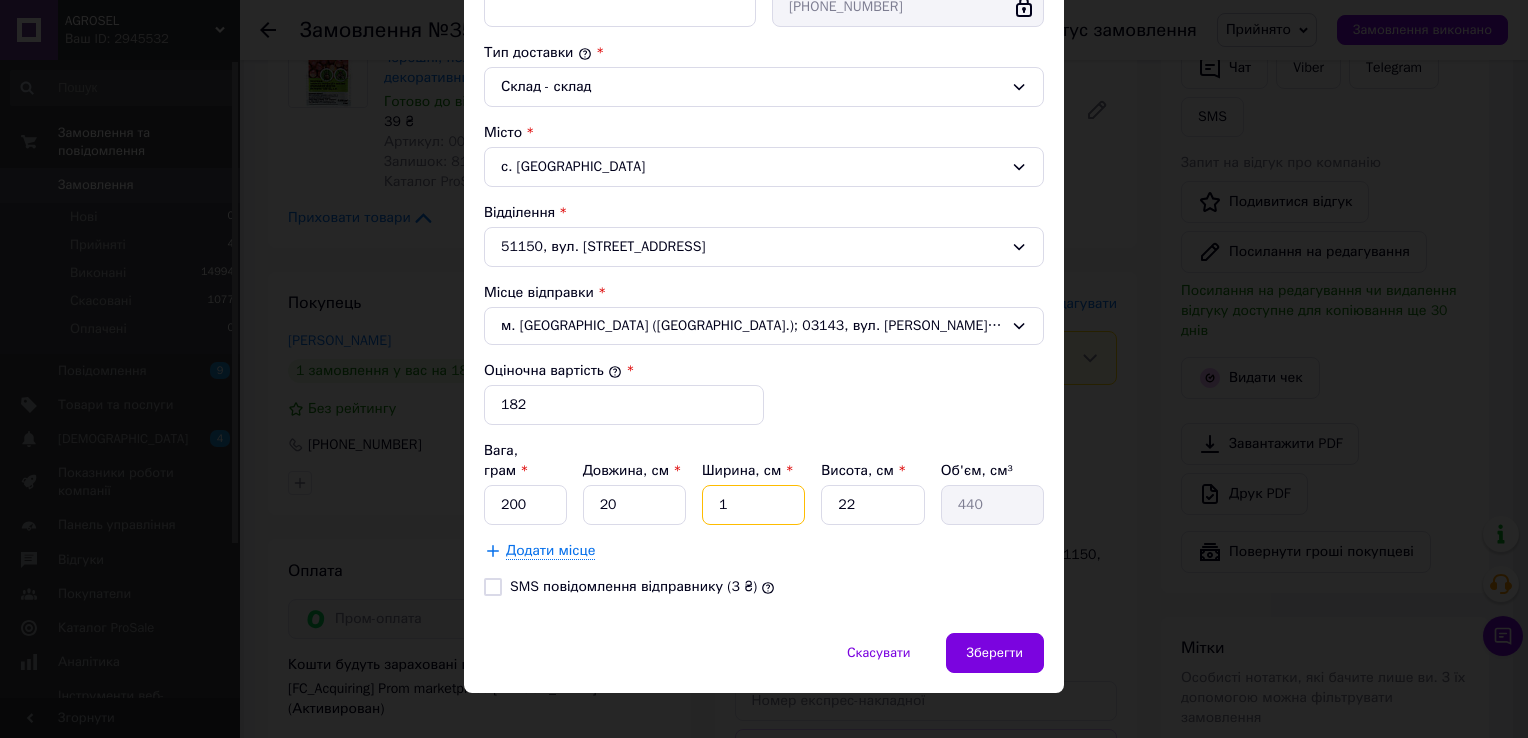 type on "10" 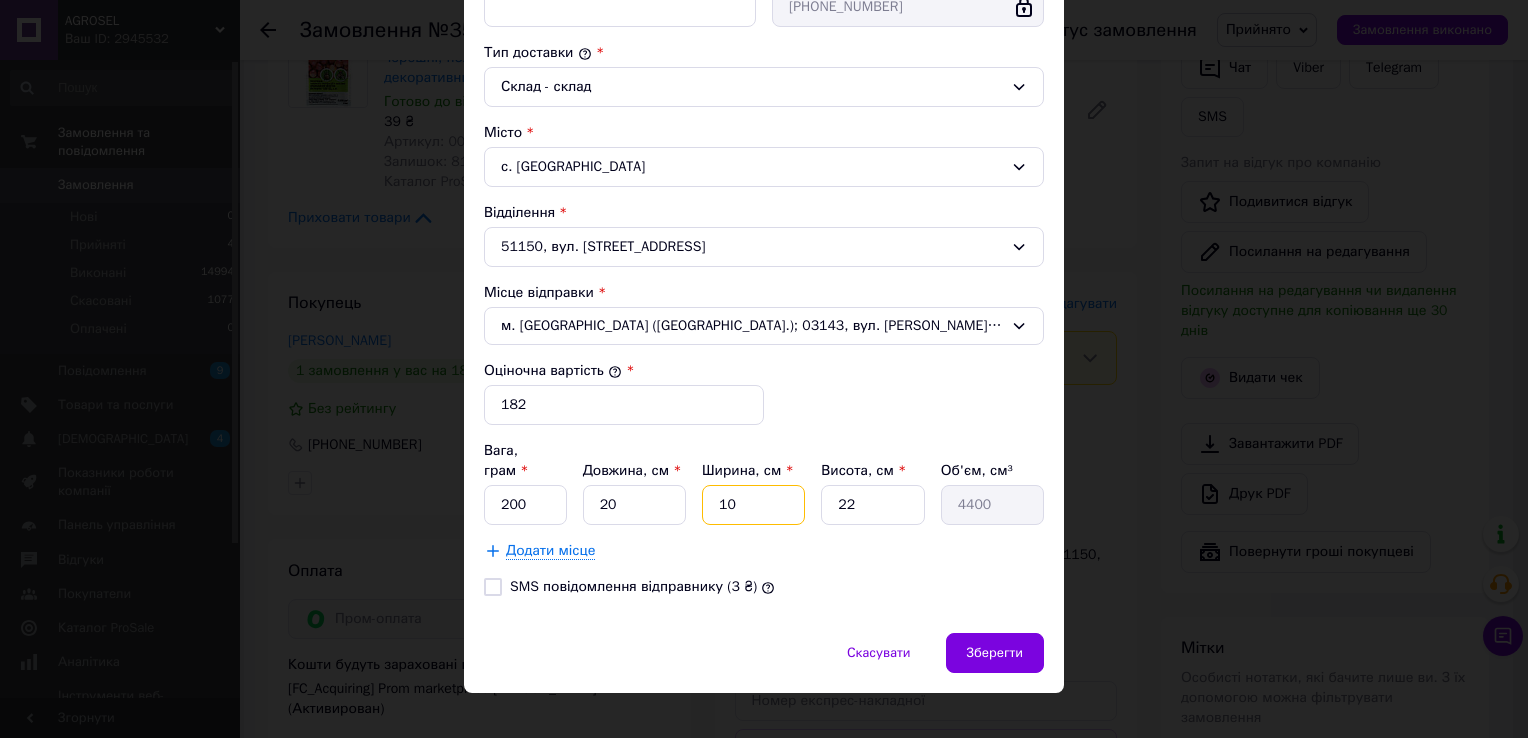 type on "10" 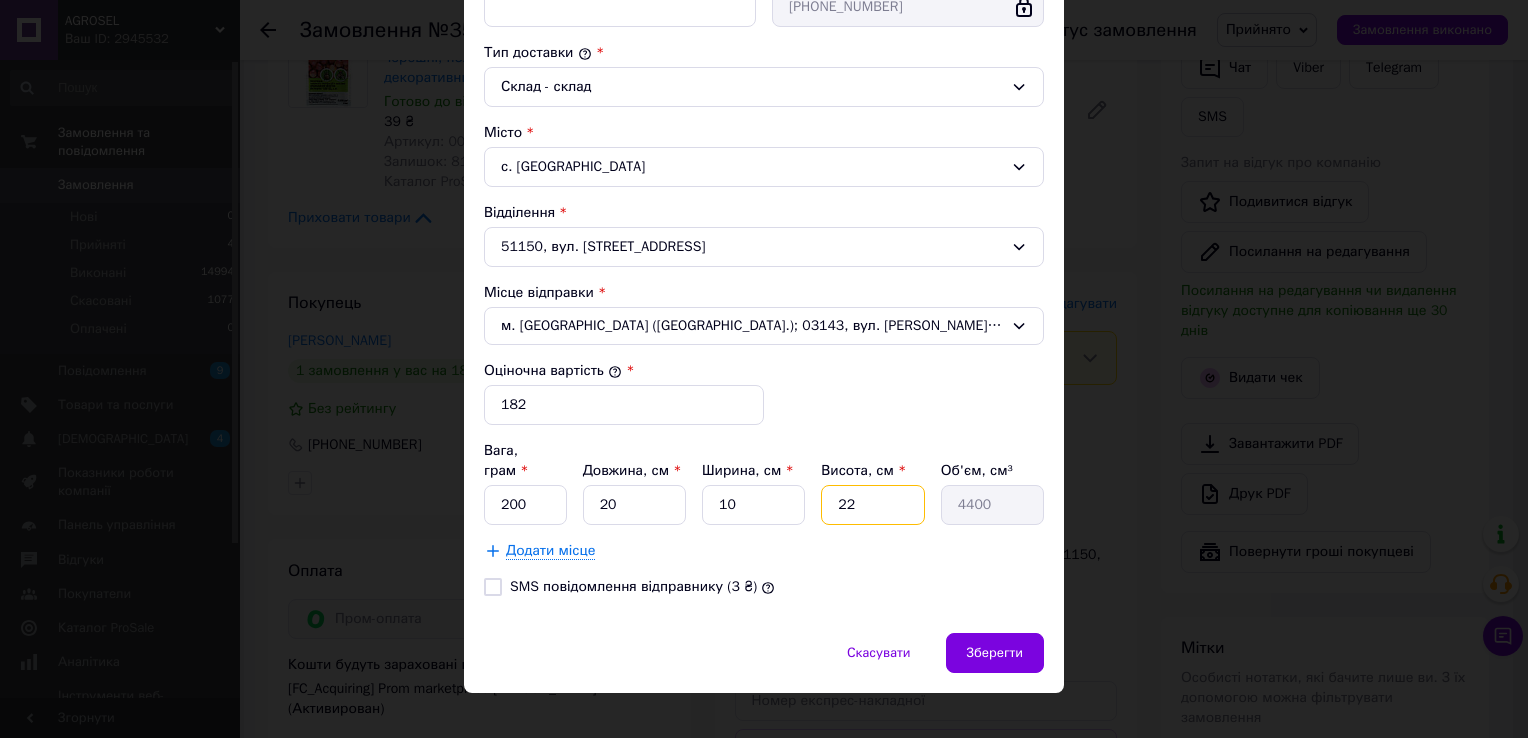click on "22" at bounding box center [872, 505] 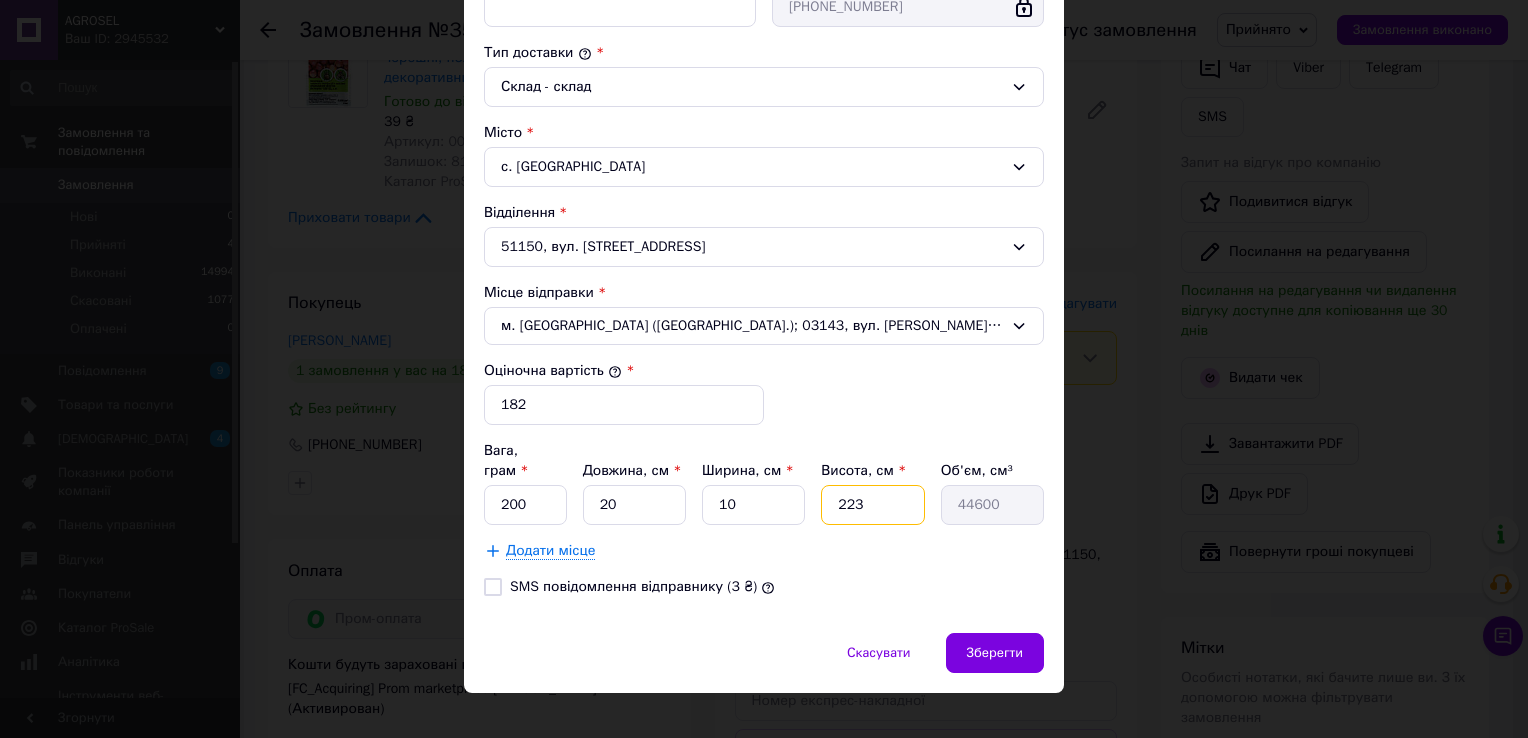 click on "223" at bounding box center (872, 505) 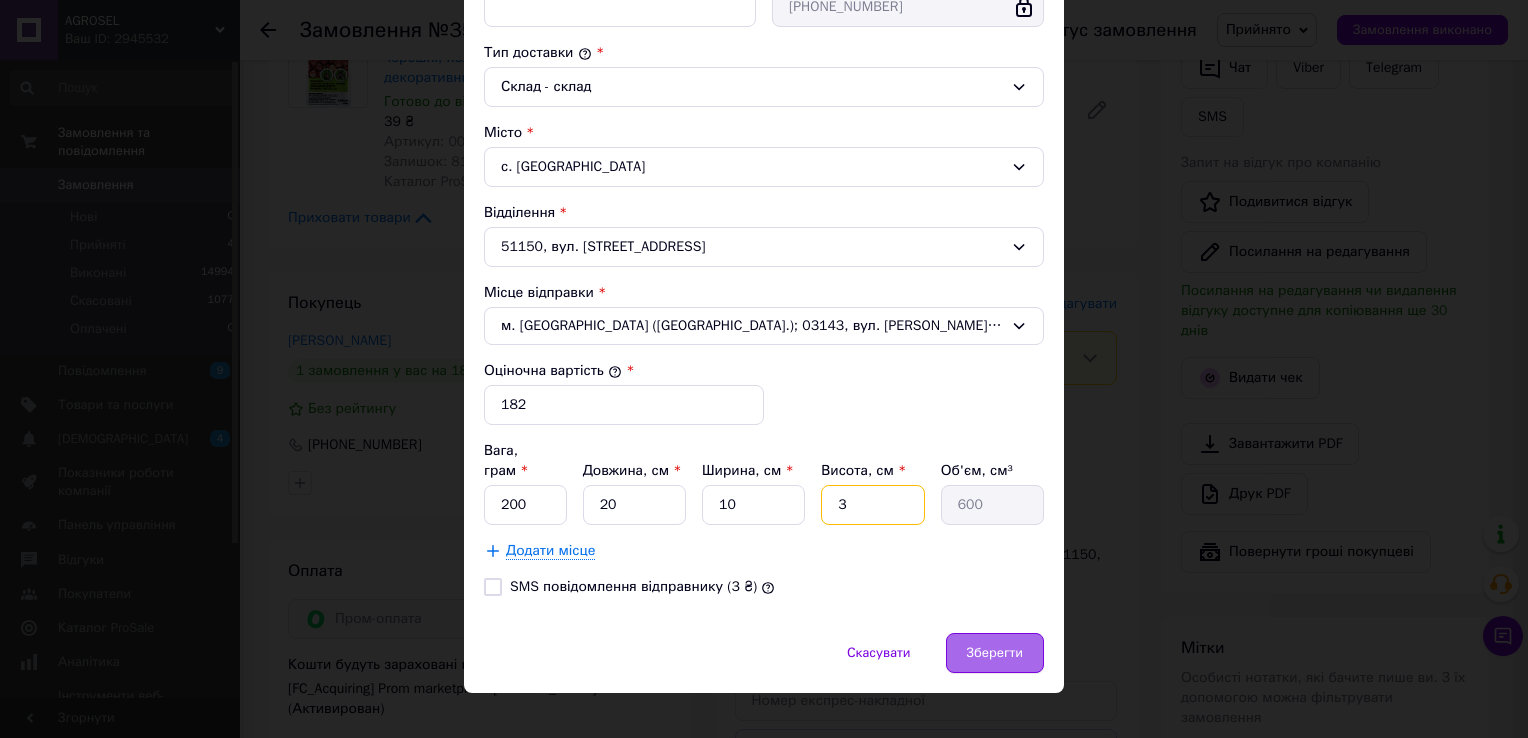 type on "3" 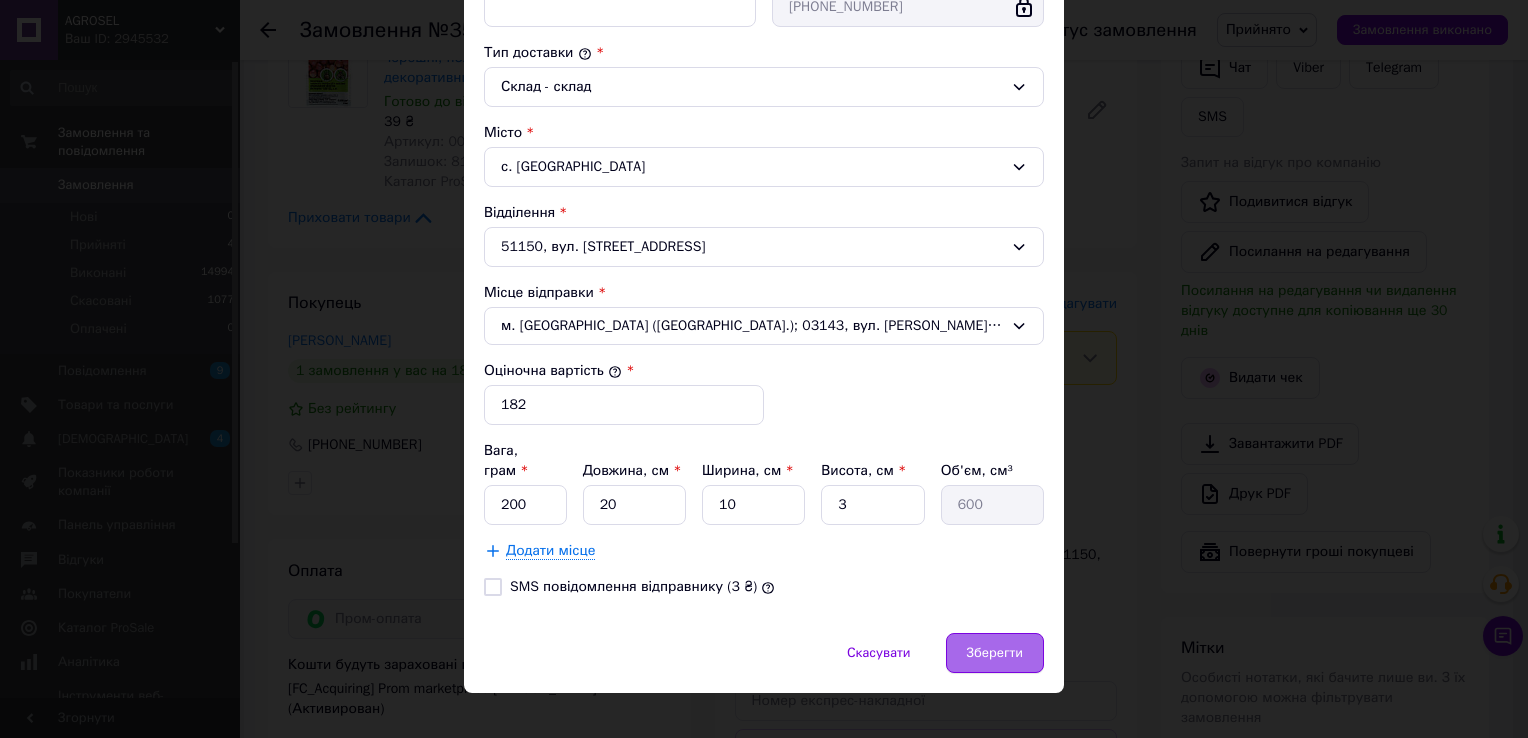 drag, startPoint x: 980, startPoint y: 632, endPoint x: 1000, endPoint y: 647, distance: 25 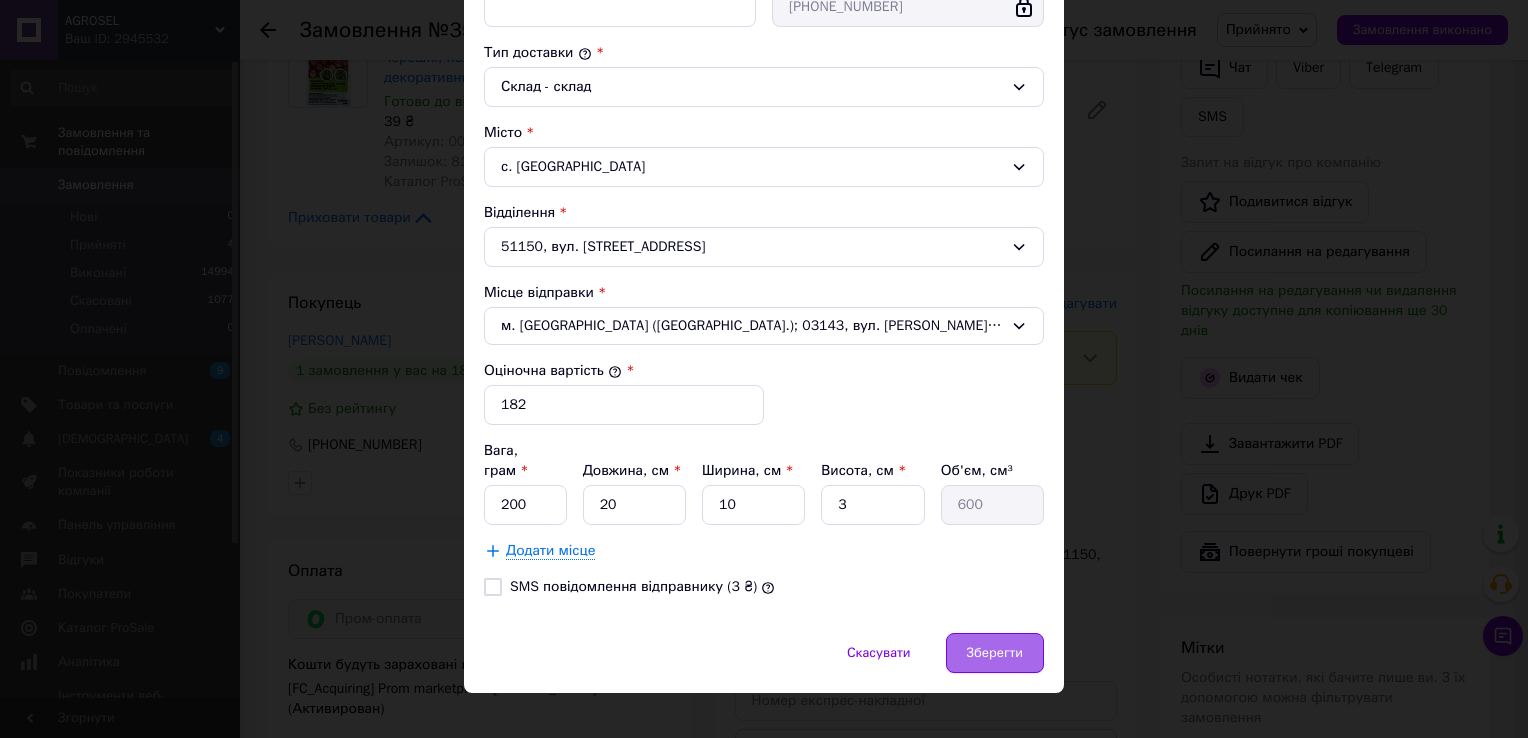 click on "Зберегти" at bounding box center [995, 653] 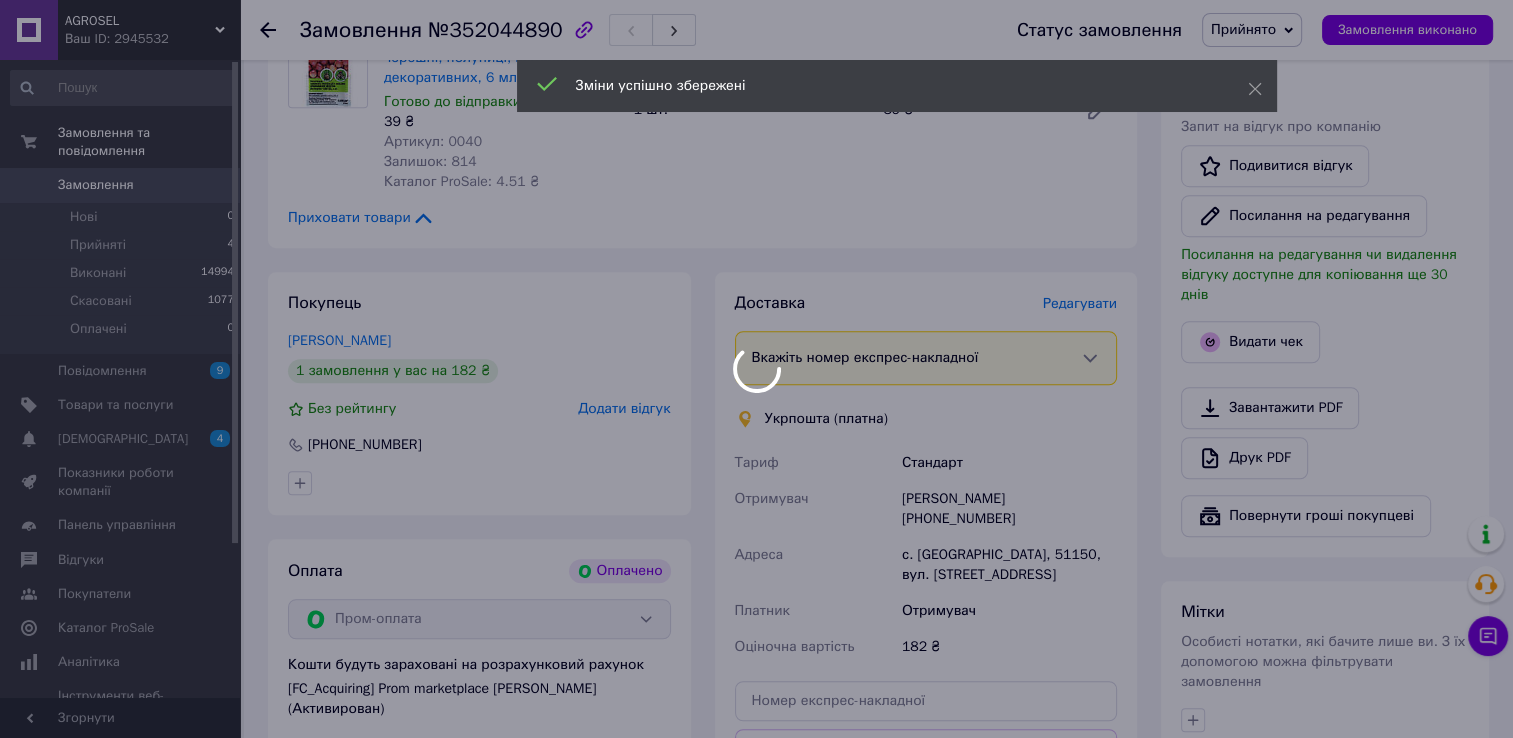 scroll, scrollTop: 1800, scrollLeft: 0, axis: vertical 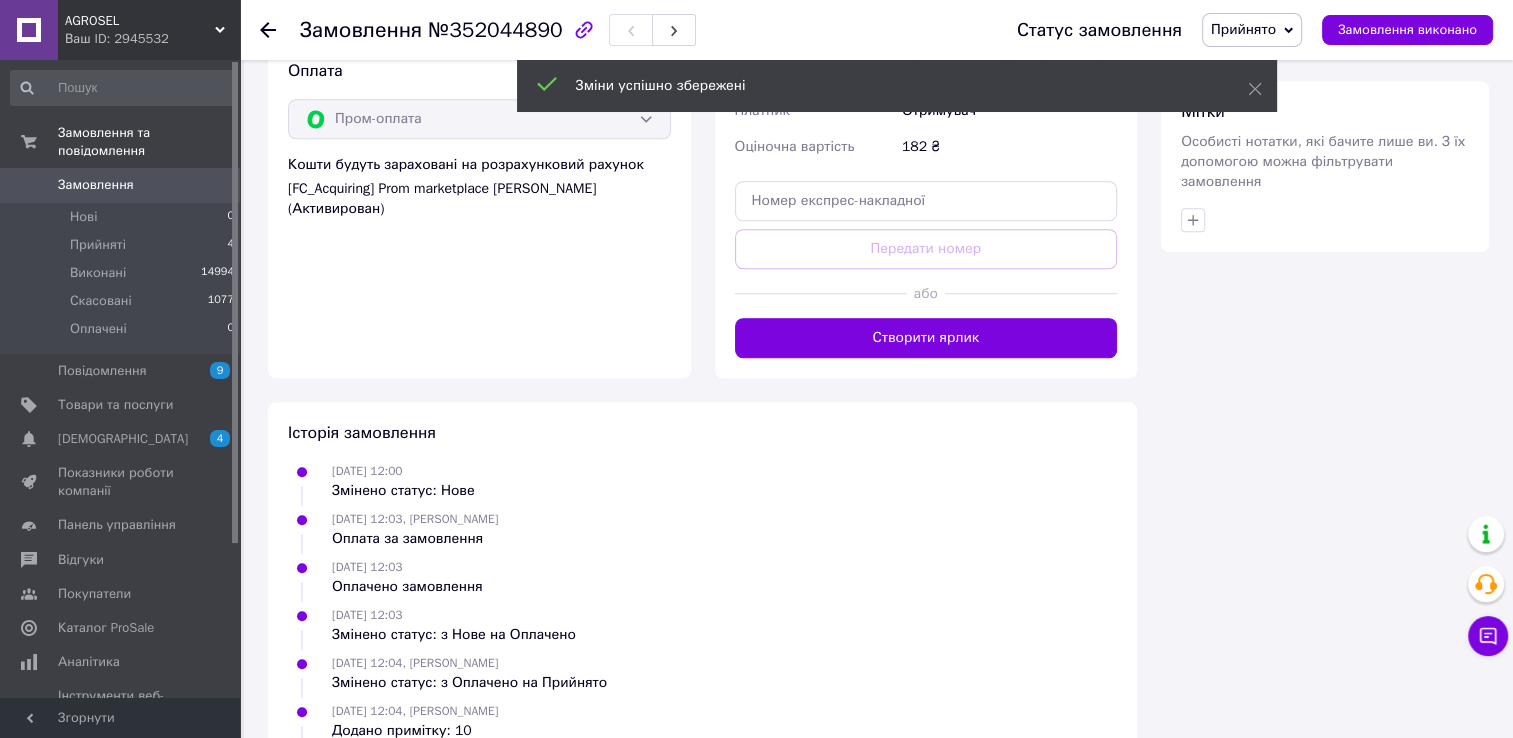 click on "Доставка Редагувати Вкажіть номер експрес-накладної Обов'язково введіть номер експрес-накладної,
якщо створювали її не на цій сторінці. У разі,
якщо номер ЕН не буде доданий, ми не зможемо
виплатити гроші за замовлення Мобільний номер покупця (із замовлення) повинен відповідати номеру отримувача за накладною Укрпошта (платна) Тариф Стандарт Отримувач Віктор Сироткін +380754562240 Адреса с. Поливанівка, 51150, вул. Центральна, 18 Платник Отримувач Оціночна вартість 182 ₴ Передати номер або Створити ярлик Тариф     * Стандарт Платник   * Отримувач   * Сироткін   *   *   *" at bounding box center [926, 75] 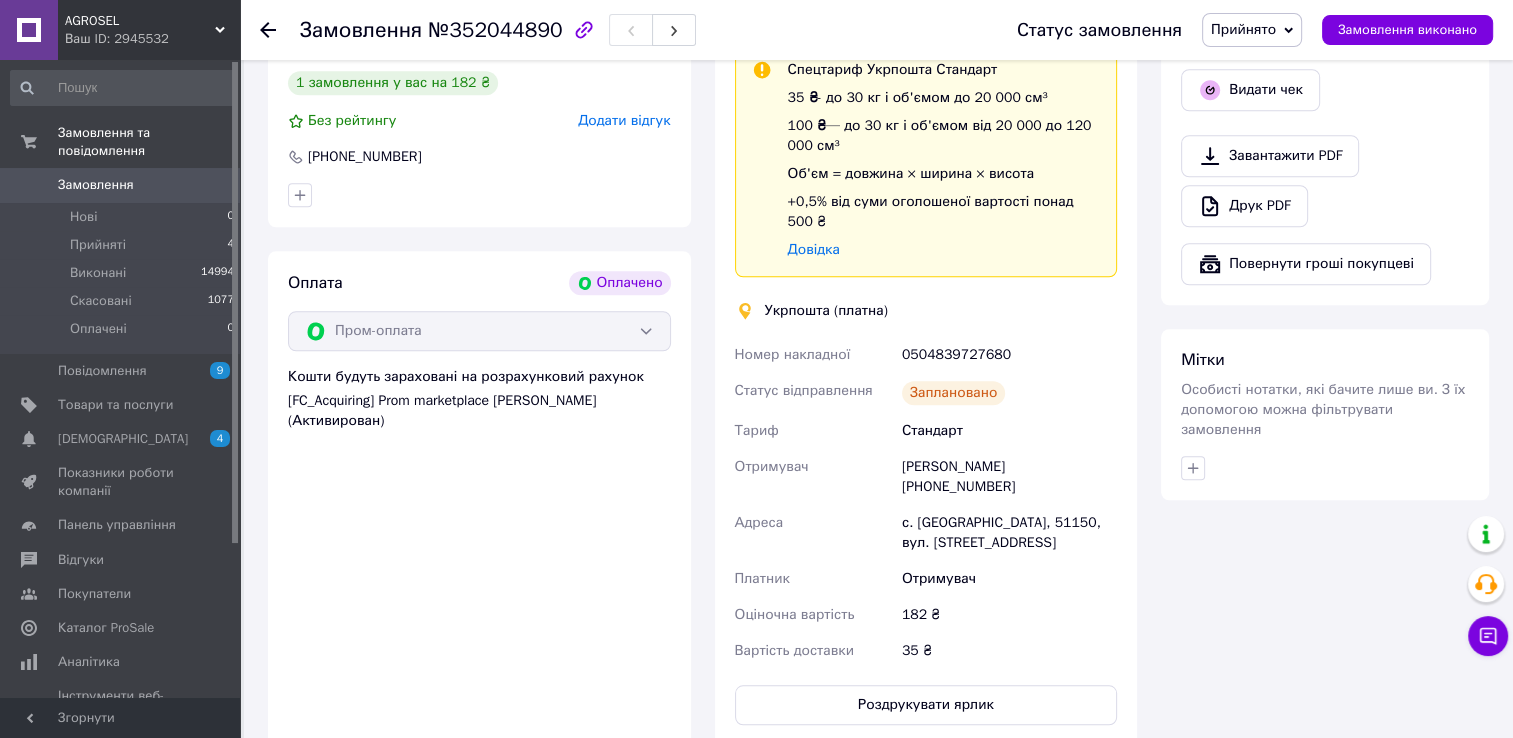scroll, scrollTop: 1700, scrollLeft: 0, axis: vertical 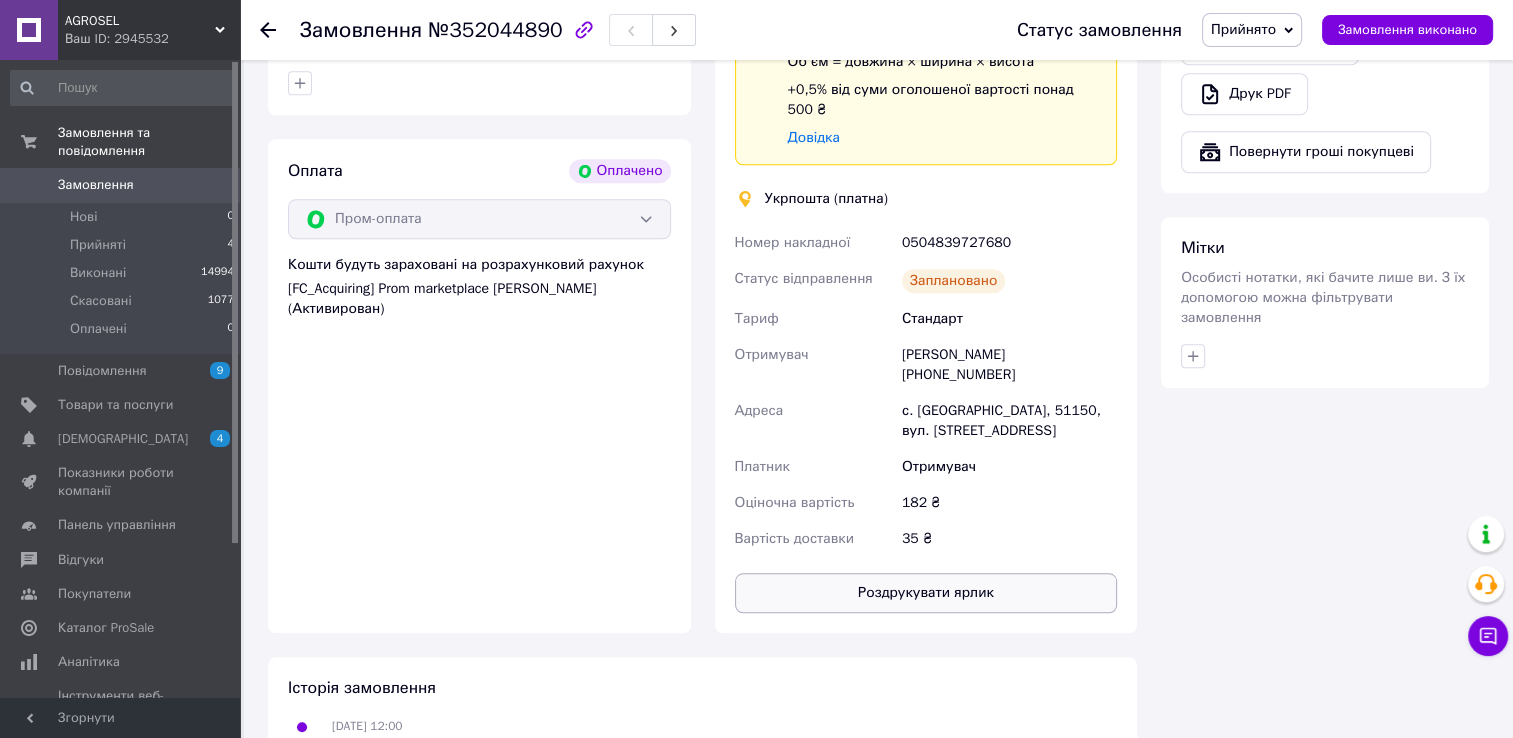click on "Роздрукувати ярлик" at bounding box center (926, 593) 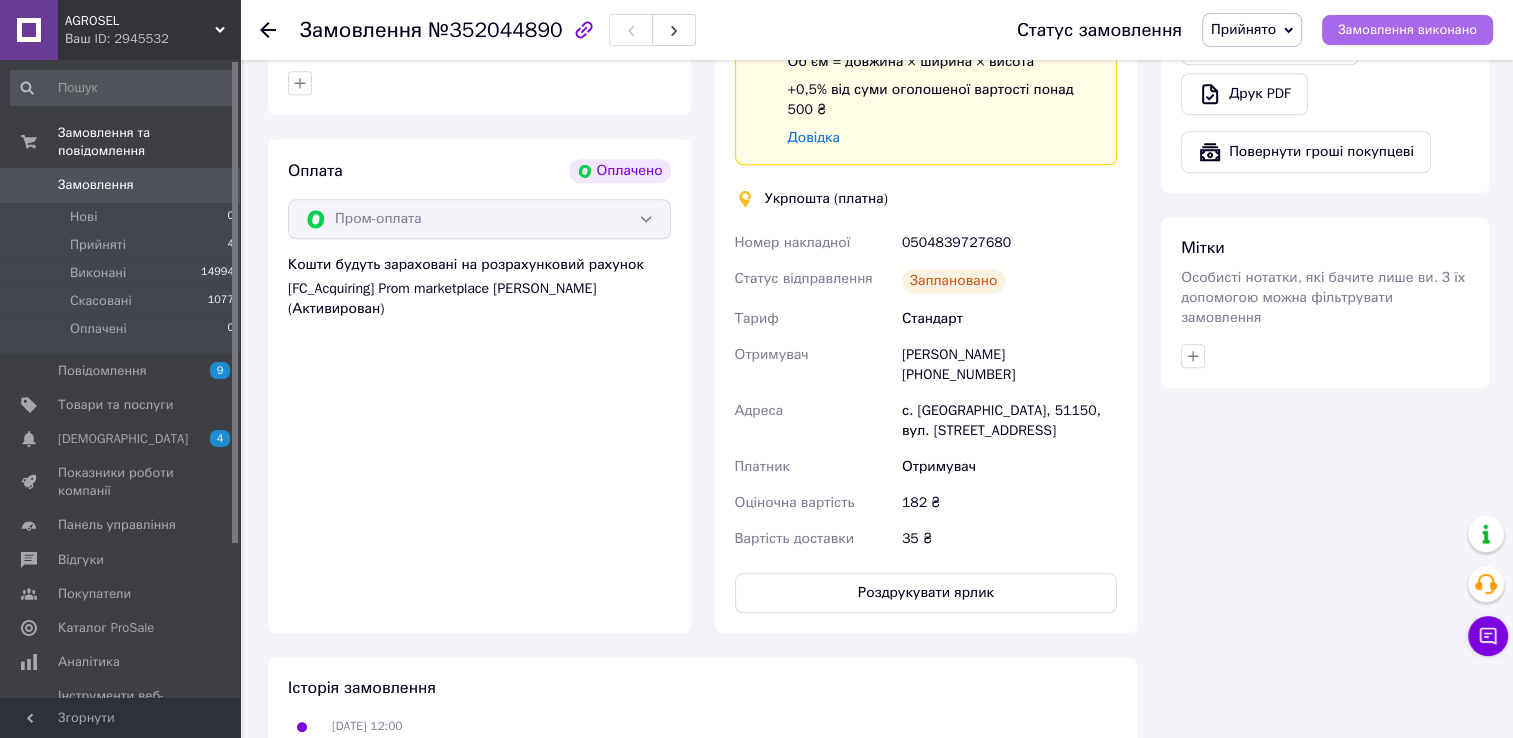 click on "Замовлення виконано" at bounding box center [1407, 30] 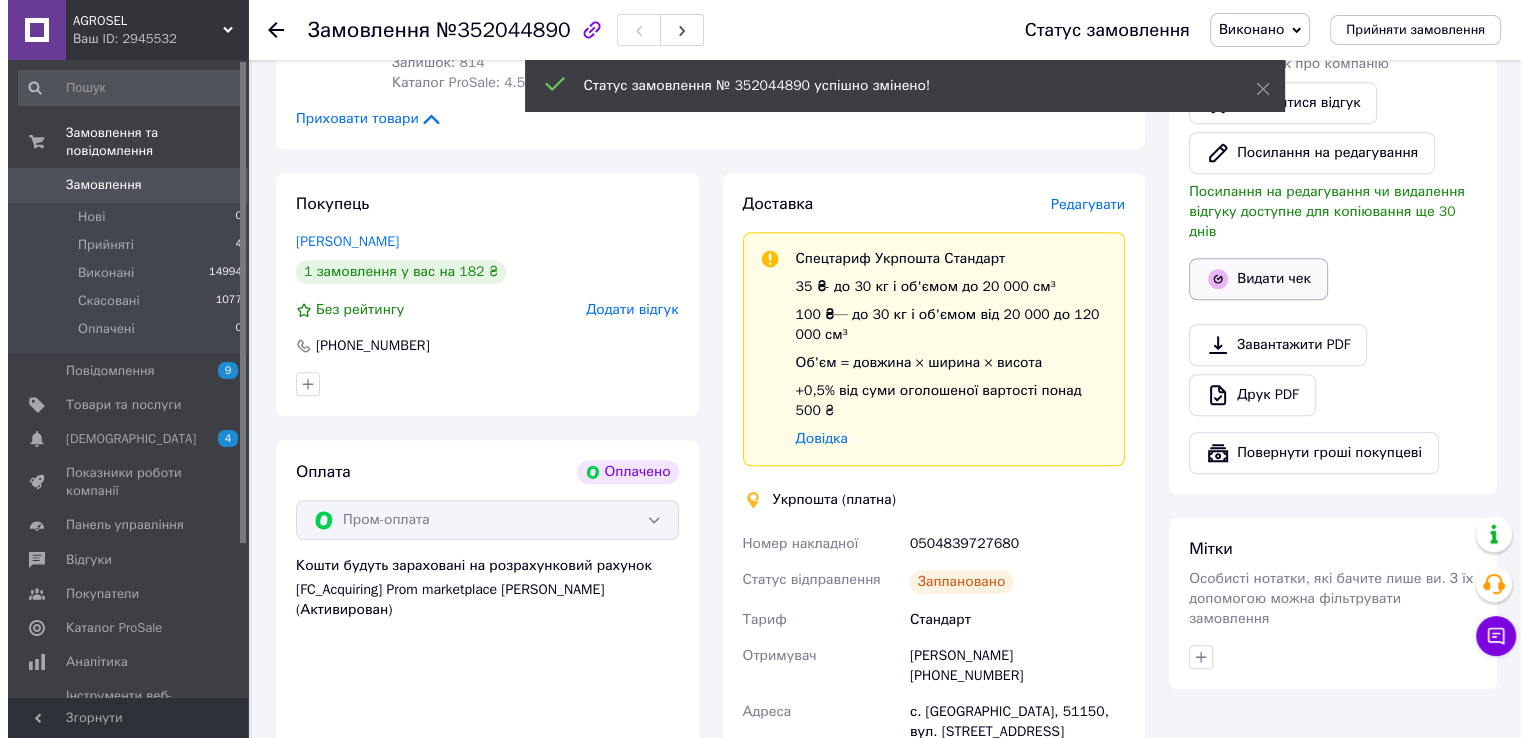 scroll, scrollTop: 1400, scrollLeft: 0, axis: vertical 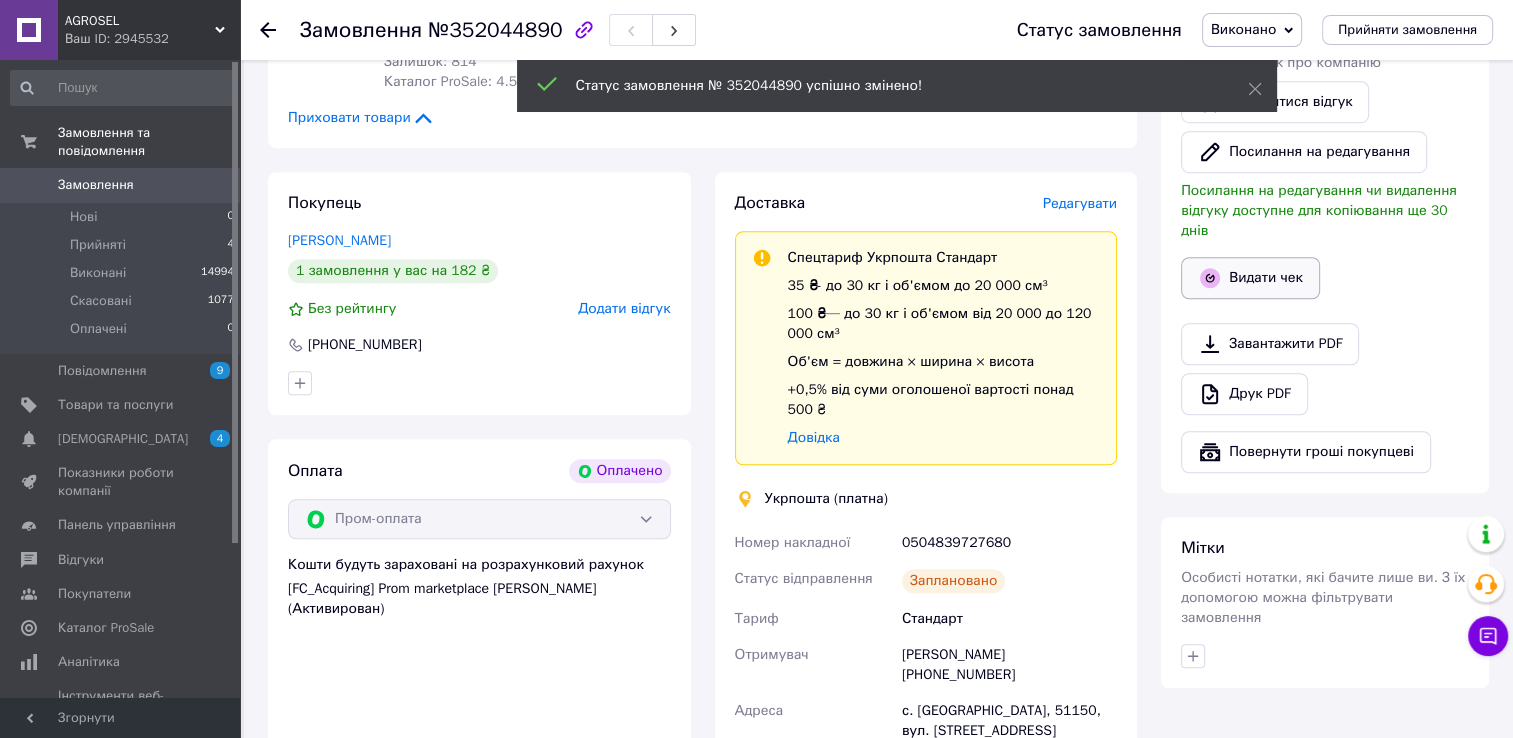 click on "Видати чек" at bounding box center (1250, 278) 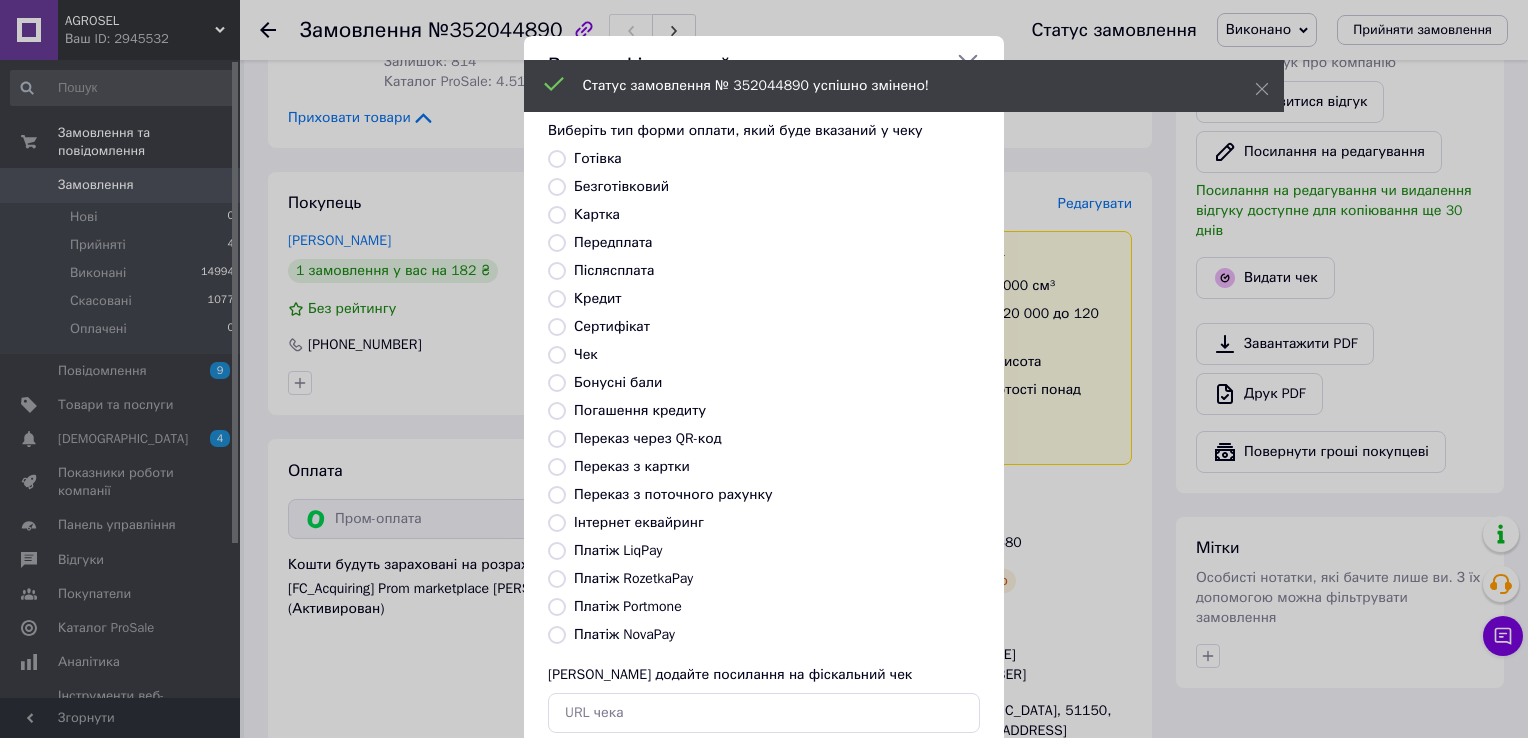 click on "Безготівковий" at bounding box center [621, 186] 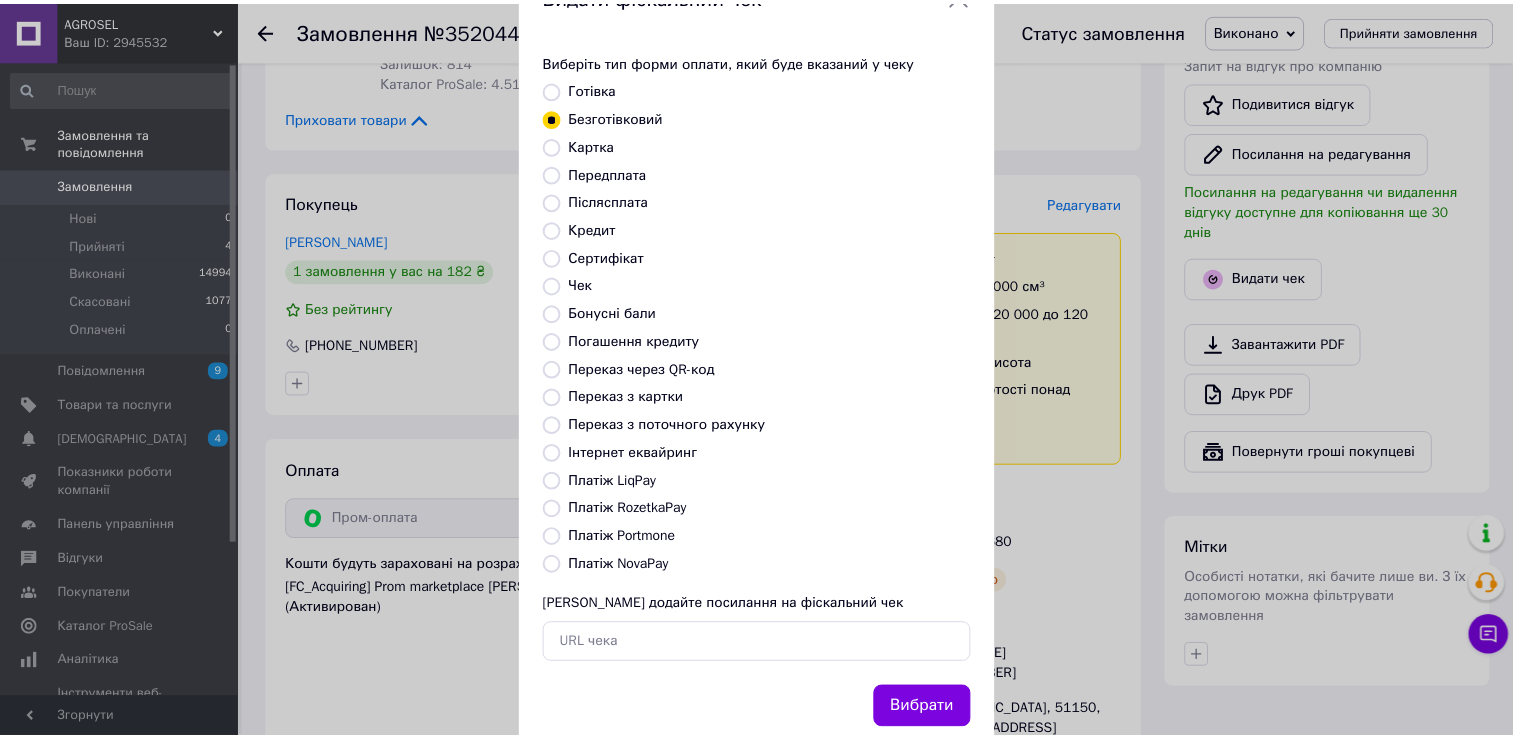 scroll, scrollTop: 120, scrollLeft: 0, axis: vertical 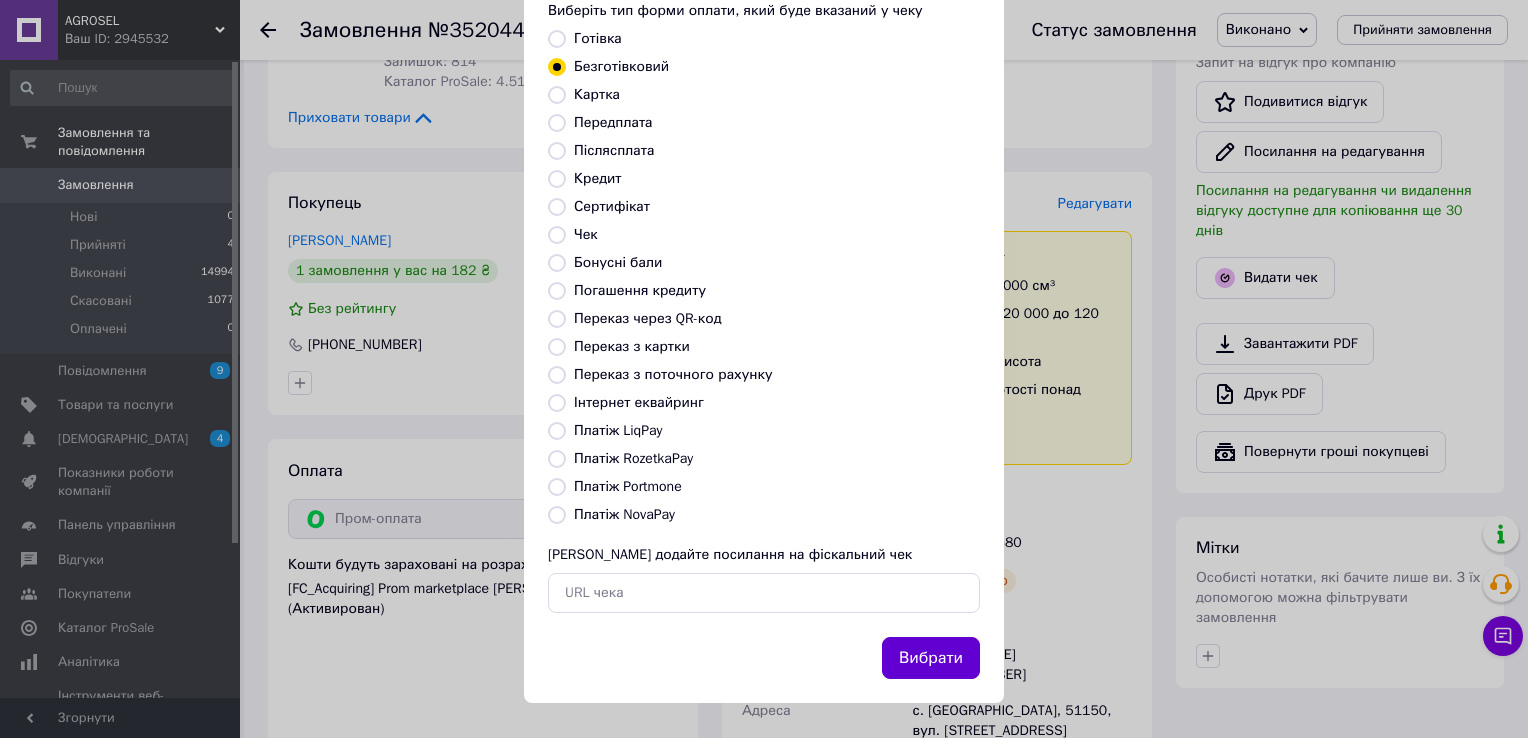 click on "Вибрати" at bounding box center (931, 658) 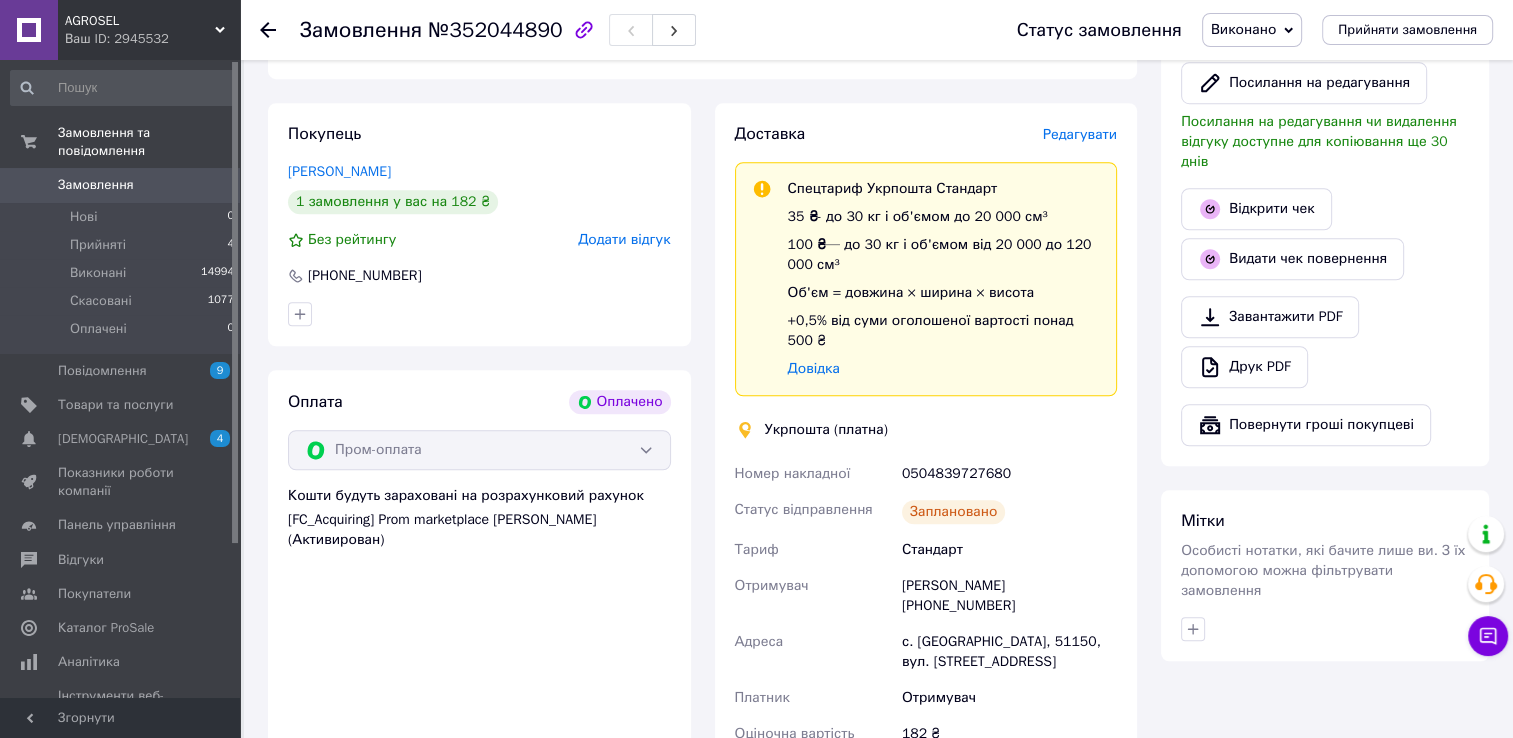 scroll, scrollTop: 1600, scrollLeft: 0, axis: vertical 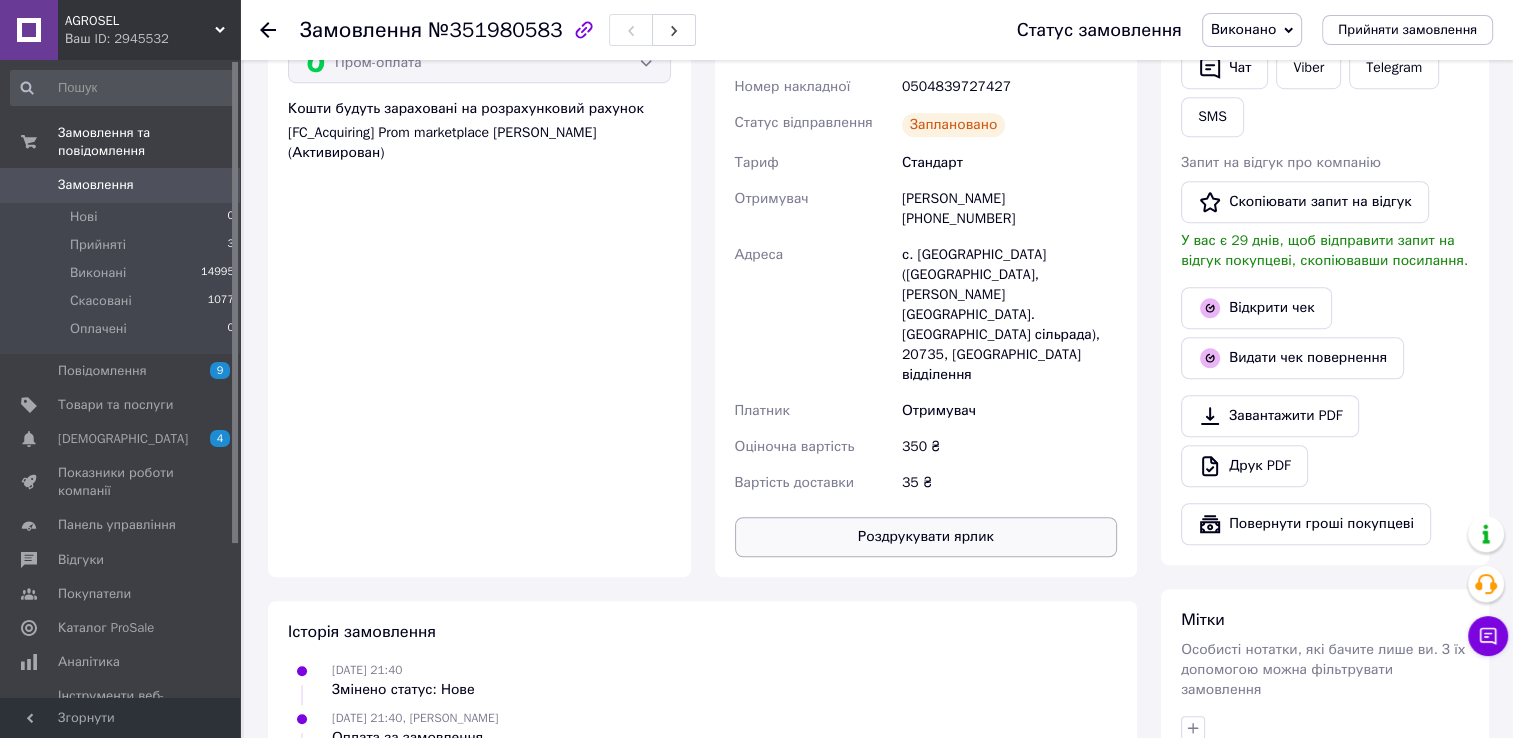 click on "Роздрукувати ярлик" at bounding box center [926, 537] 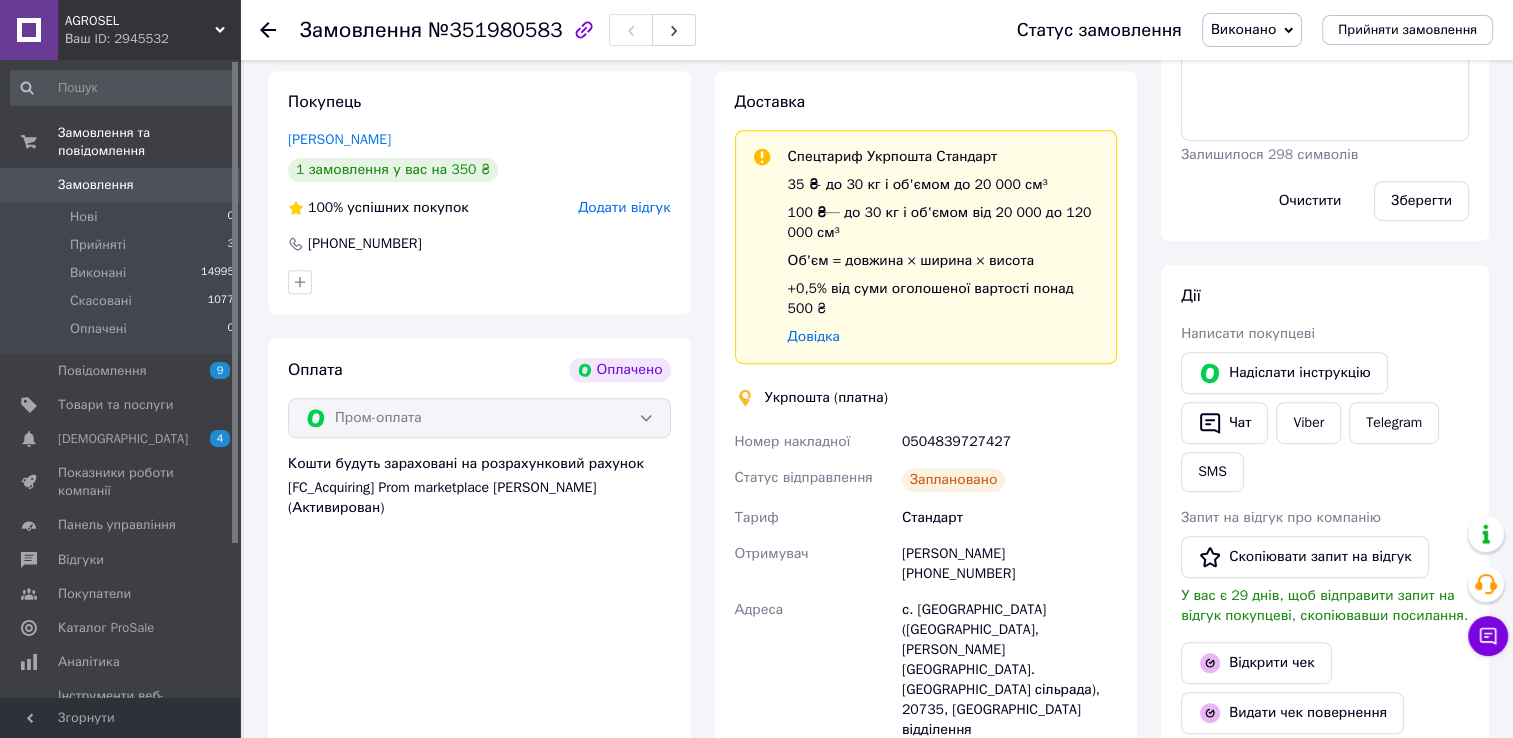 scroll, scrollTop: 1100, scrollLeft: 0, axis: vertical 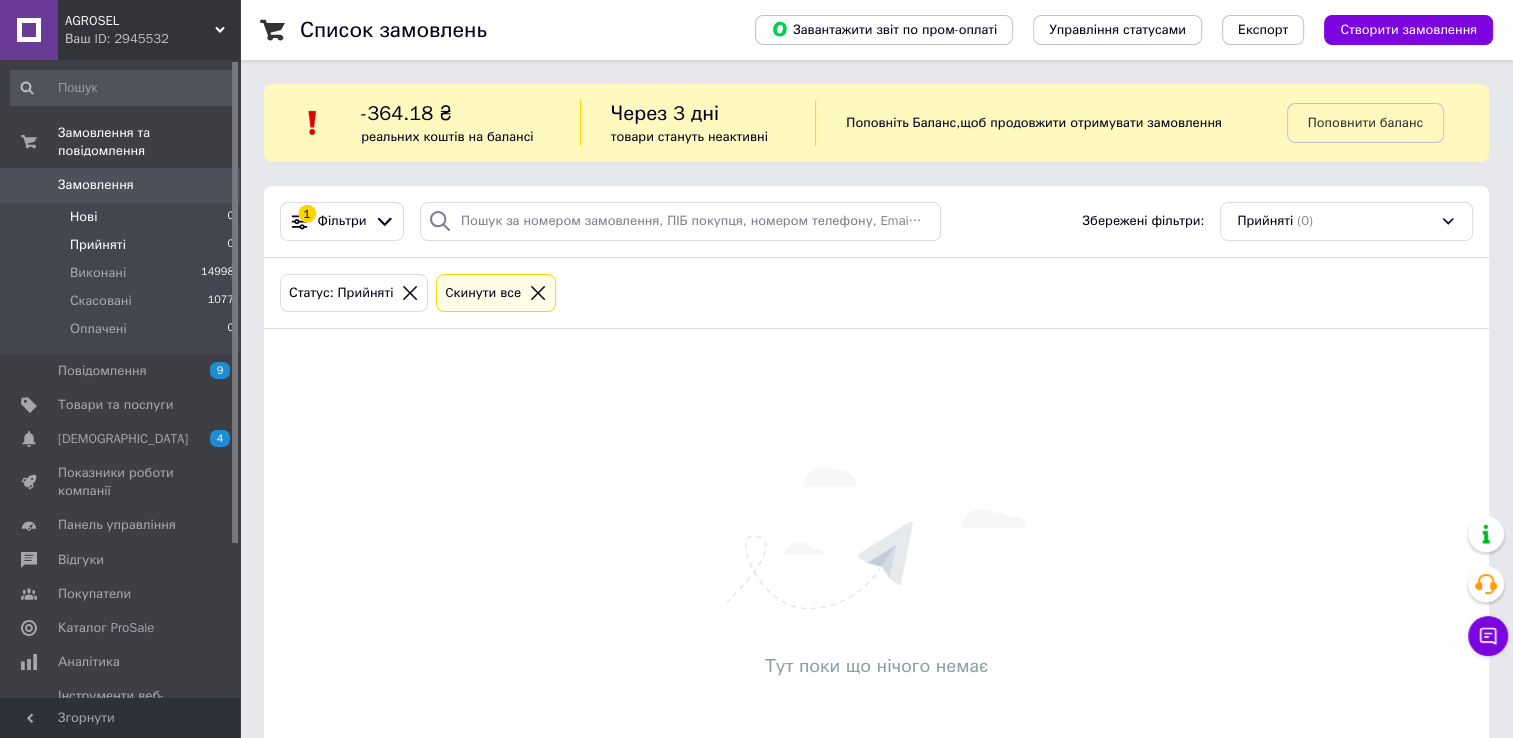 click on "Нові 0" at bounding box center [123, 217] 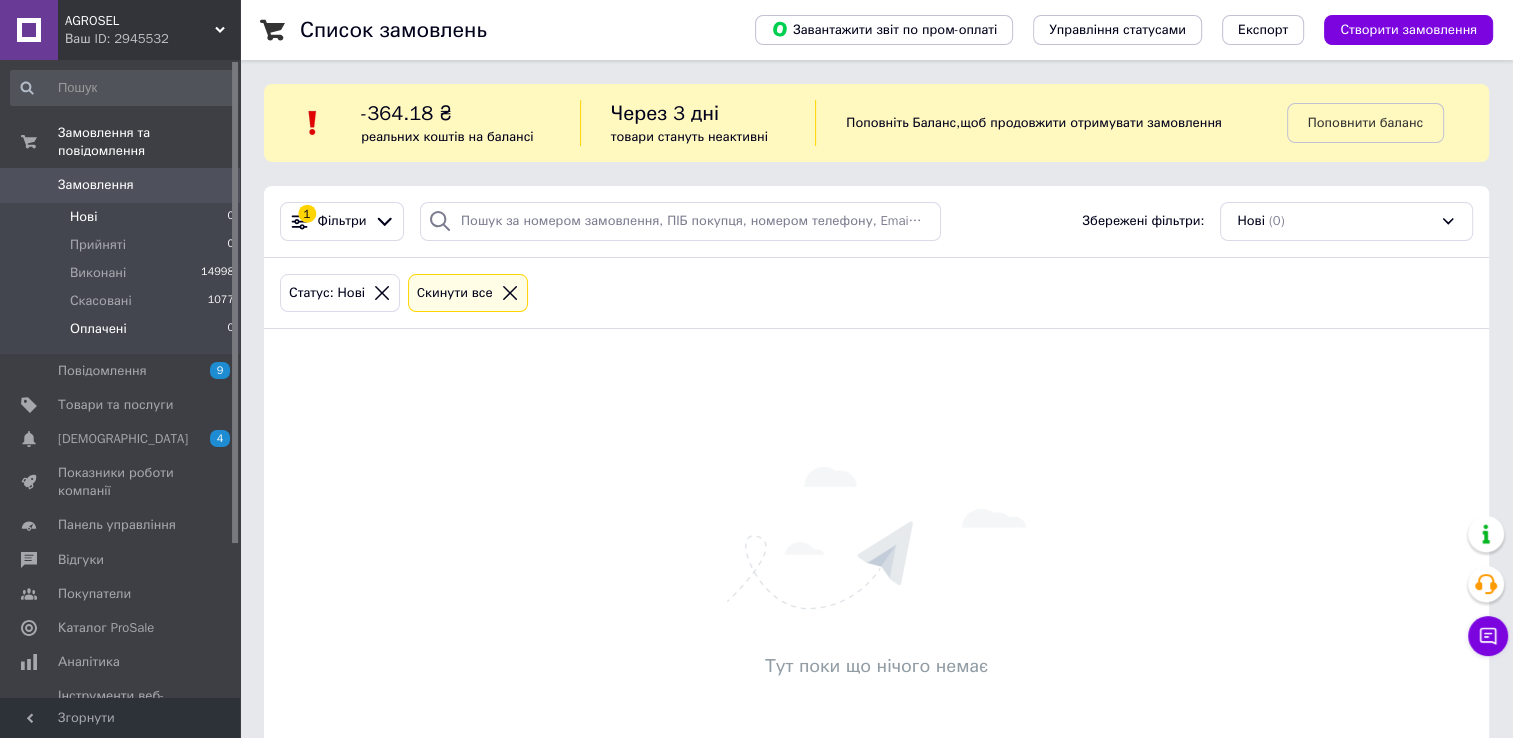 click on "Оплачені 0" at bounding box center [123, 334] 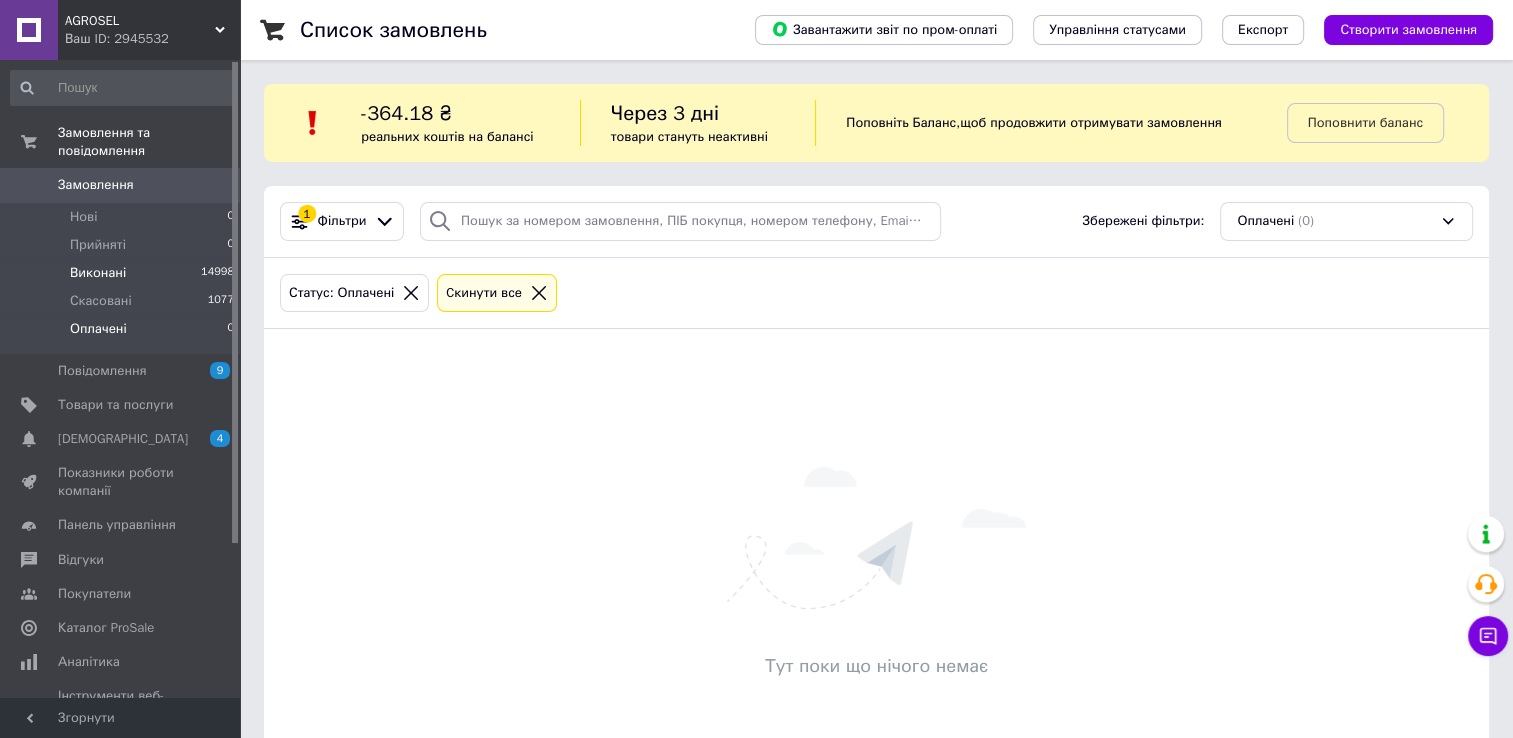 click on "Прийняті 0" at bounding box center [123, 245] 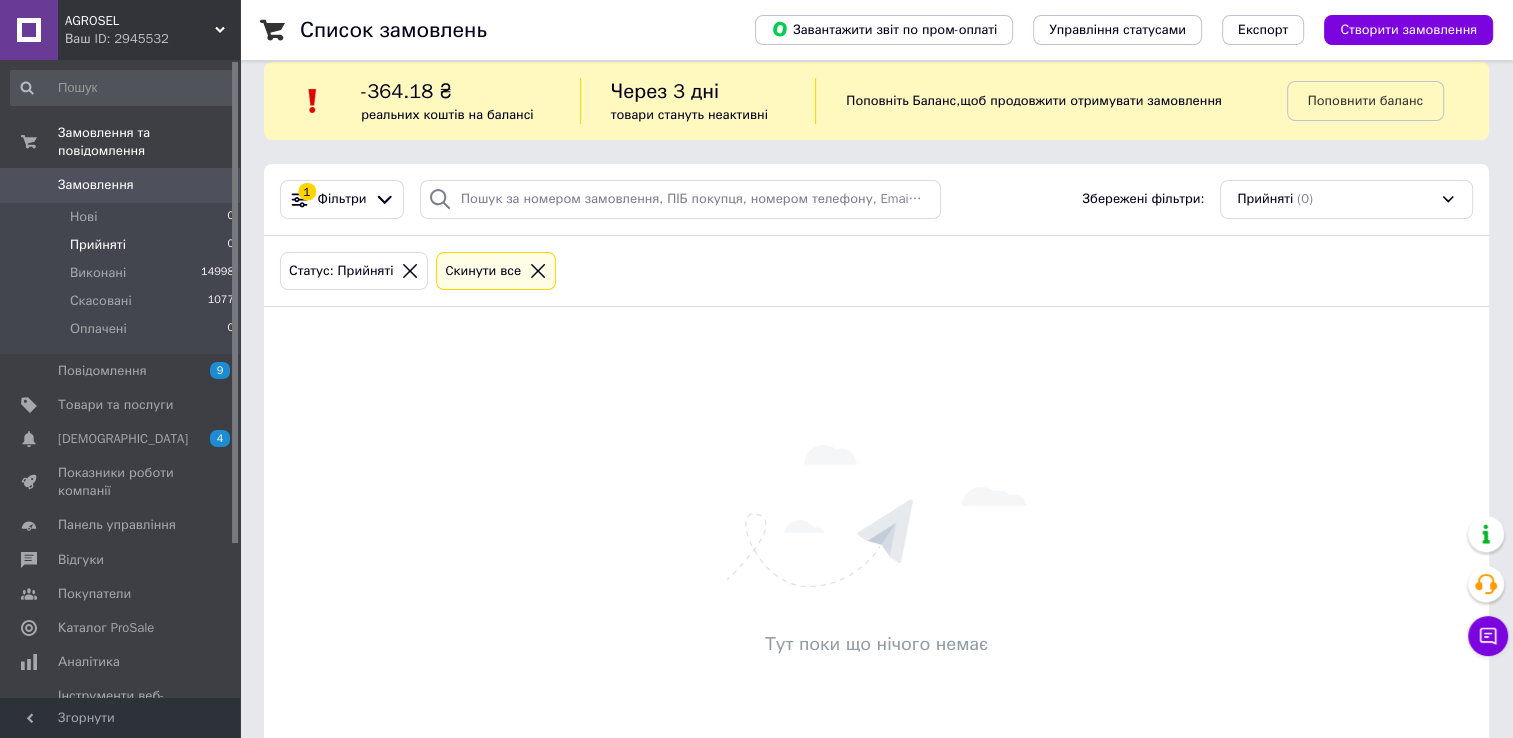 scroll, scrollTop: 107, scrollLeft: 0, axis: vertical 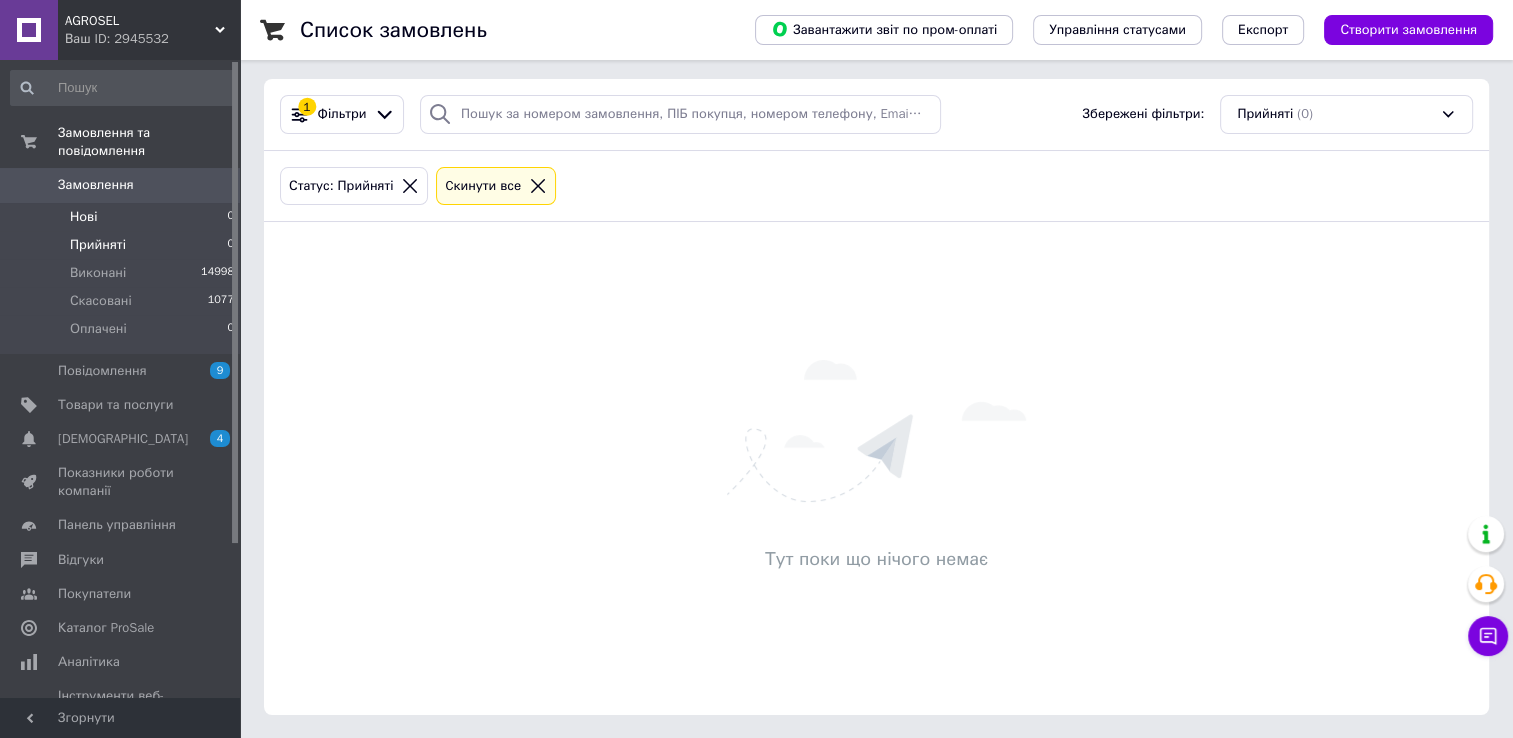 click on "Нові" at bounding box center (83, 217) 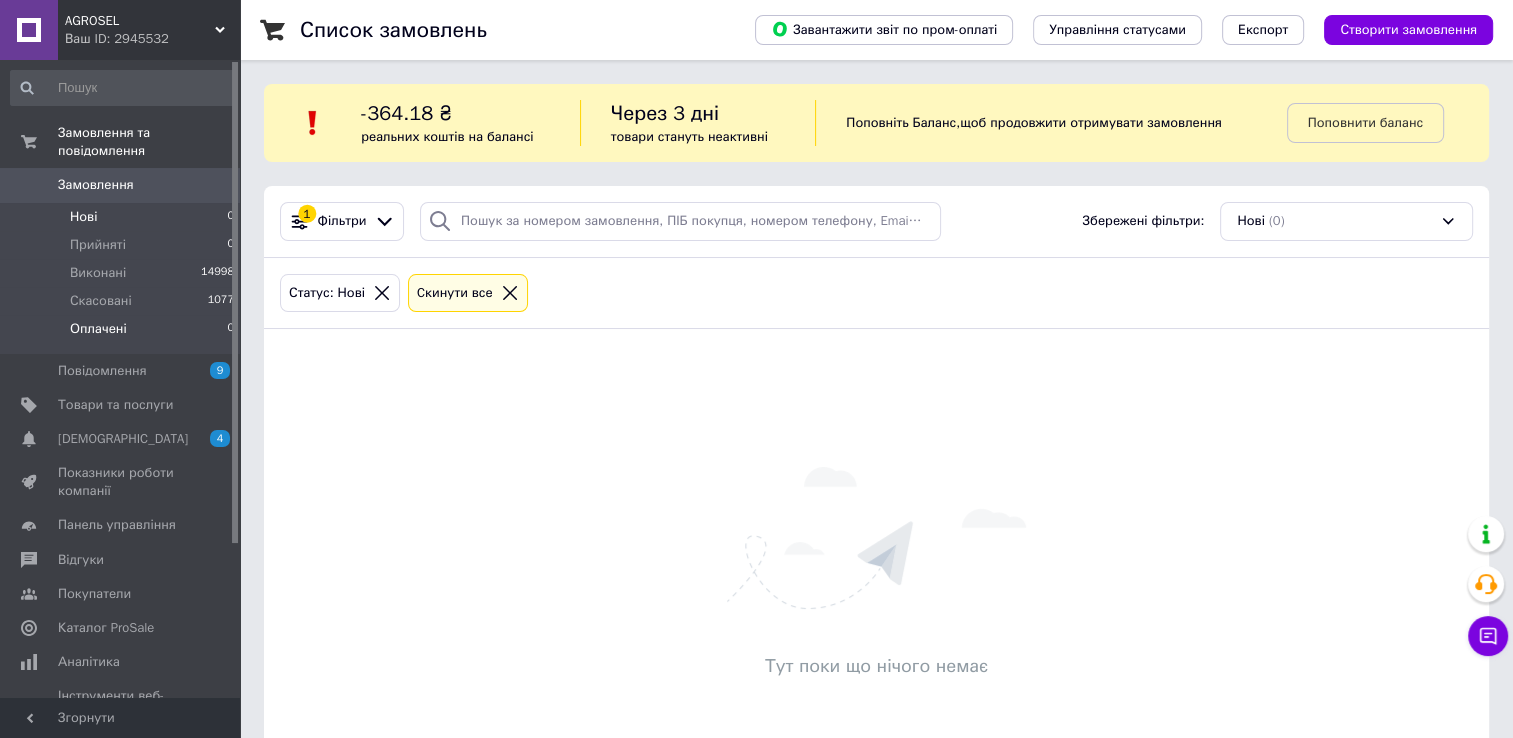 click on "Оплачені" at bounding box center (98, 329) 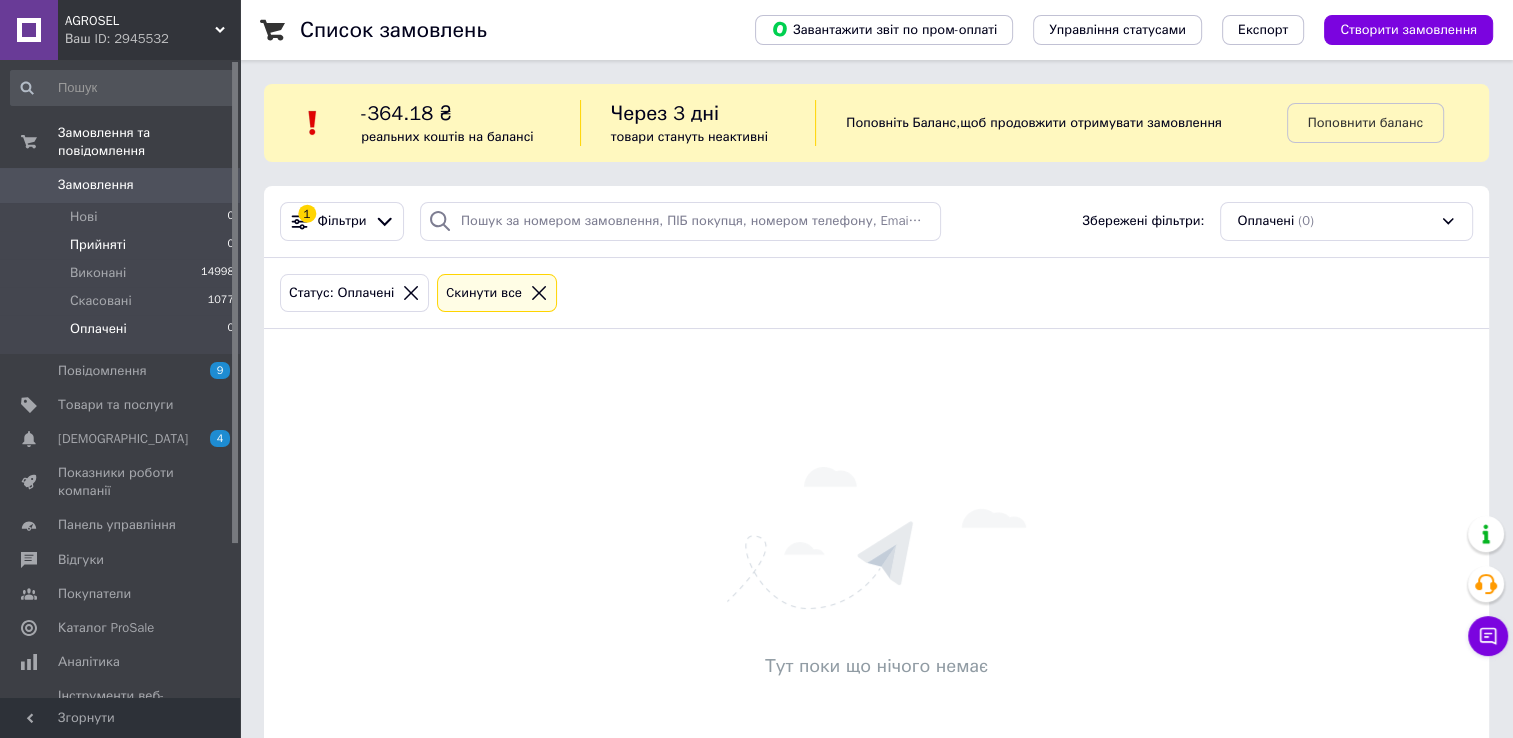 click on "Прийняті" at bounding box center [98, 245] 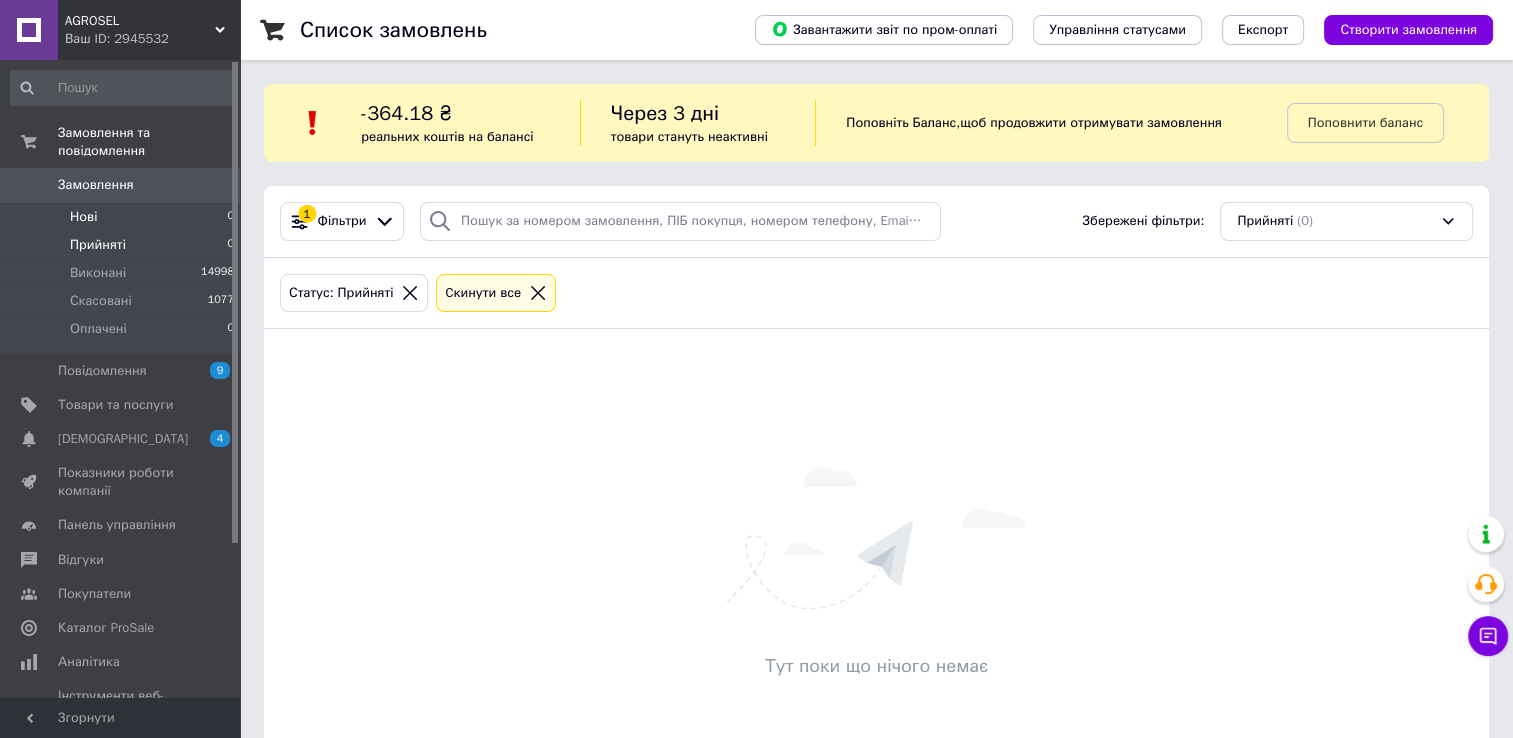 click on "Нові 0" at bounding box center [123, 217] 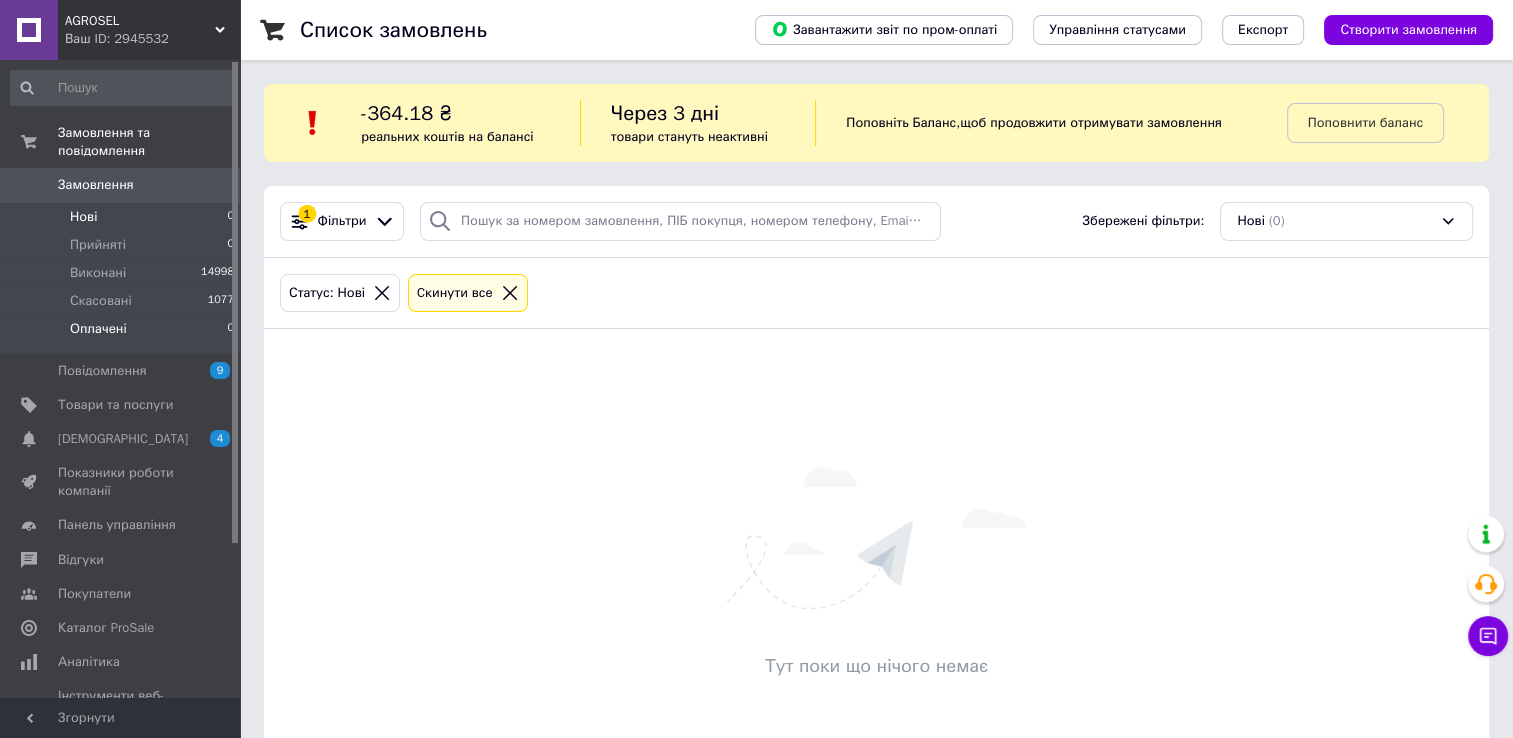 click on "Оплачені 0" at bounding box center (123, 334) 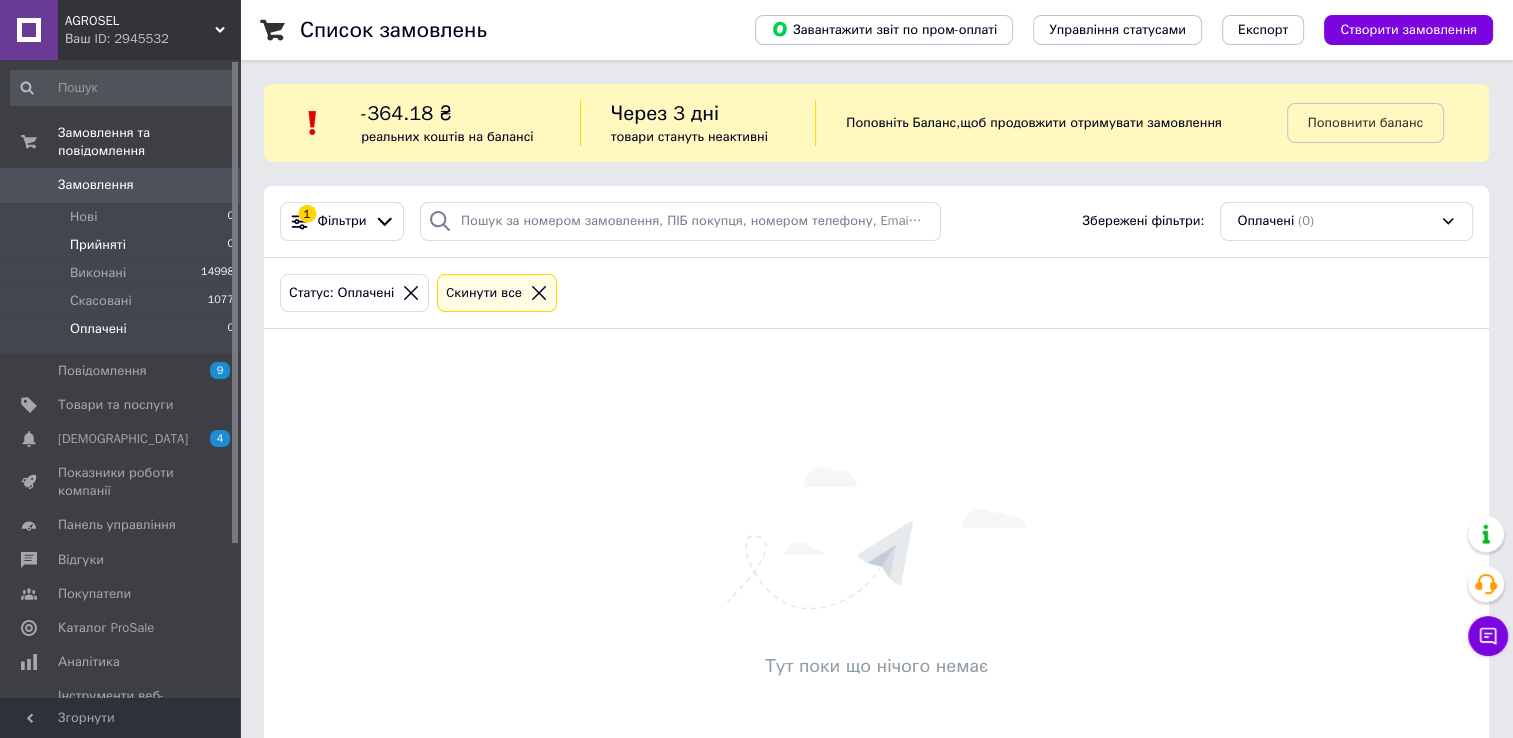 click on "Прийняті 0" at bounding box center [123, 245] 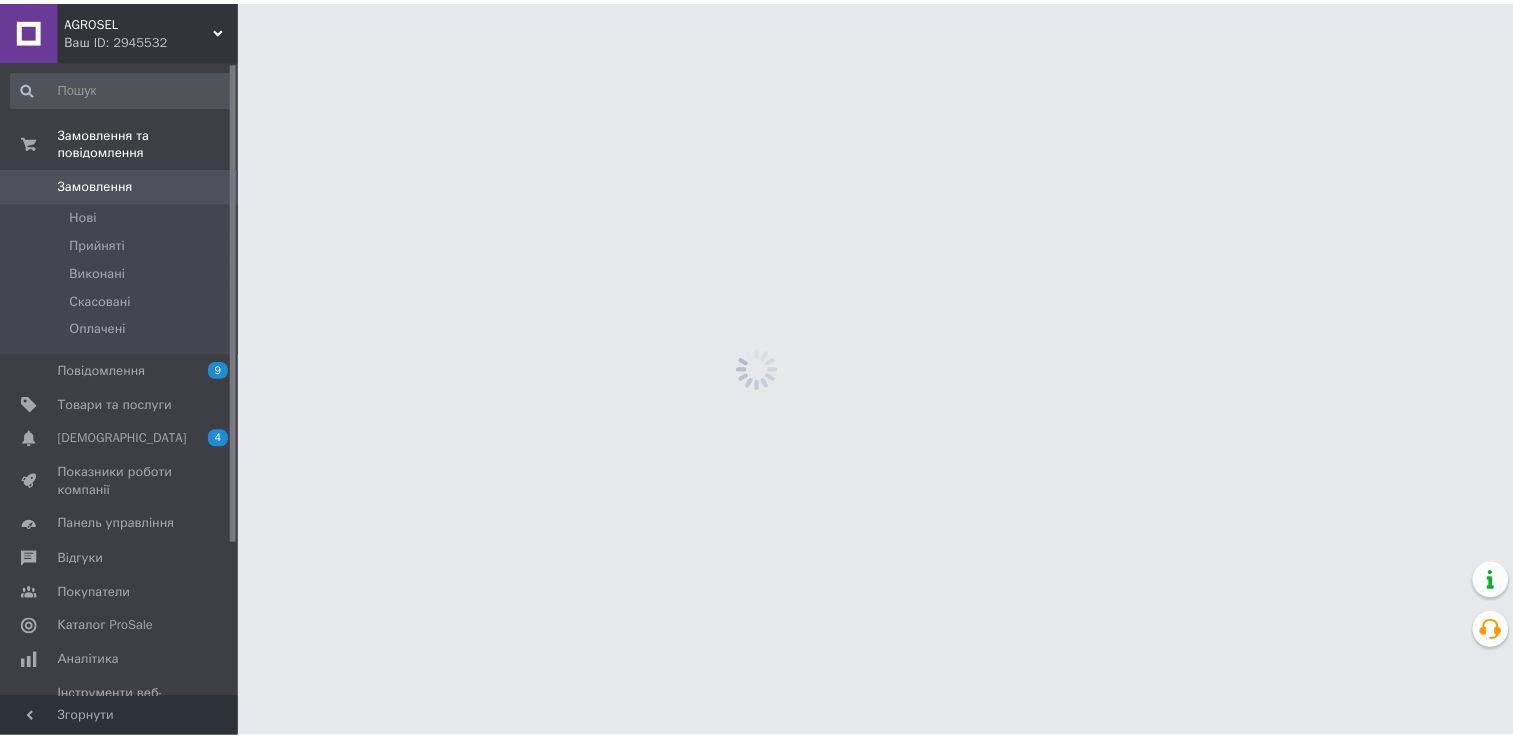 scroll, scrollTop: 0, scrollLeft: 0, axis: both 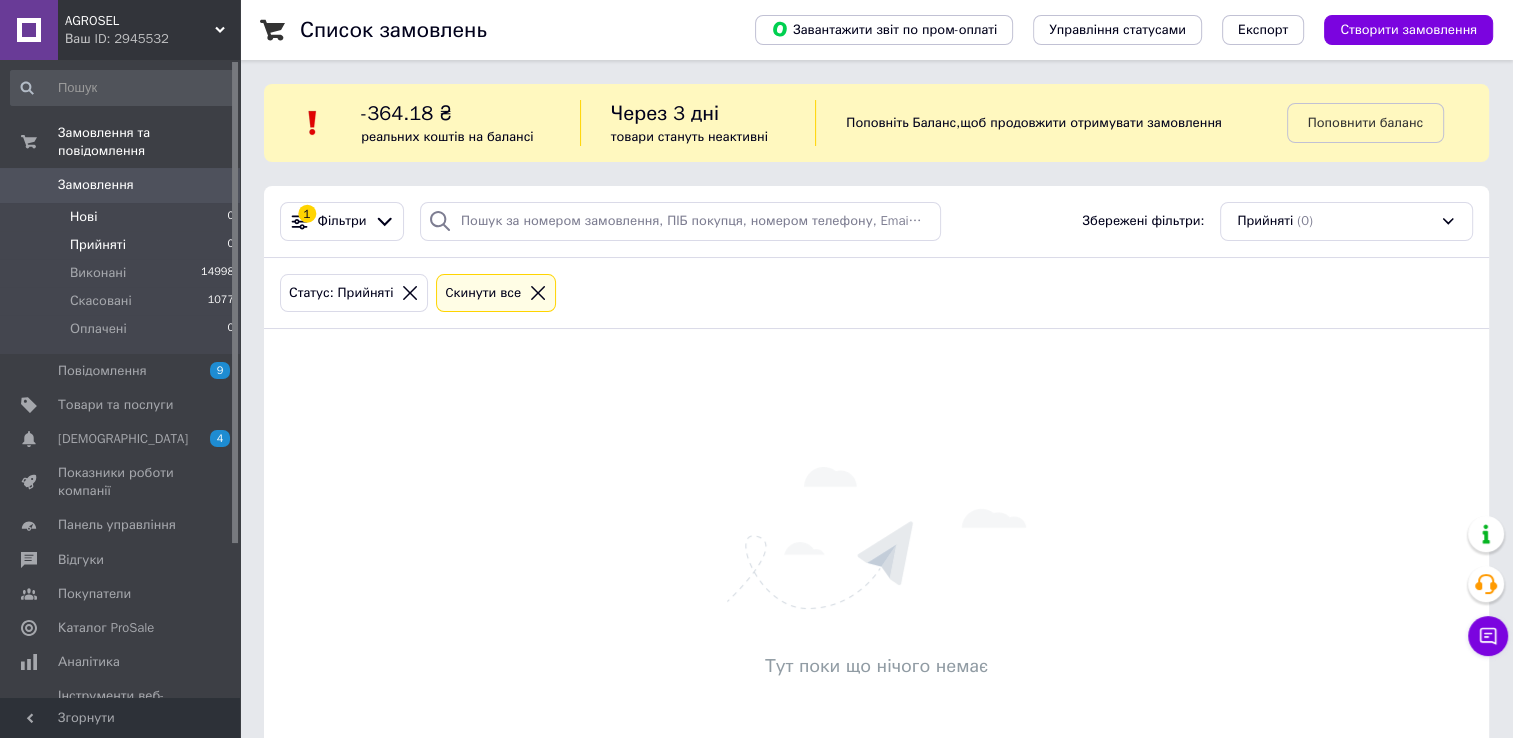 click on "Нові 0" at bounding box center [123, 217] 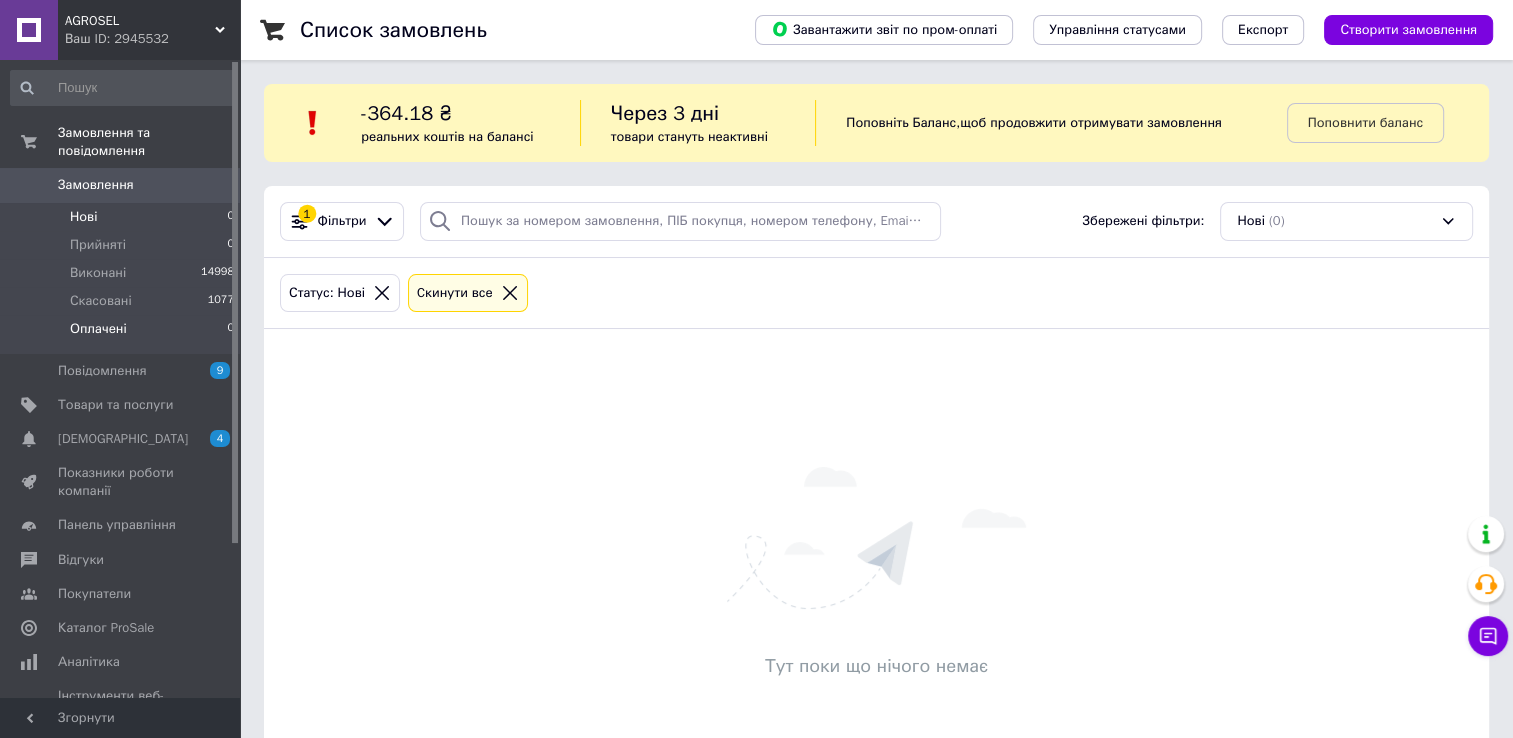 click on "Оплачені 0" at bounding box center (123, 334) 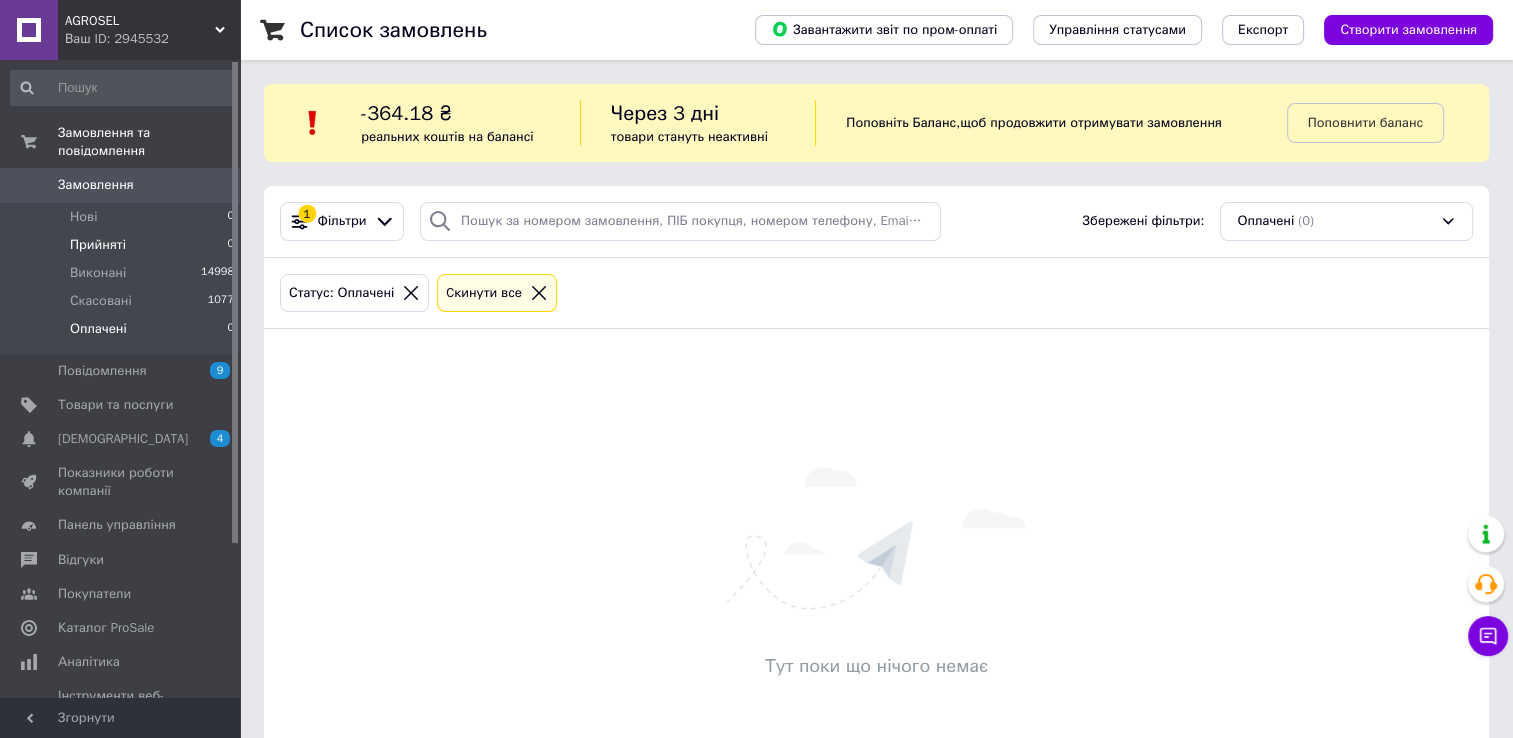 click on "Прийняті 0" at bounding box center (123, 245) 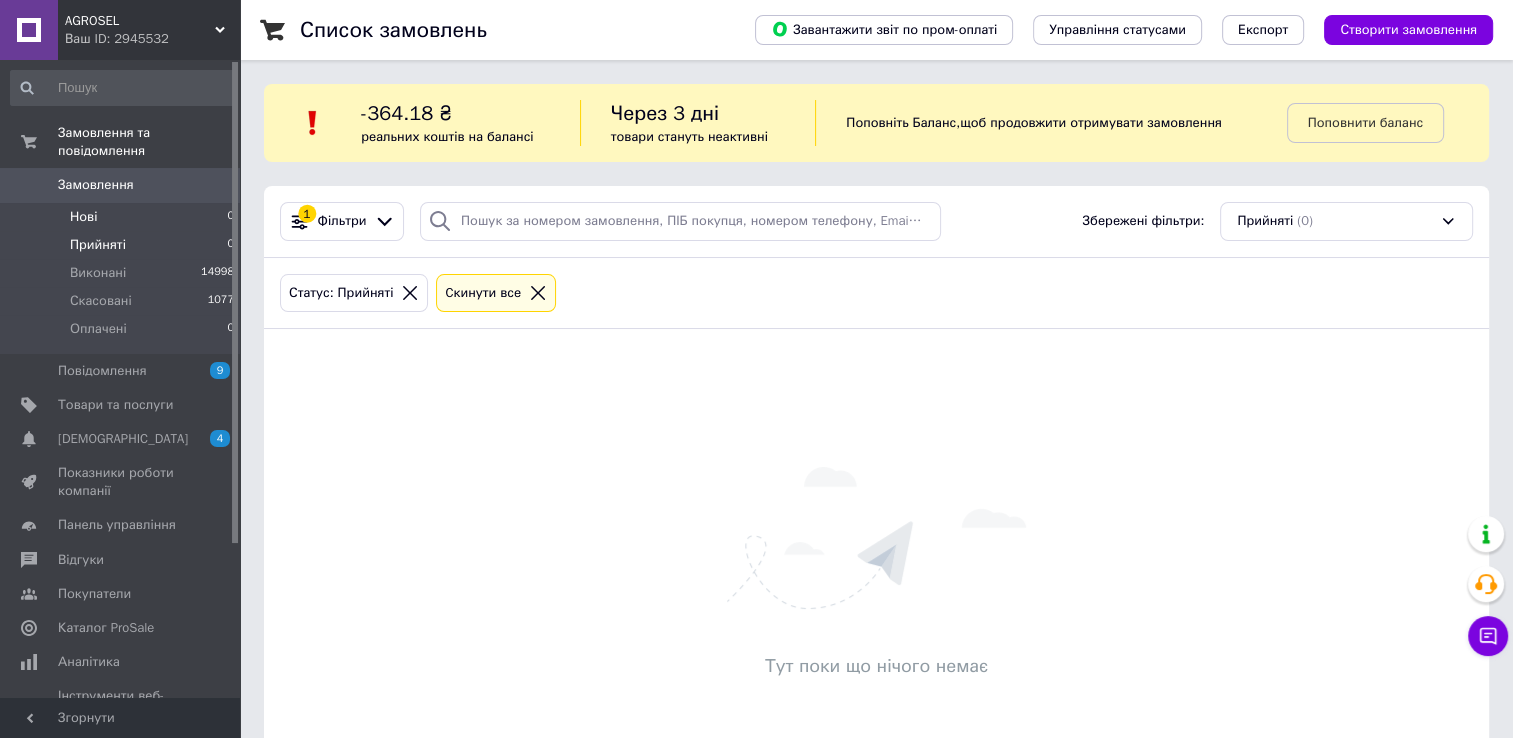 click on "Нові 0" at bounding box center [123, 217] 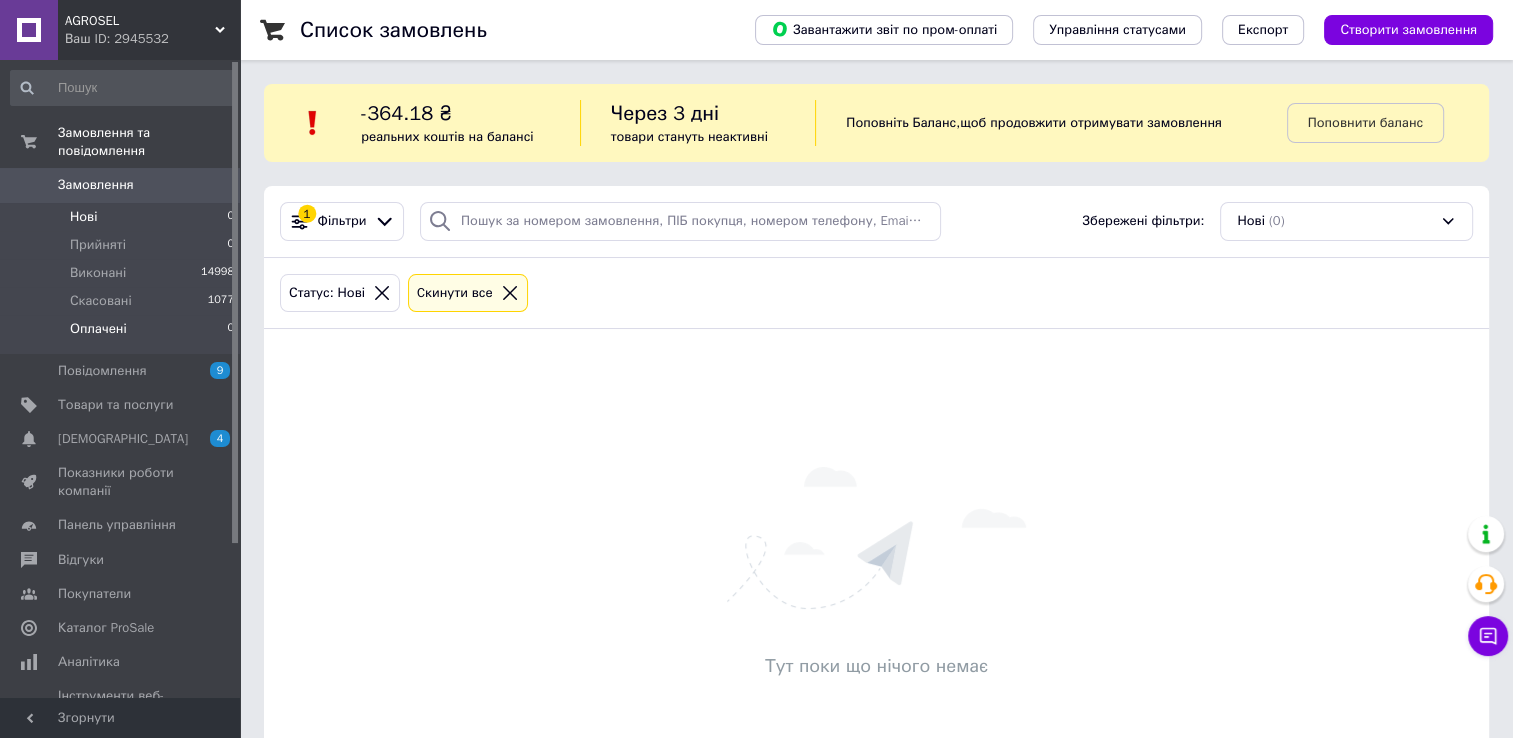 click on "Оплачені 0" at bounding box center [123, 334] 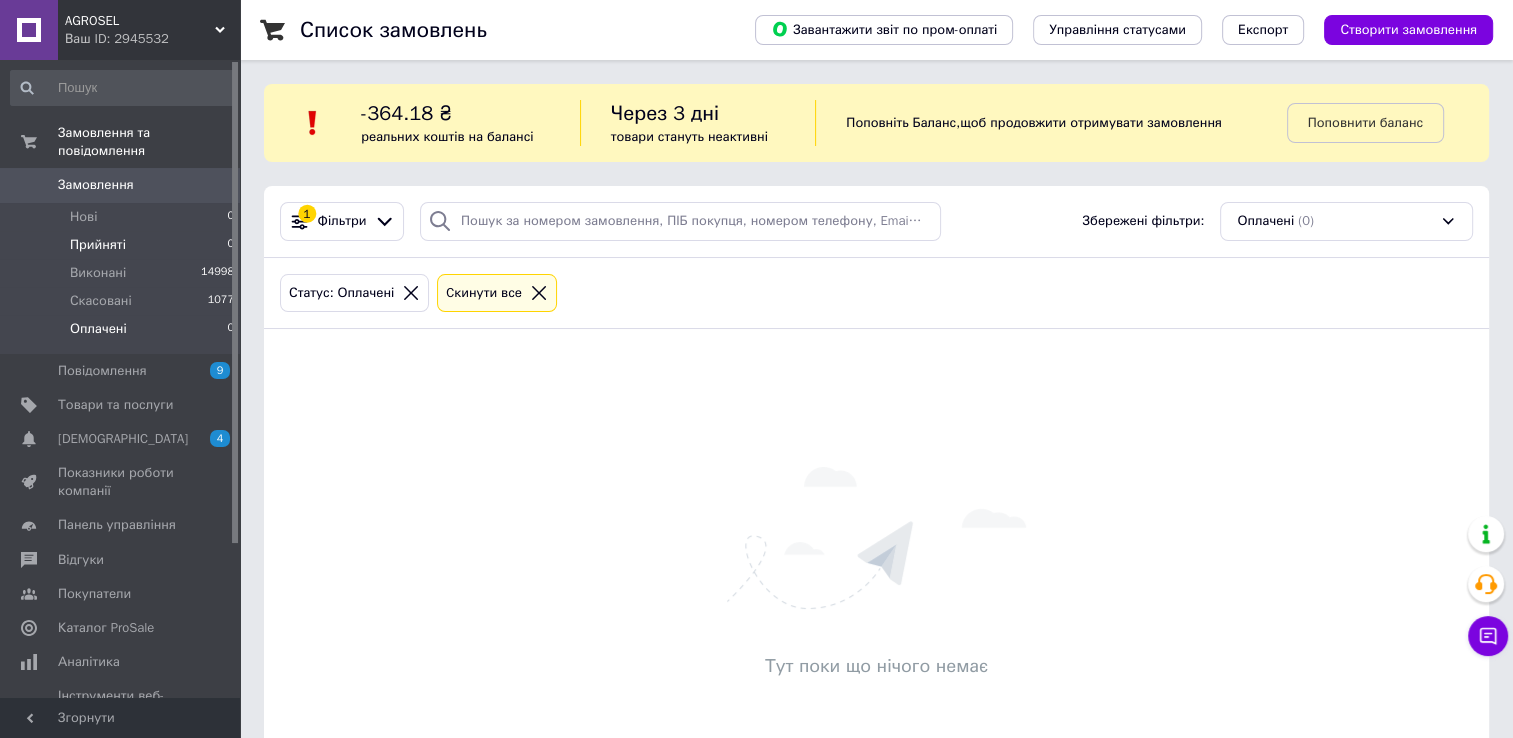 click on "Прийняті 0" at bounding box center (123, 245) 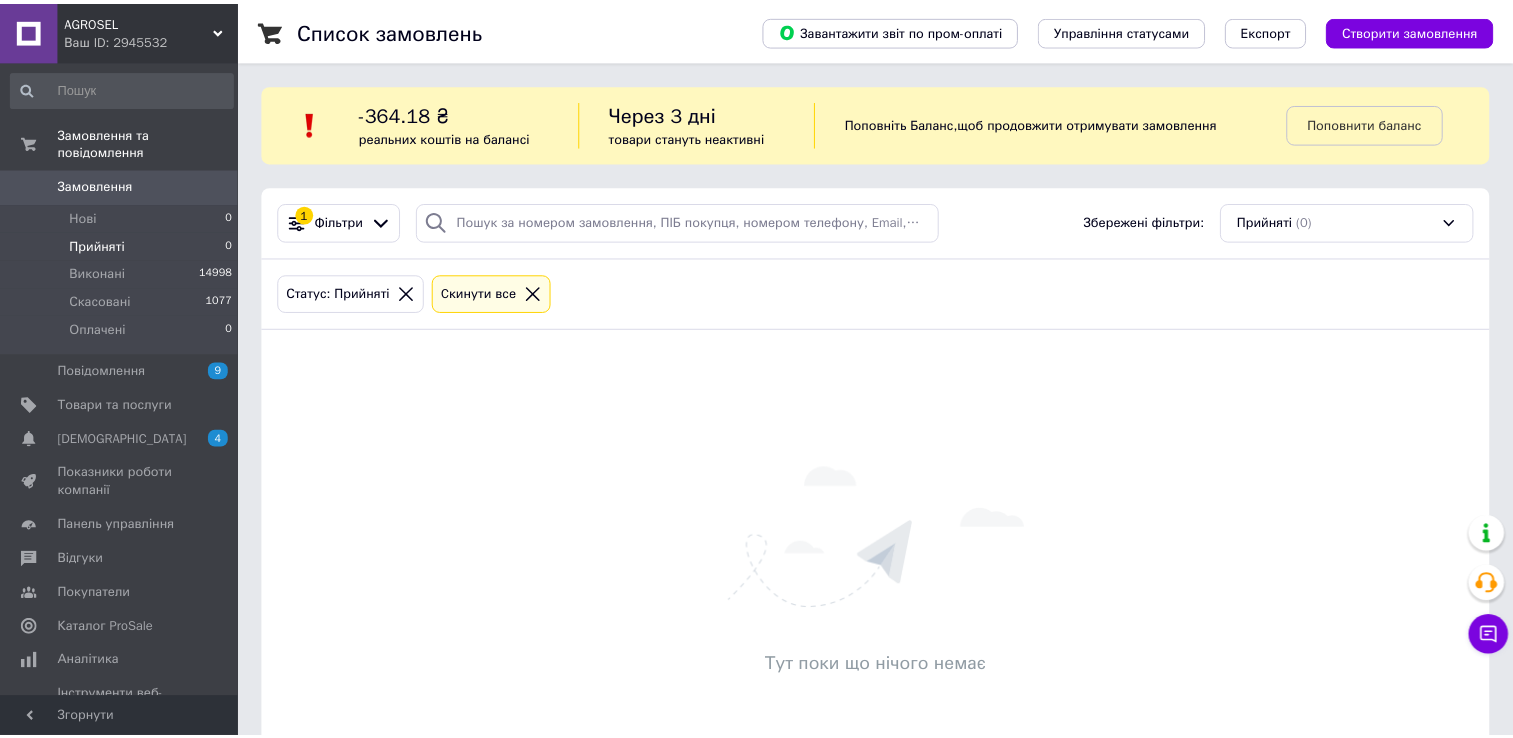 scroll, scrollTop: 0, scrollLeft: 0, axis: both 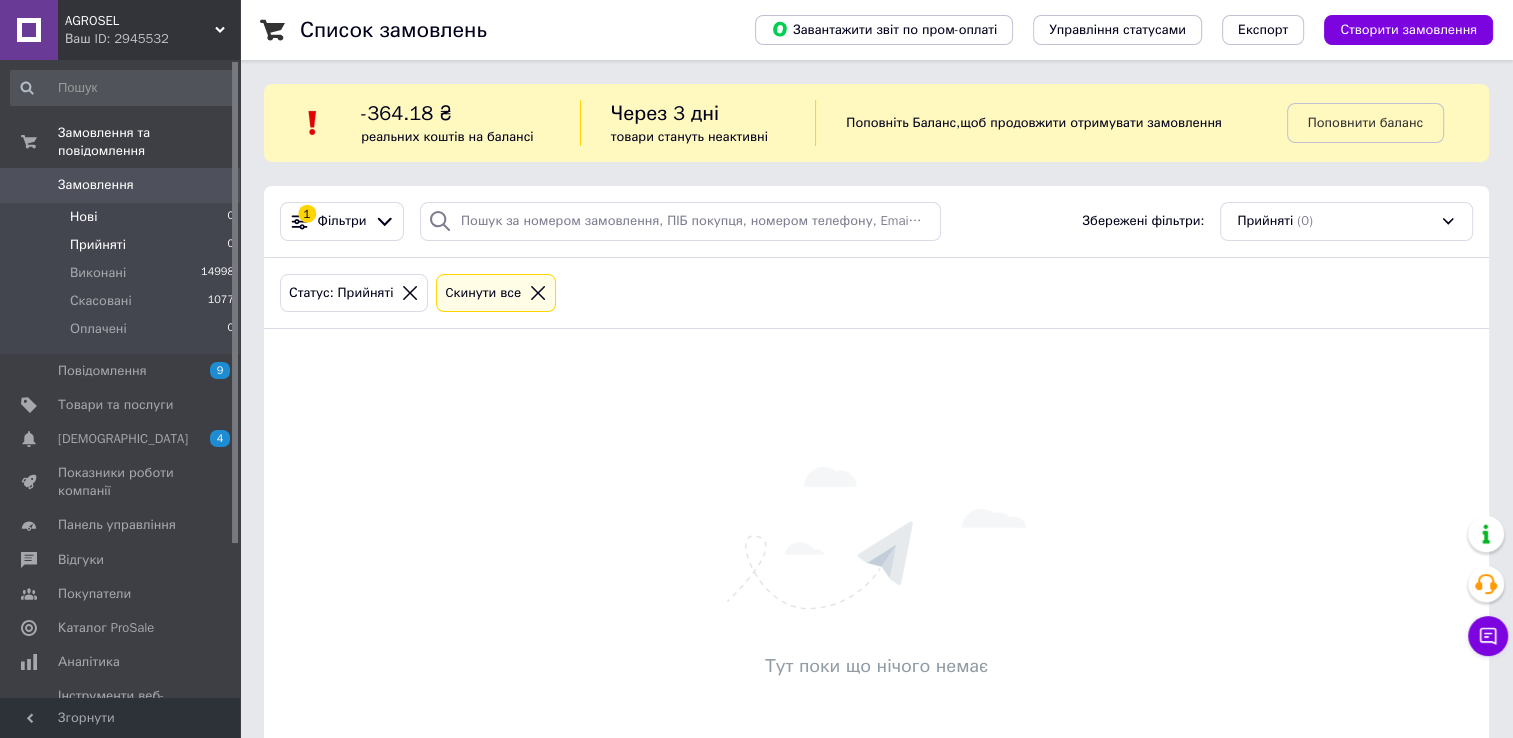 click on "Нові 0" at bounding box center [123, 217] 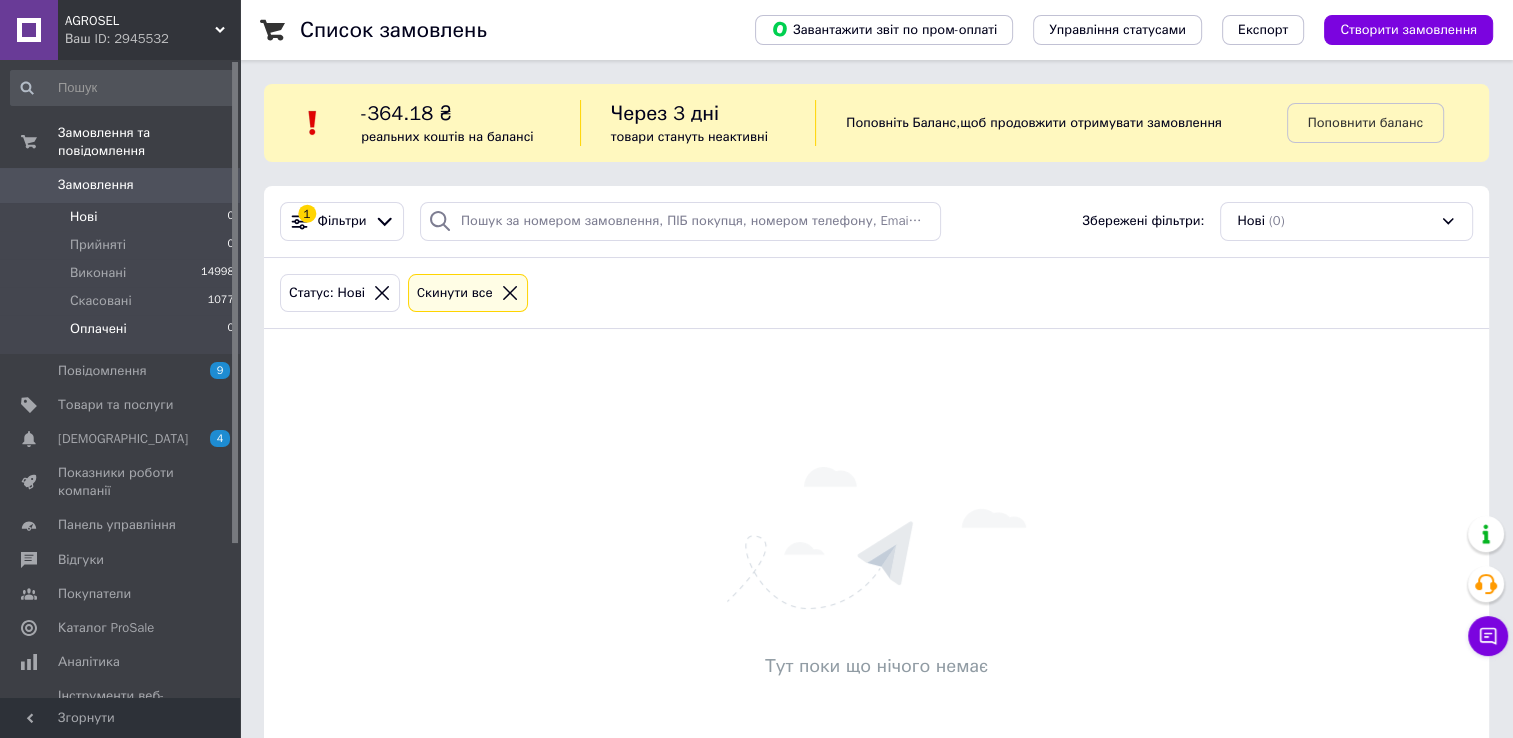 click on "Оплачені 0" at bounding box center (123, 334) 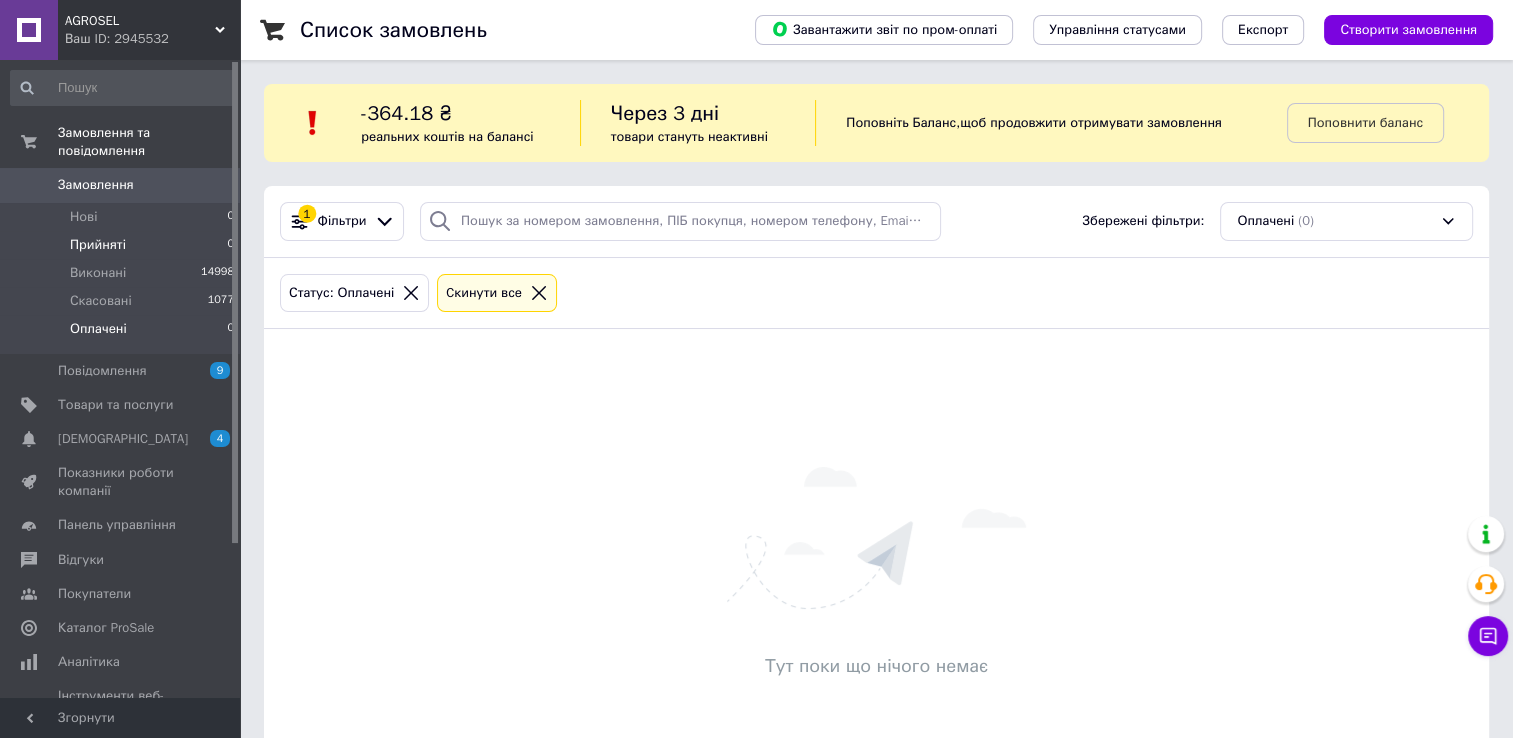 click on "Прийняті 0" at bounding box center [123, 245] 